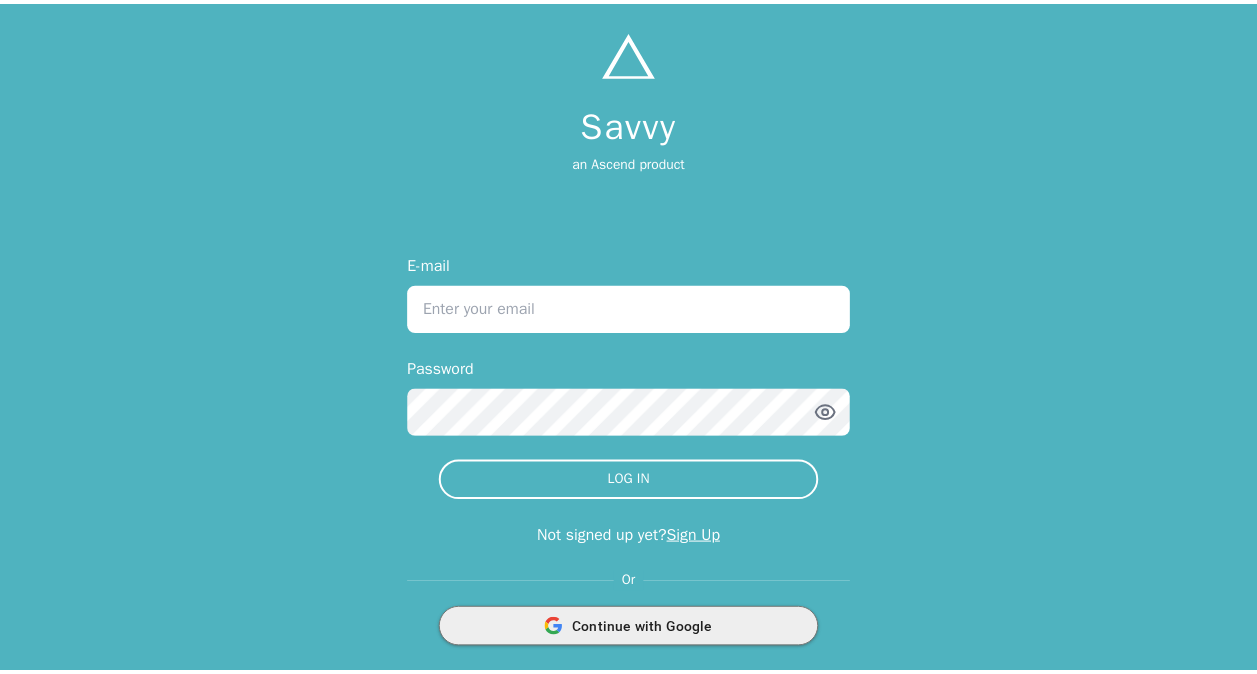 scroll, scrollTop: 0, scrollLeft: 0, axis: both 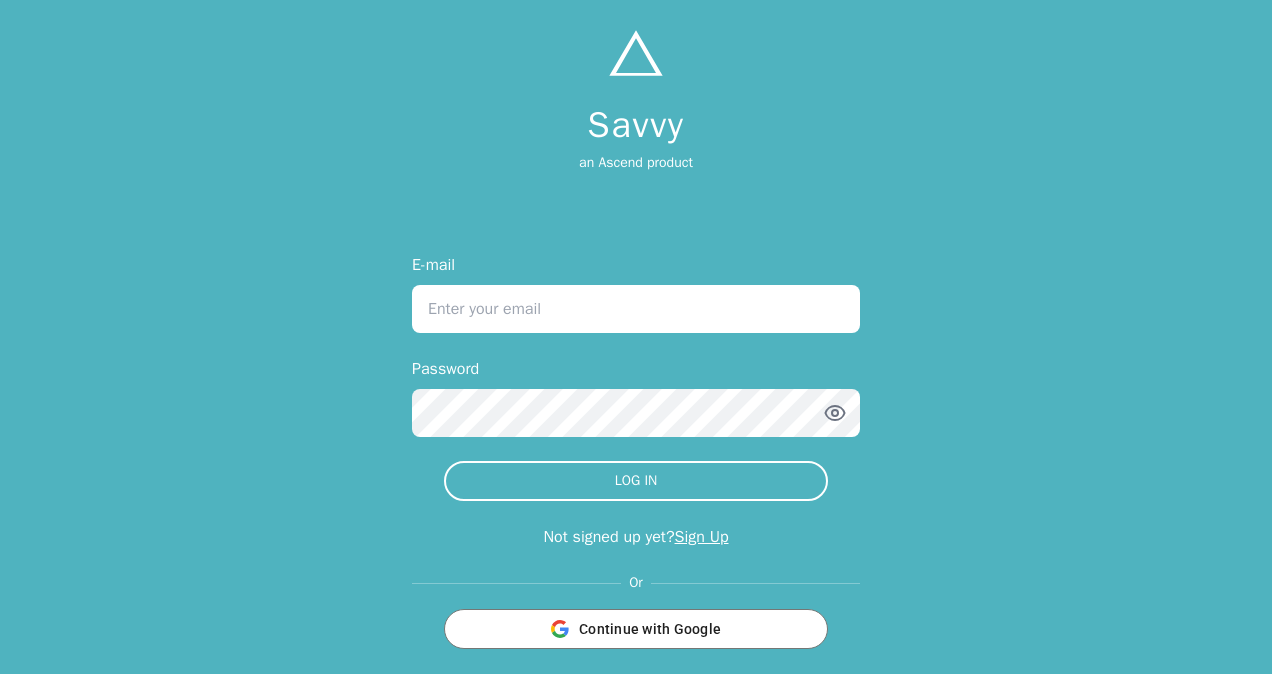 type on "[EMAIL_ADDRESS][PERSON_NAME][DOMAIN_NAME]" 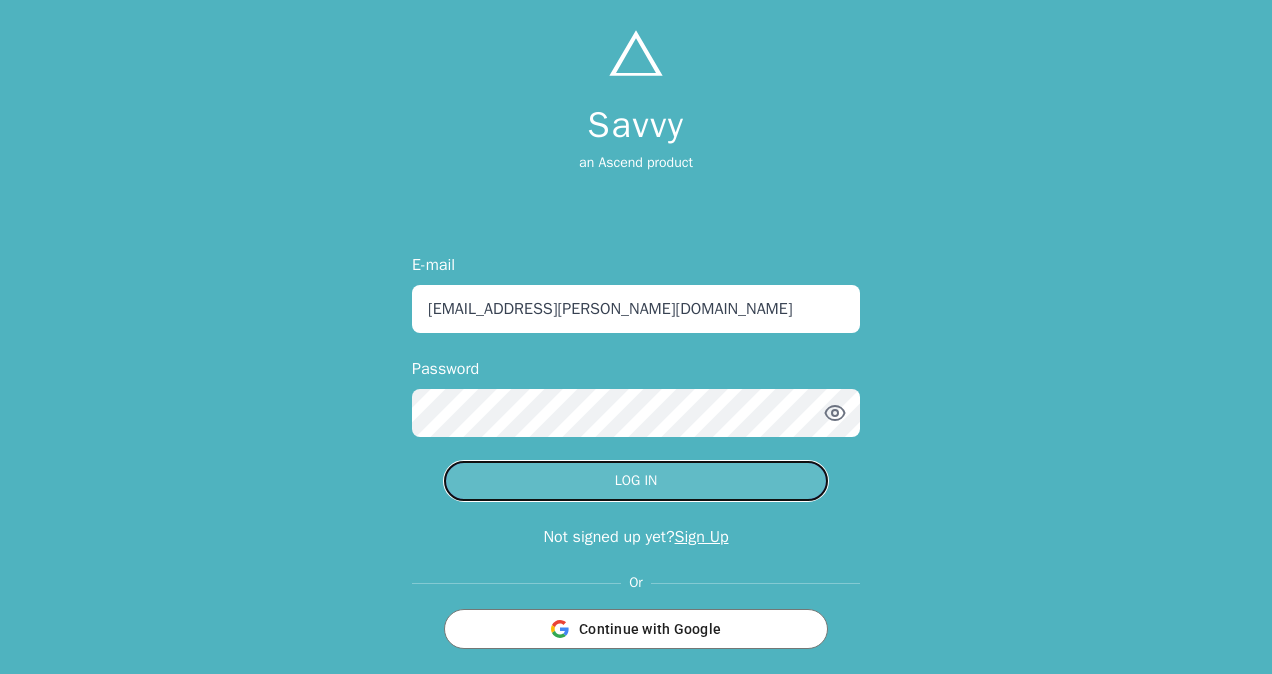 click on "LOG IN" at bounding box center [636, 481] 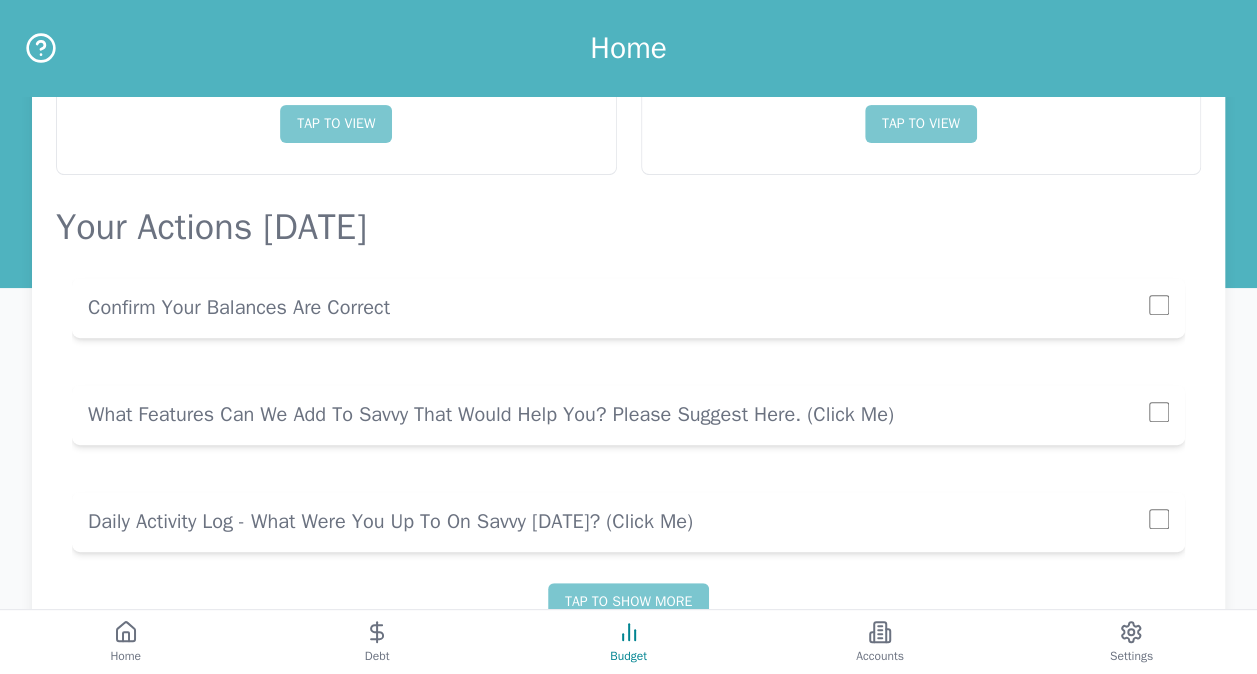 scroll, scrollTop: 291, scrollLeft: 0, axis: vertical 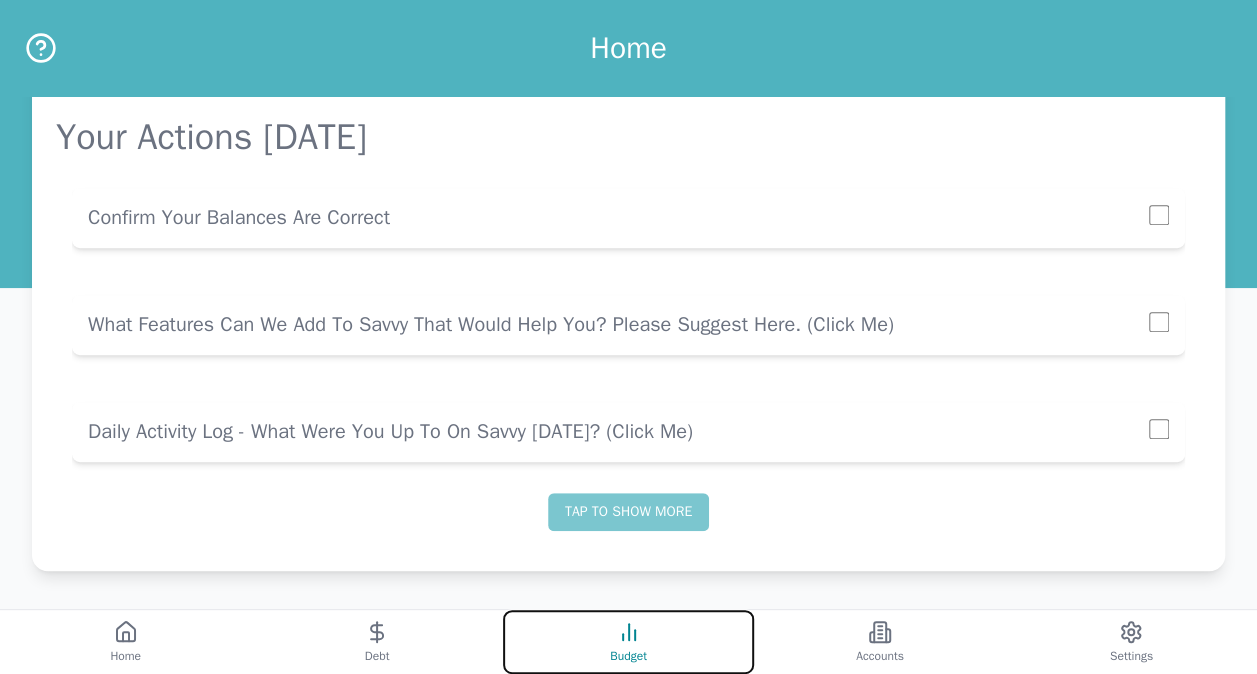 click on "Budget" at bounding box center (628, 642) 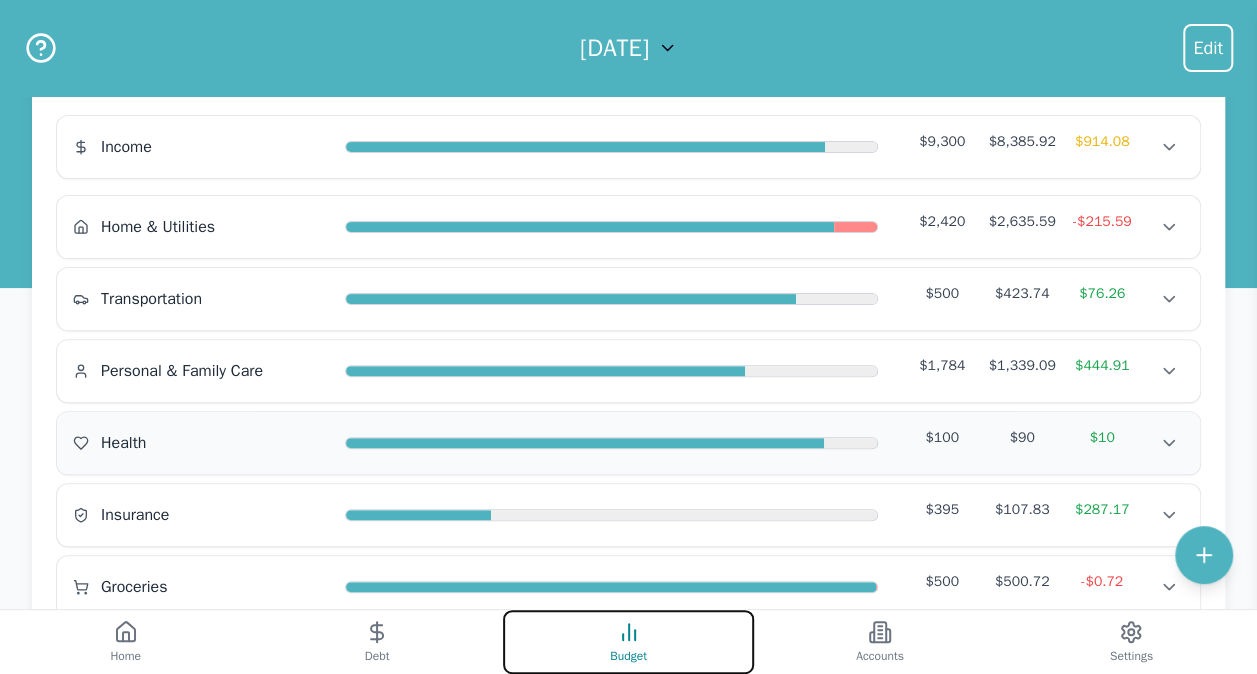scroll, scrollTop: 0, scrollLeft: 0, axis: both 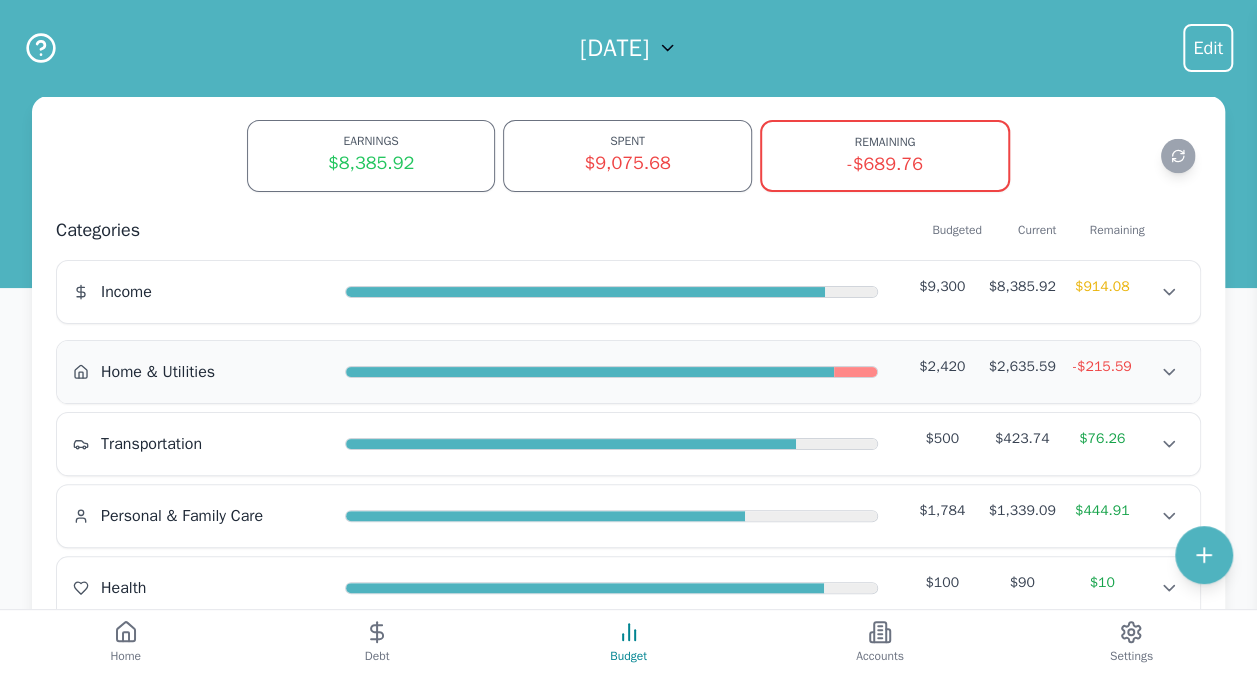 click on "Home & Utilities" at bounding box center (158, 372) 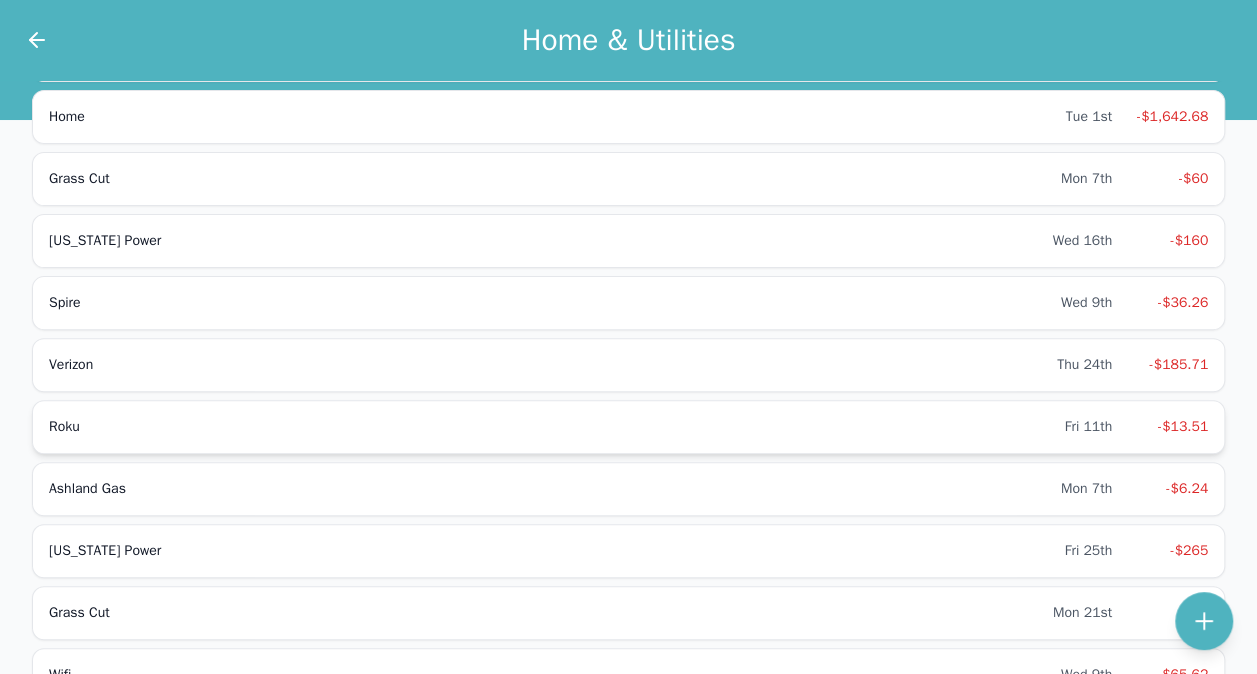 scroll, scrollTop: 200, scrollLeft: 0, axis: vertical 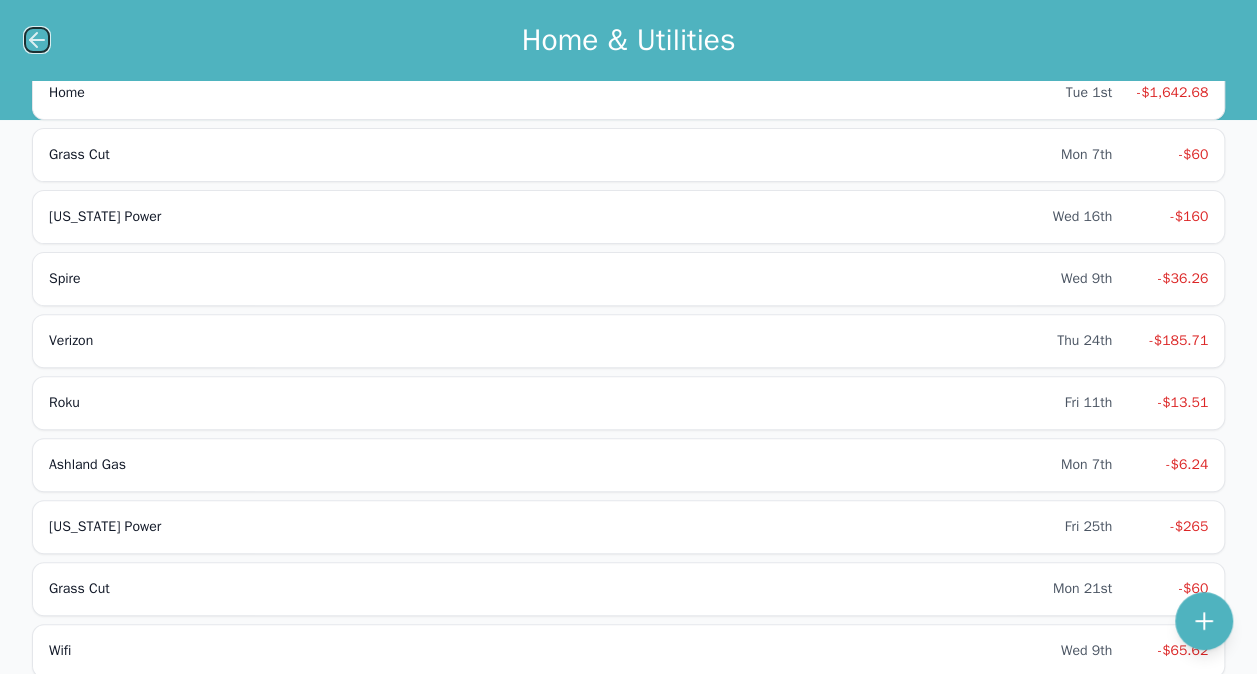 click 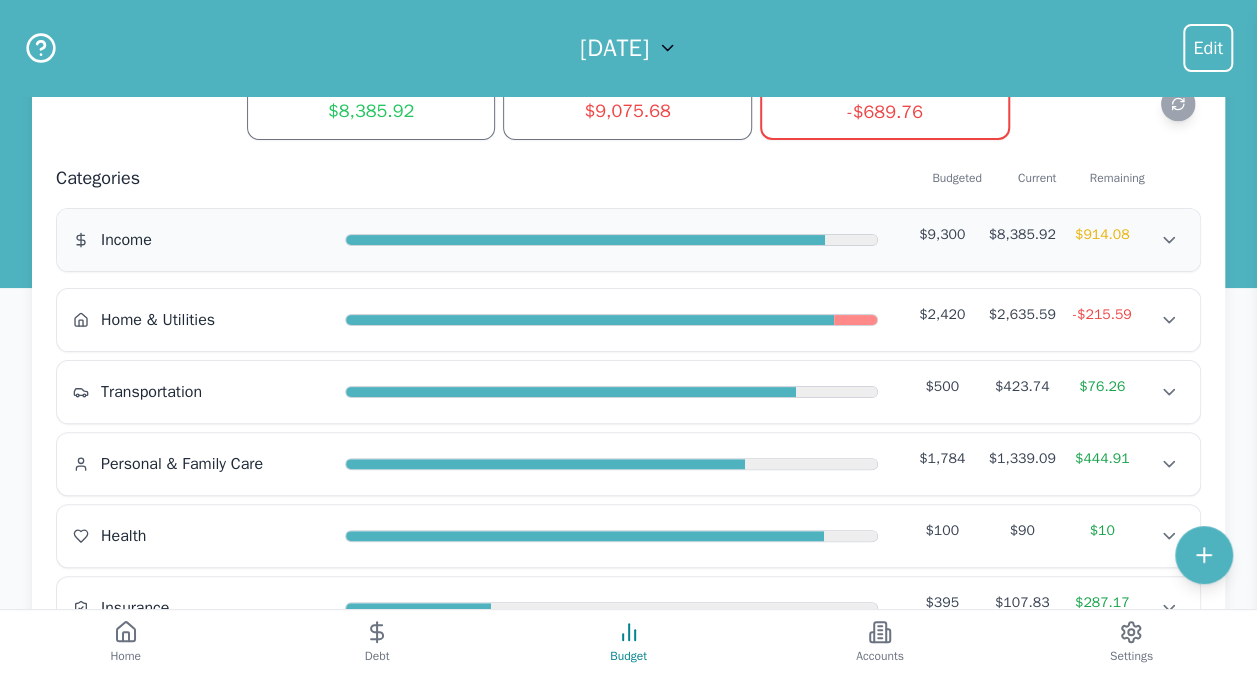 scroll, scrollTop: 0, scrollLeft: 0, axis: both 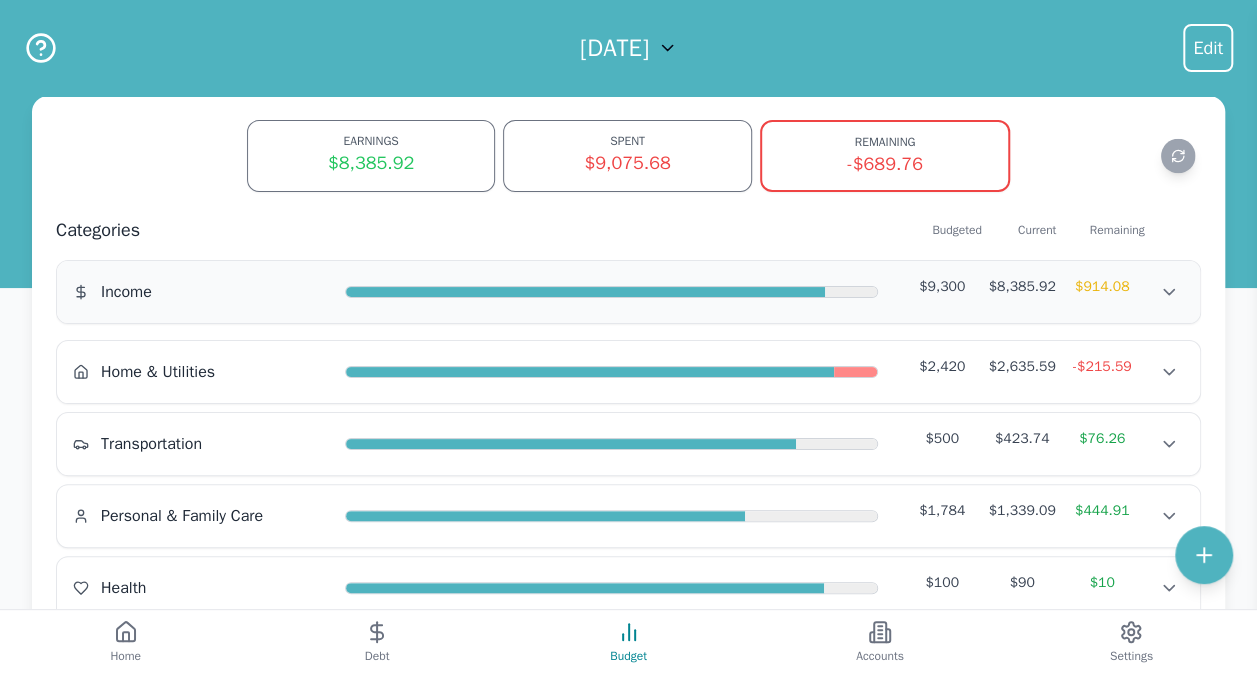 click on "Income" at bounding box center [201, 292] 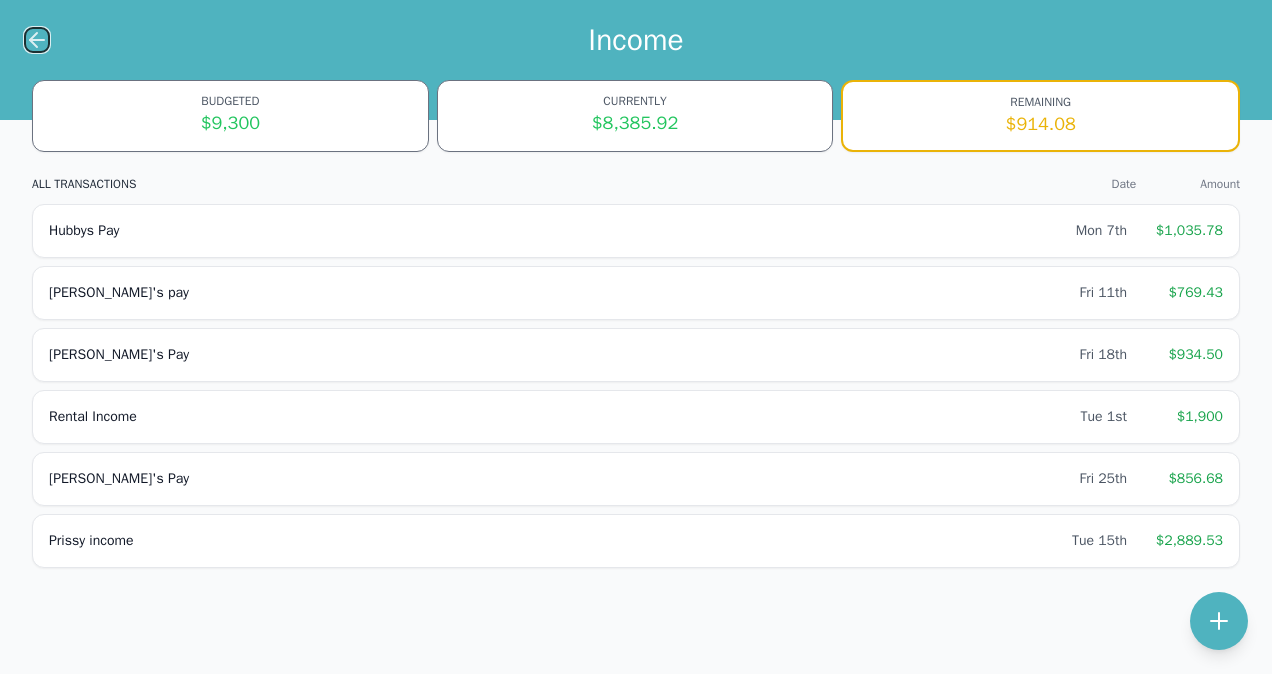 click 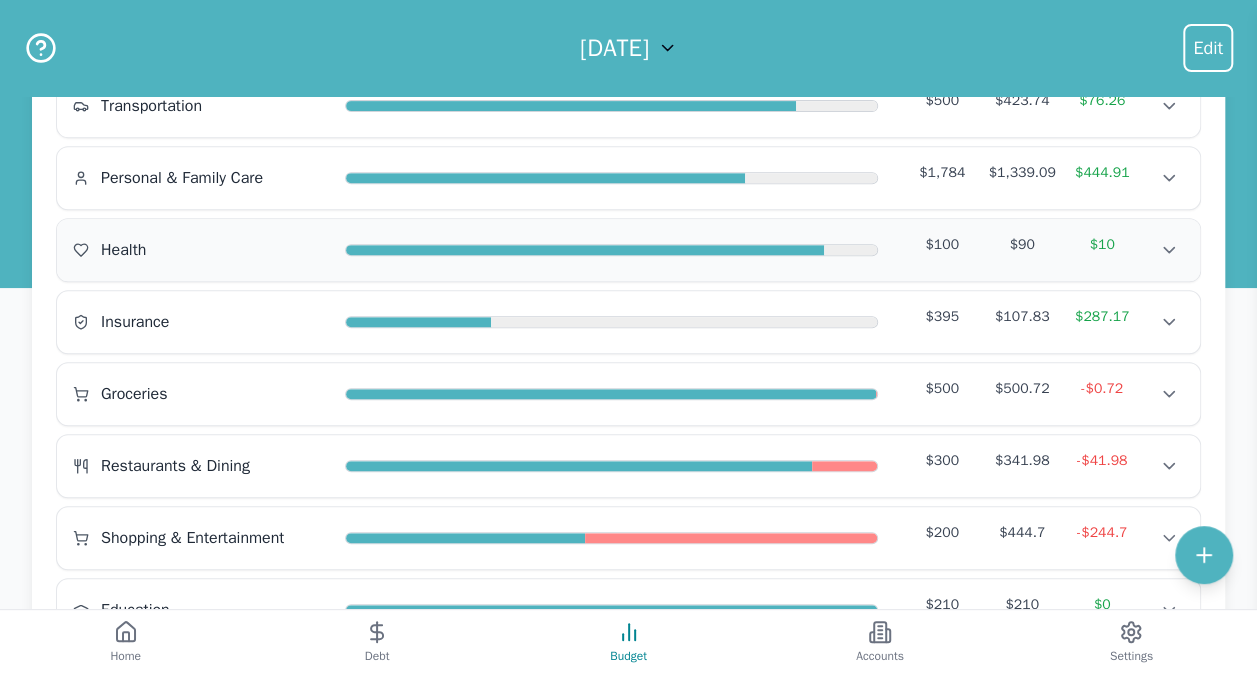 scroll, scrollTop: 400, scrollLeft: 0, axis: vertical 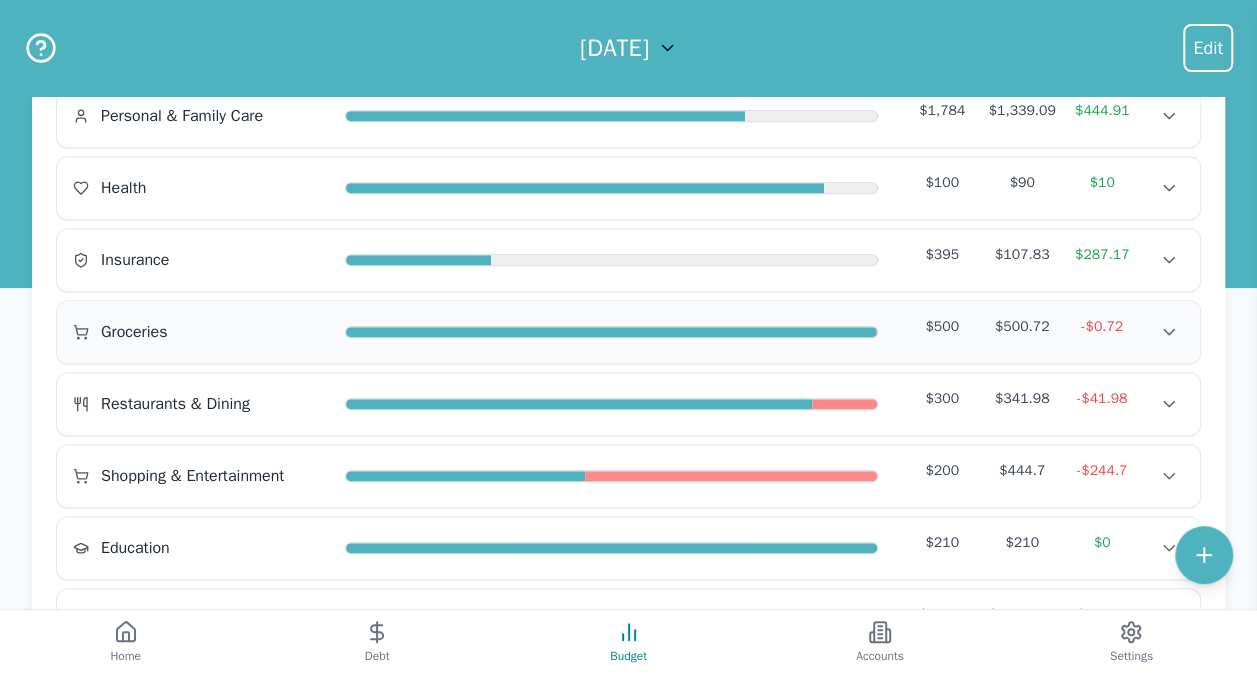 click on "Groceries" at bounding box center (201, 332) 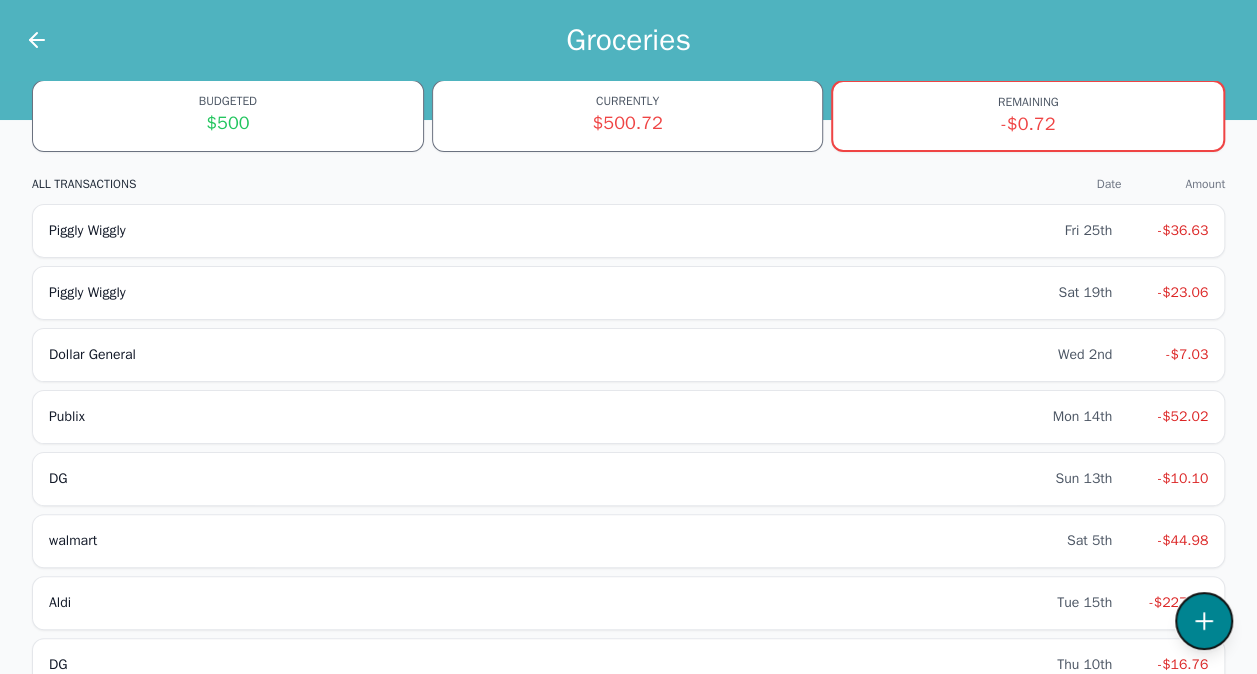 click at bounding box center [1204, 621] 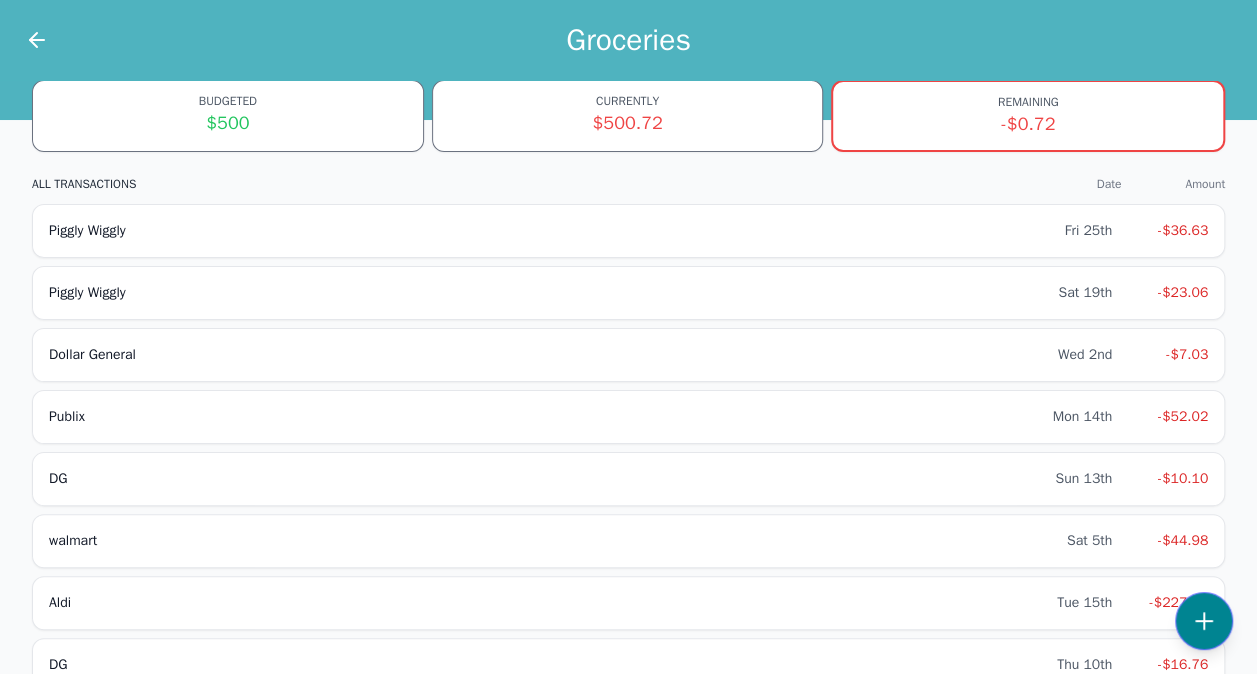 select on "groceries" 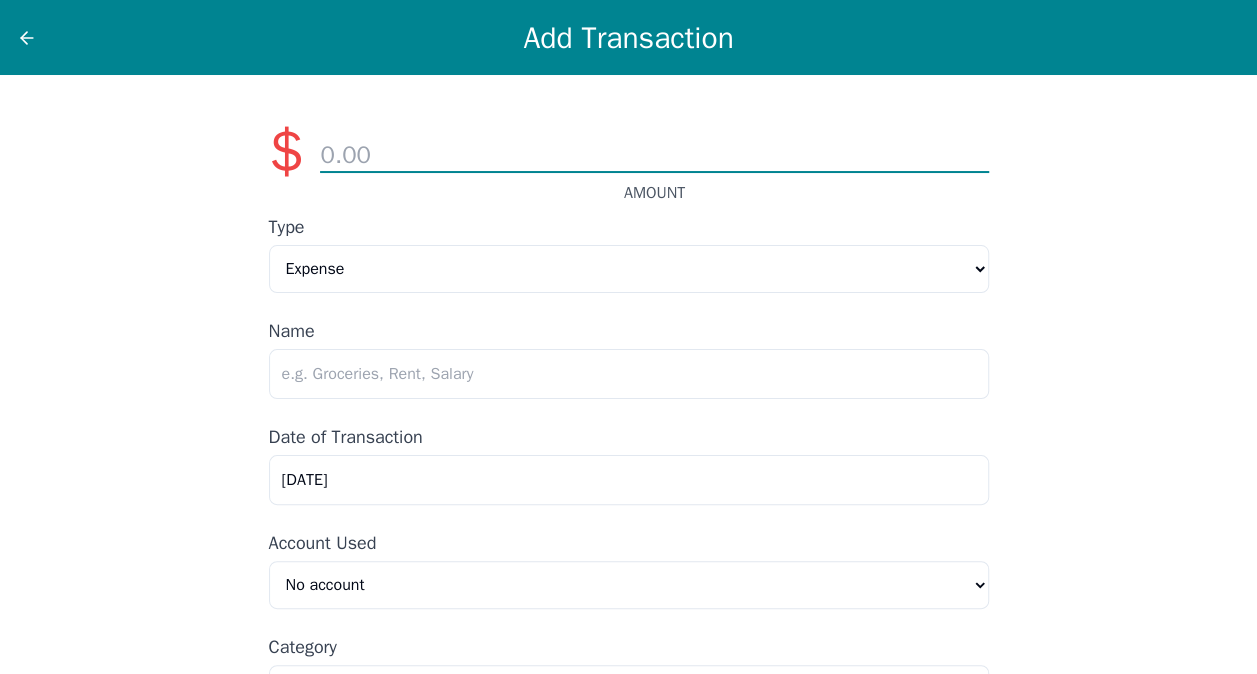 click at bounding box center [654, 156] 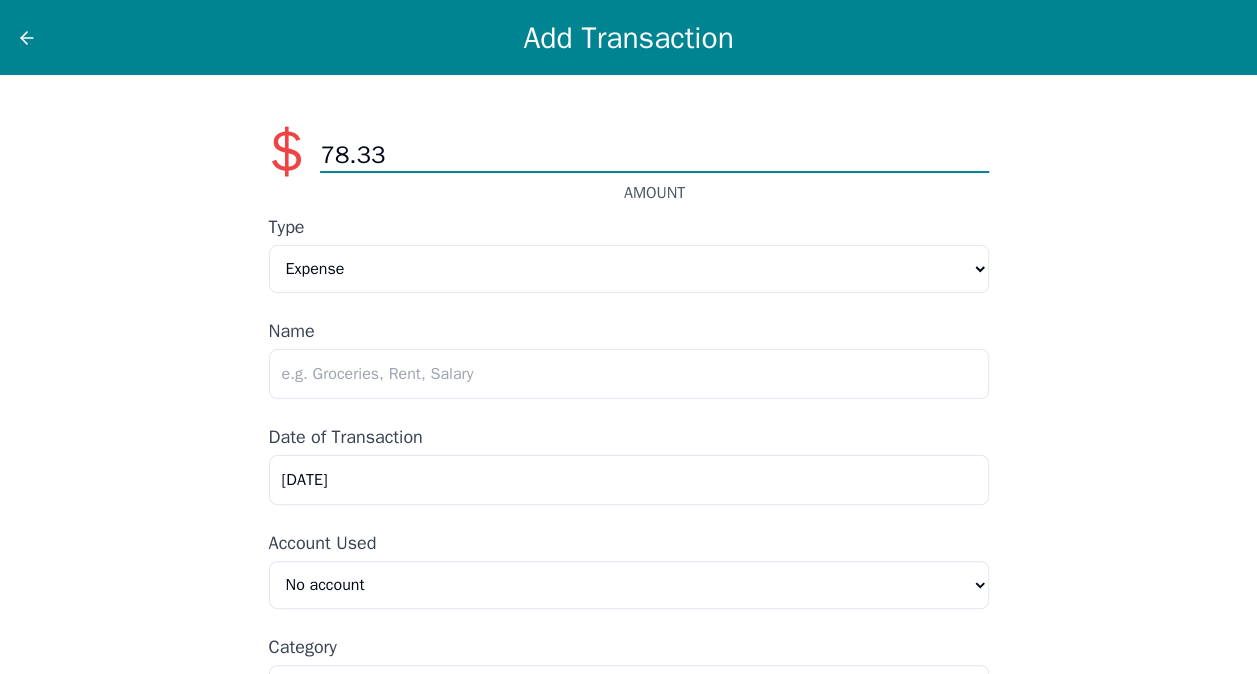 type on "78.33" 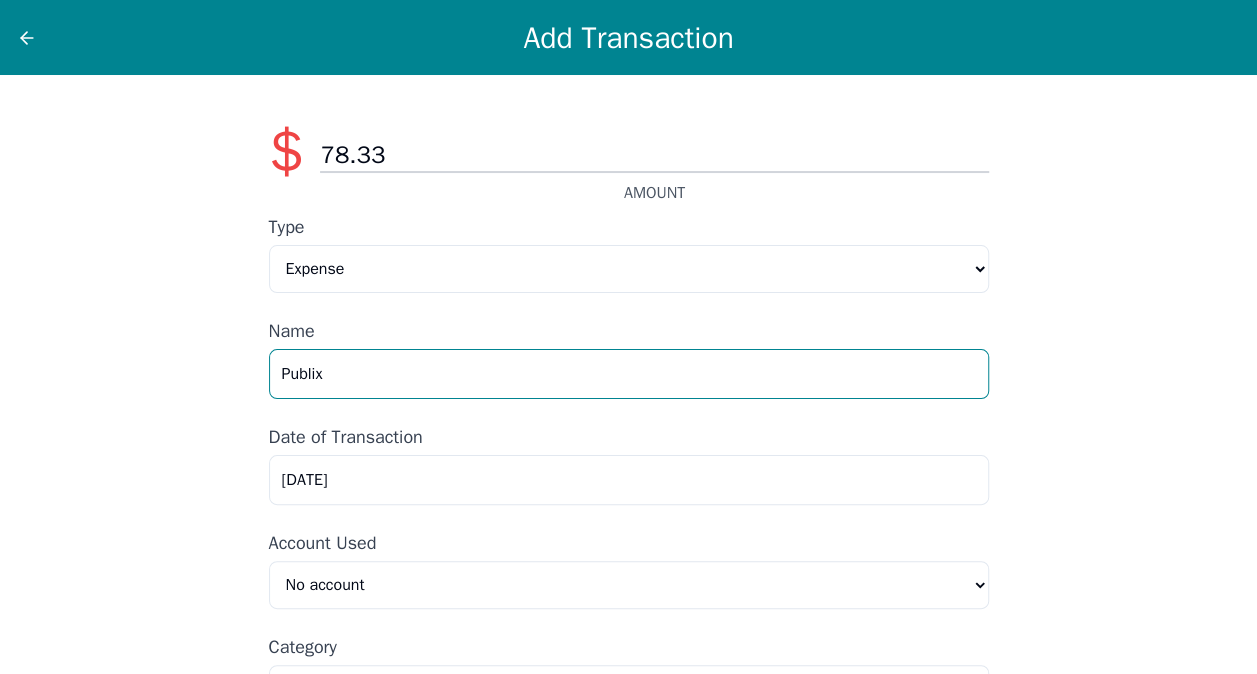 type on "Publix" 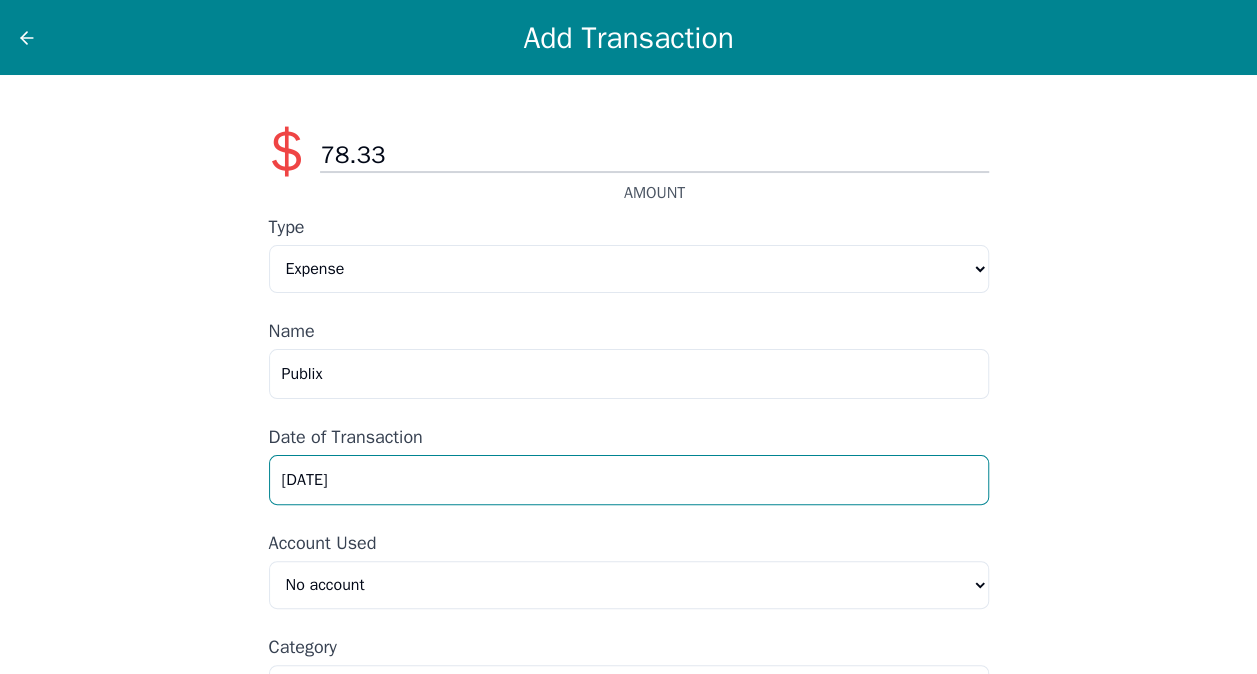 drag, startPoint x: 372, startPoint y: 484, endPoint x: 190, endPoint y: 483, distance: 182.00275 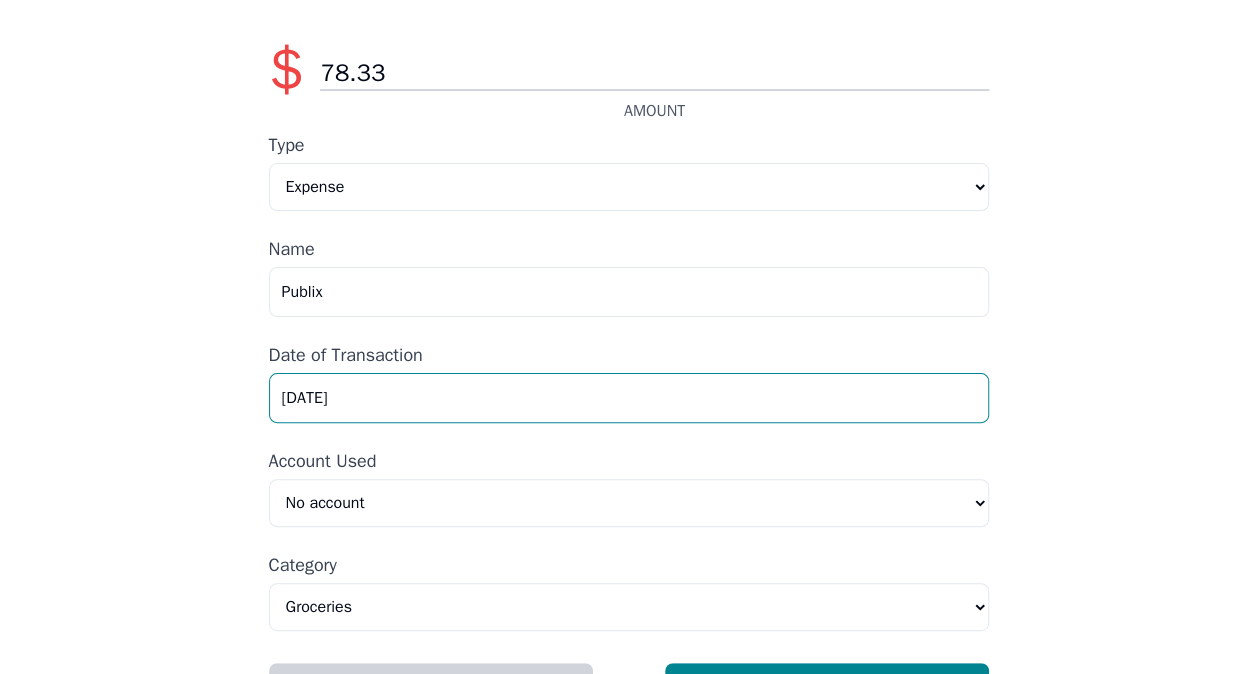 scroll, scrollTop: 143, scrollLeft: 0, axis: vertical 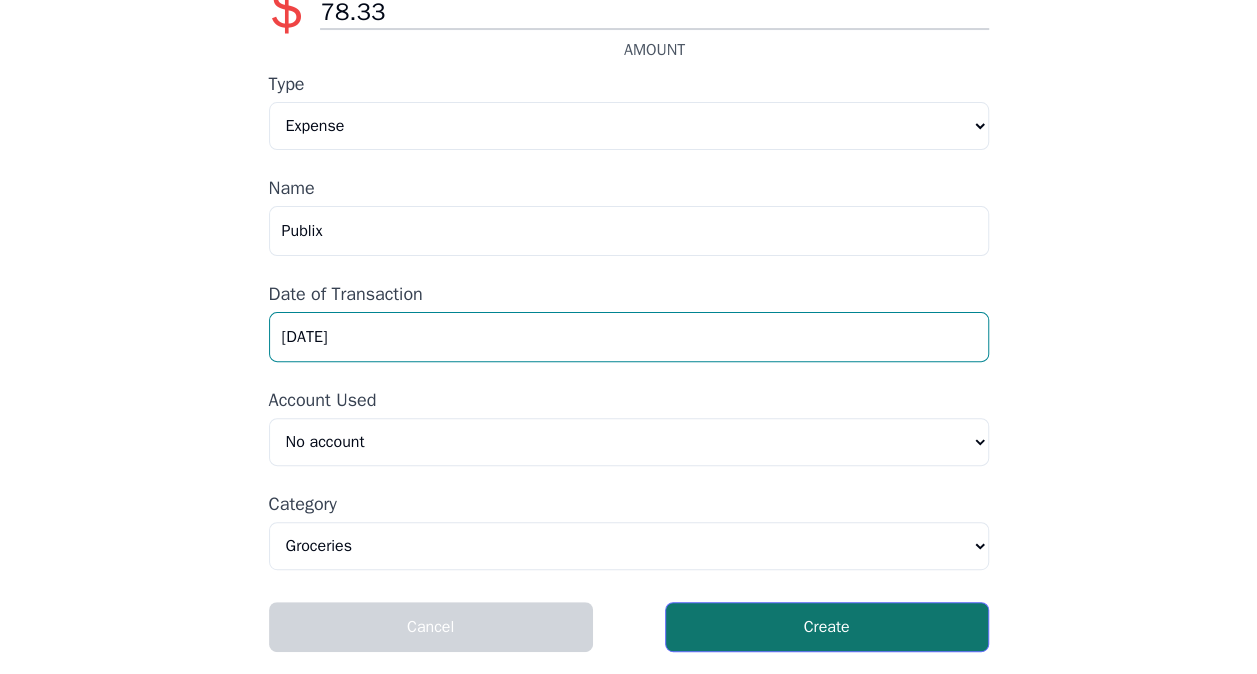 type on "[DATE]" 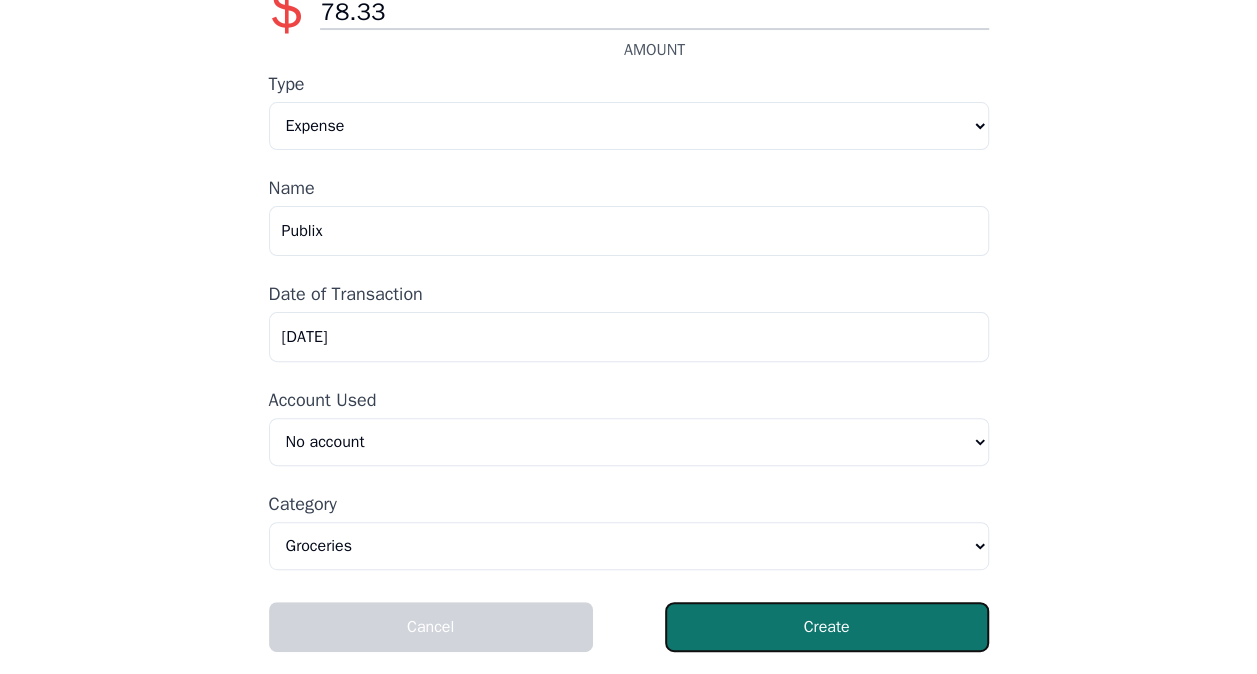 click on "Create" at bounding box center (827, 627) 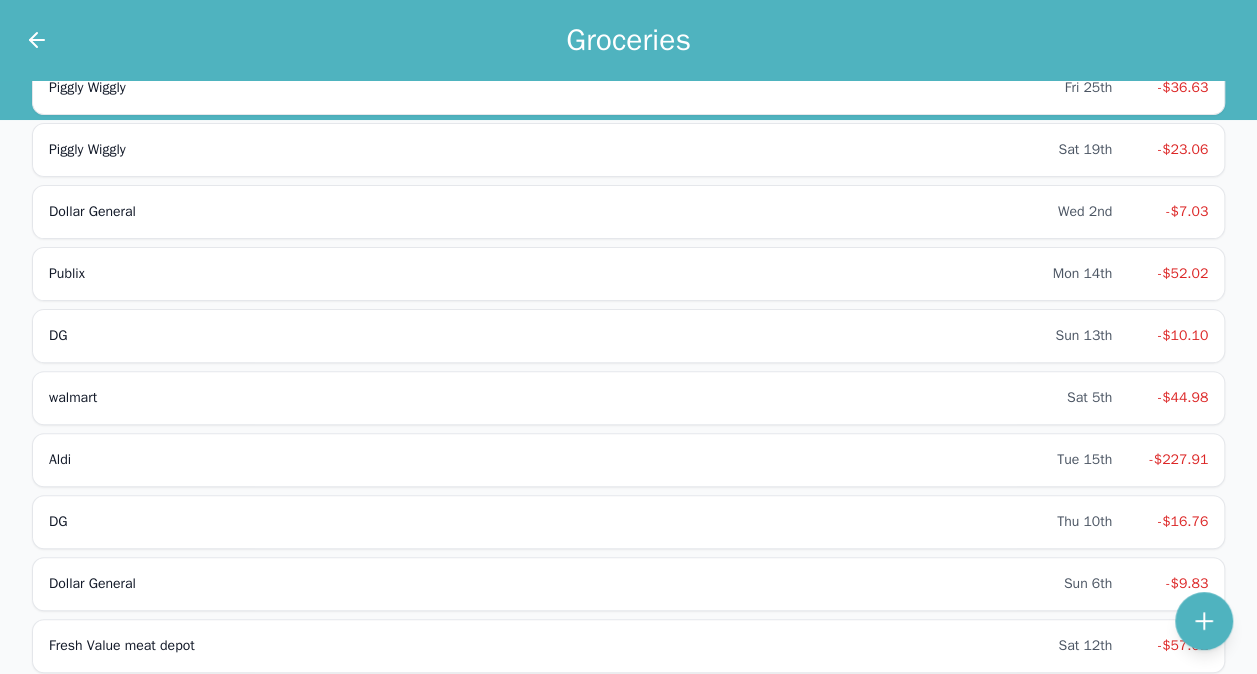 scroll, scrollTop: 0, scrollLeft: 0, axis: both 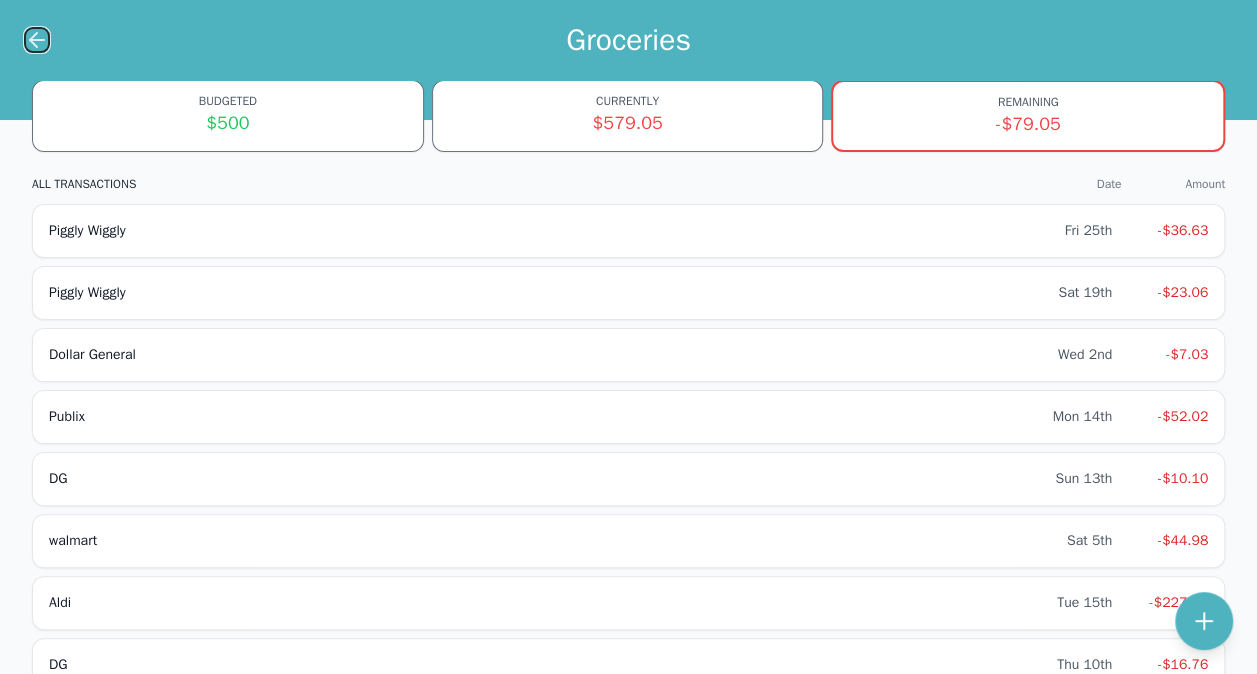click 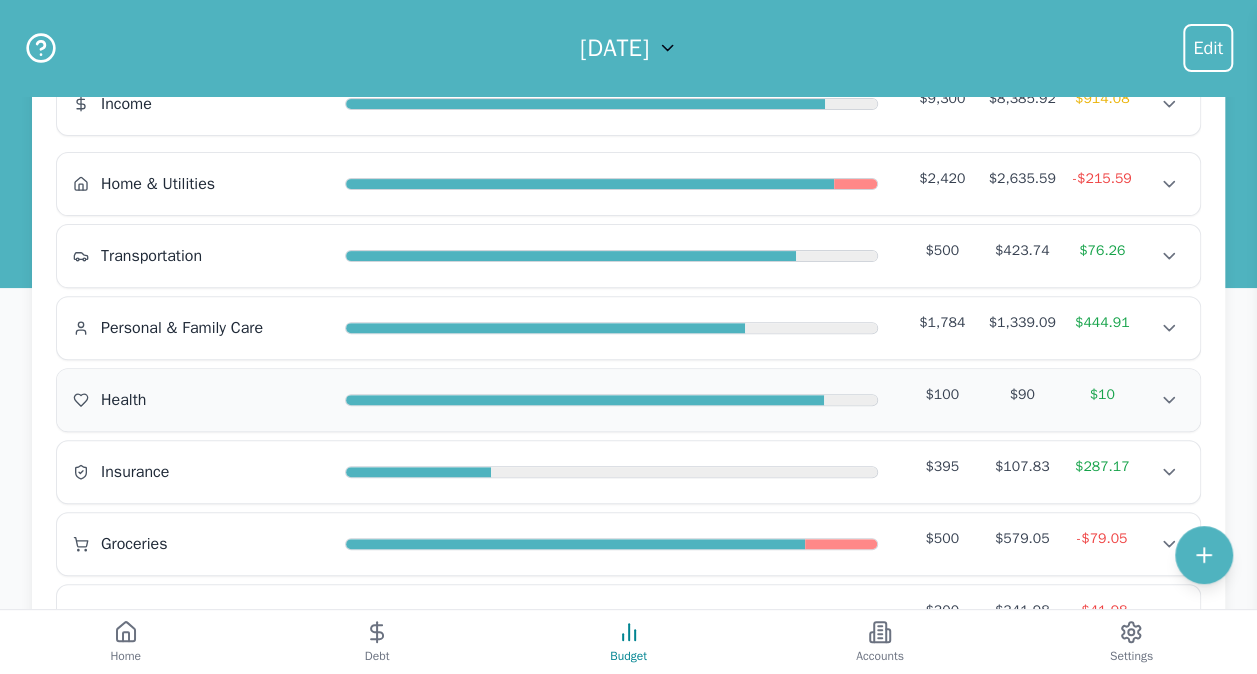 scroll, scrollTop: 200, scrollLeft: 0, axis: vertical 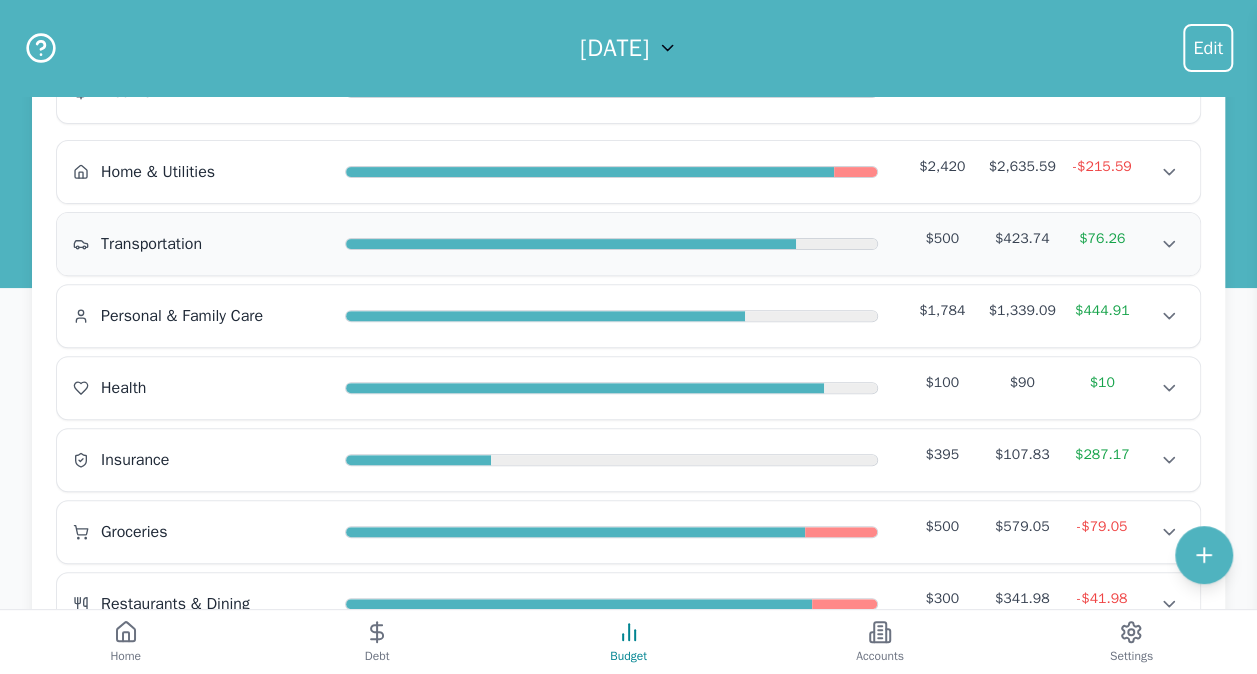 click on "Transportation" at bounding box center [151, 244] 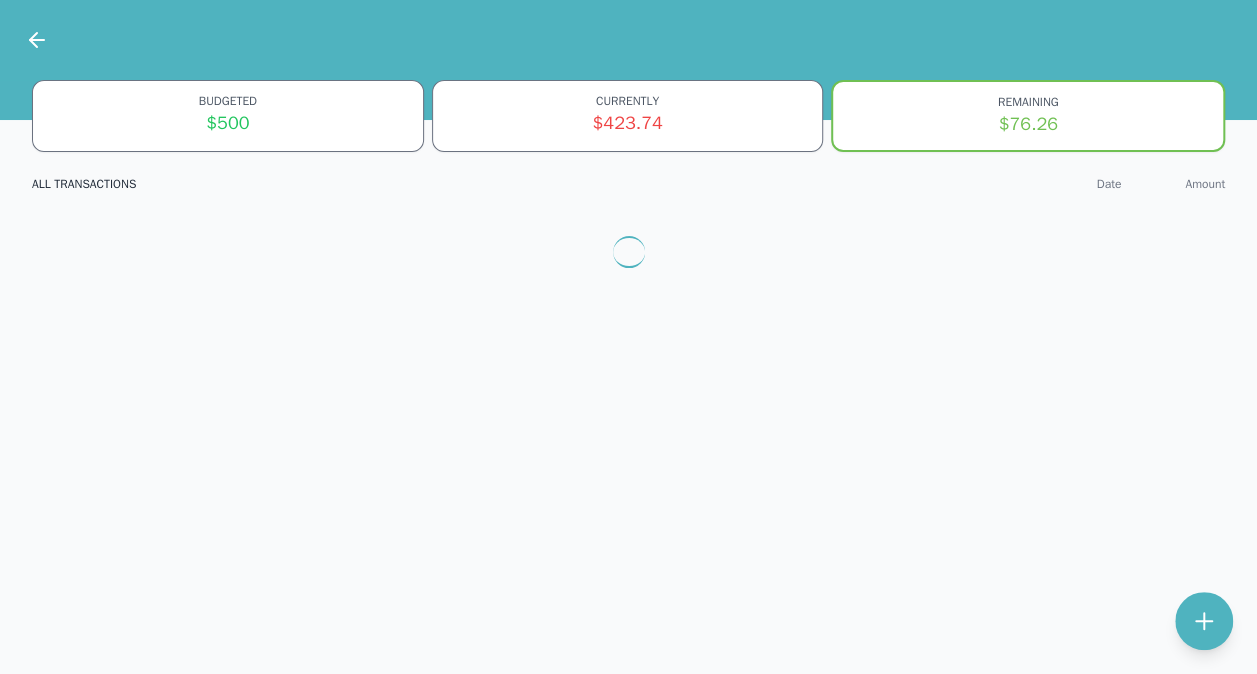 scroll, scrollTop: 0, scrollLeft: 0, axis: both 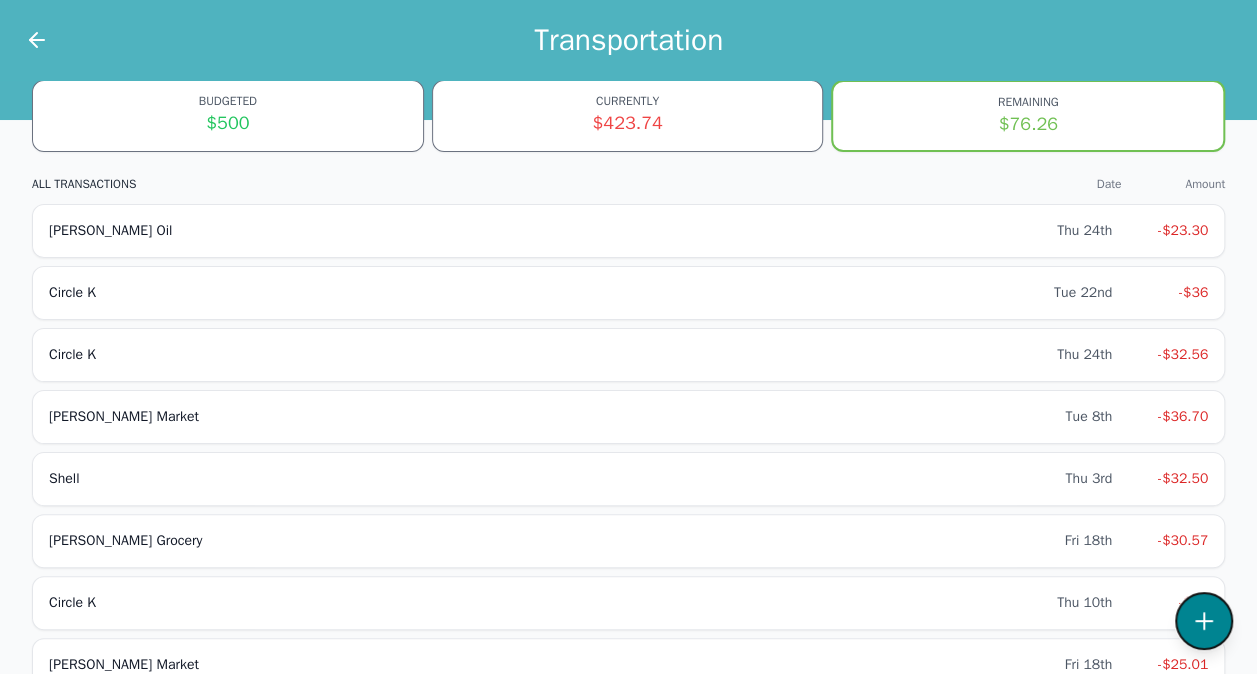 click 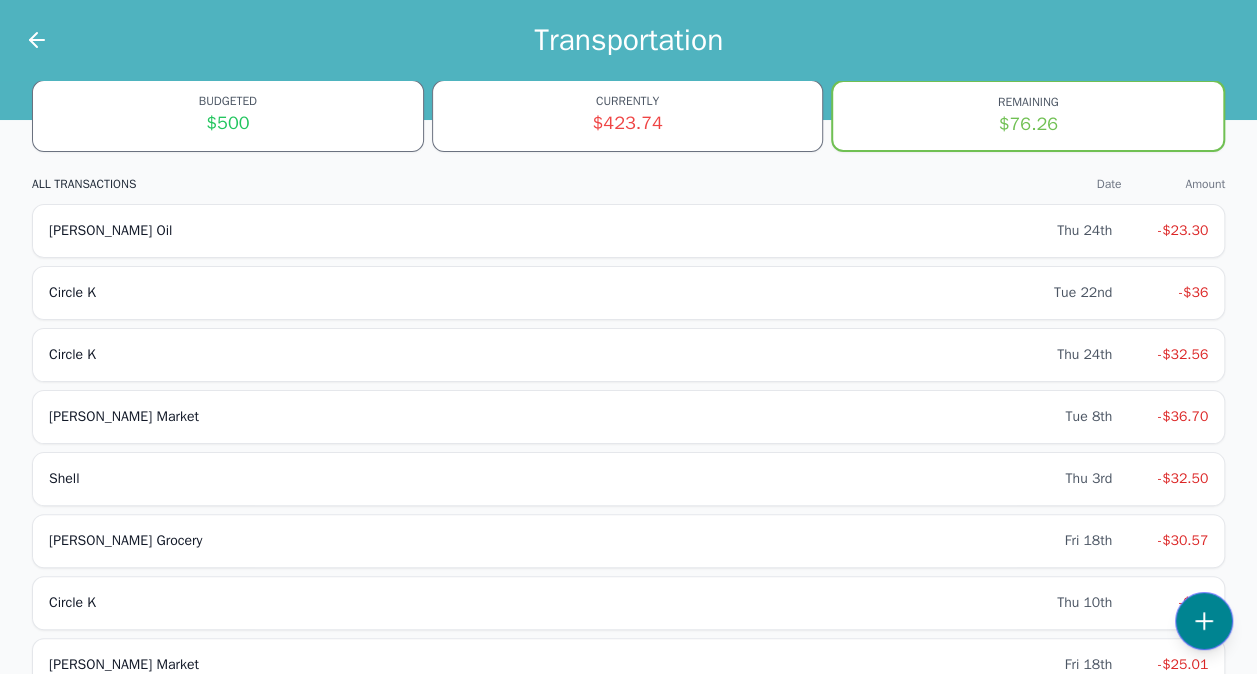 select on "transportation" 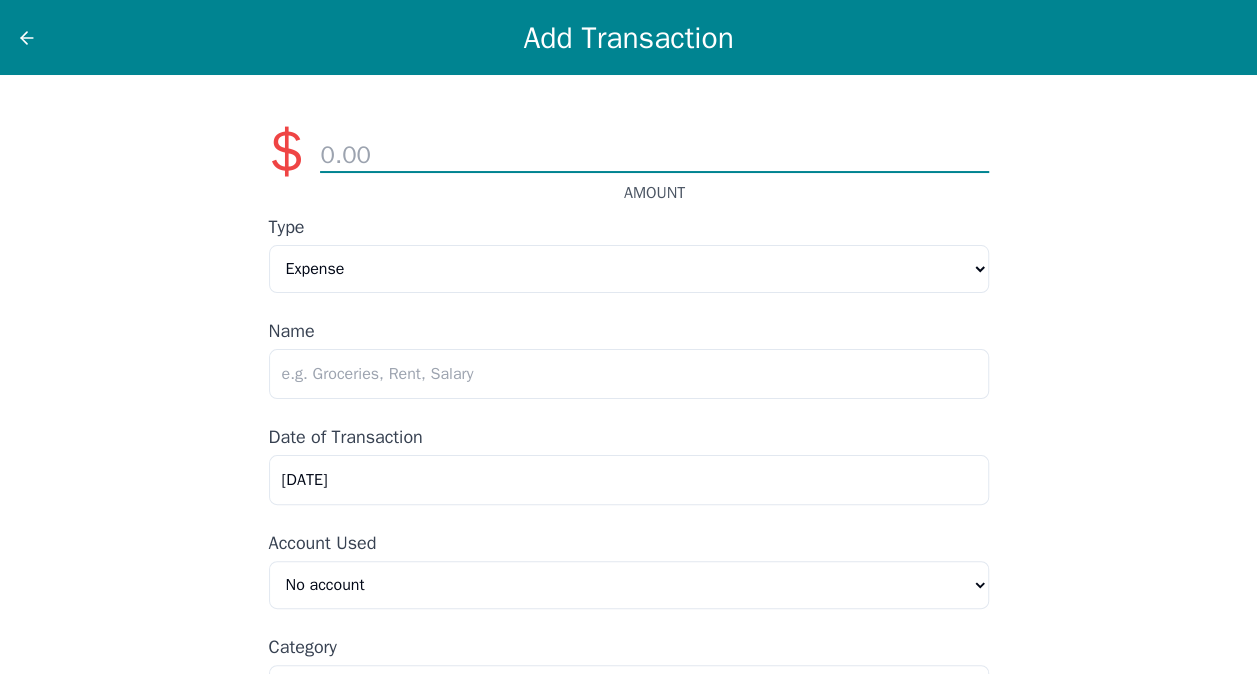 click at bounding box center [654, 156] 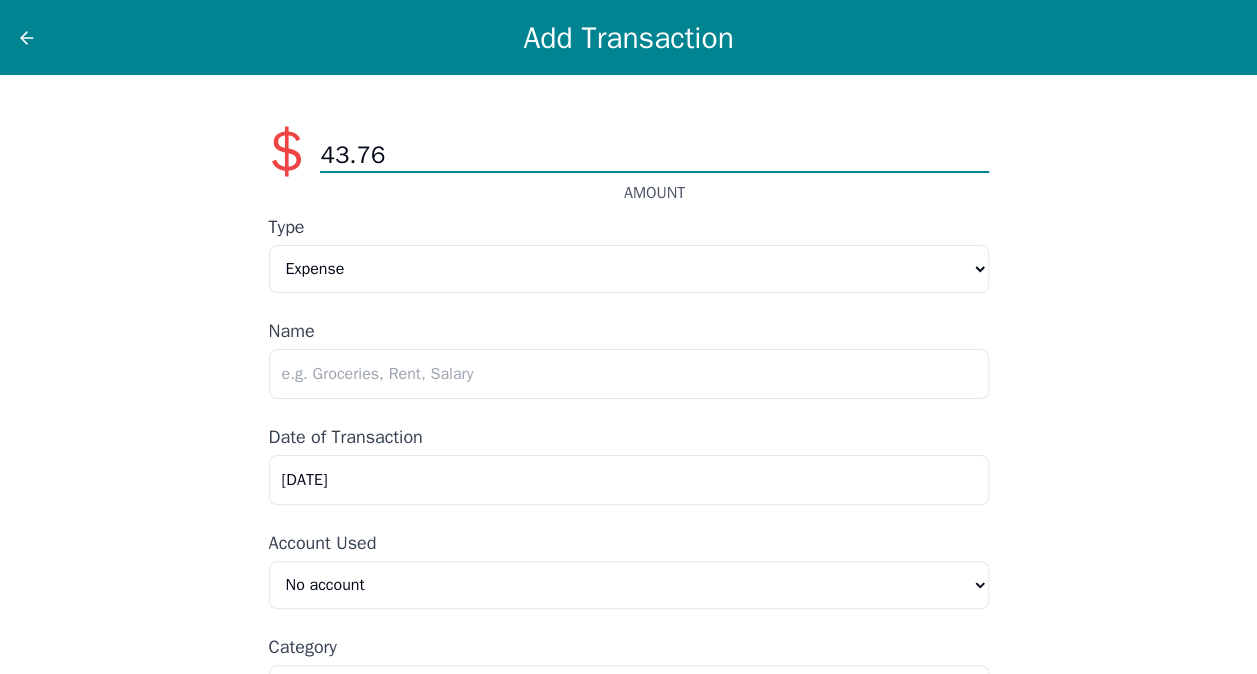 type on "43.76" 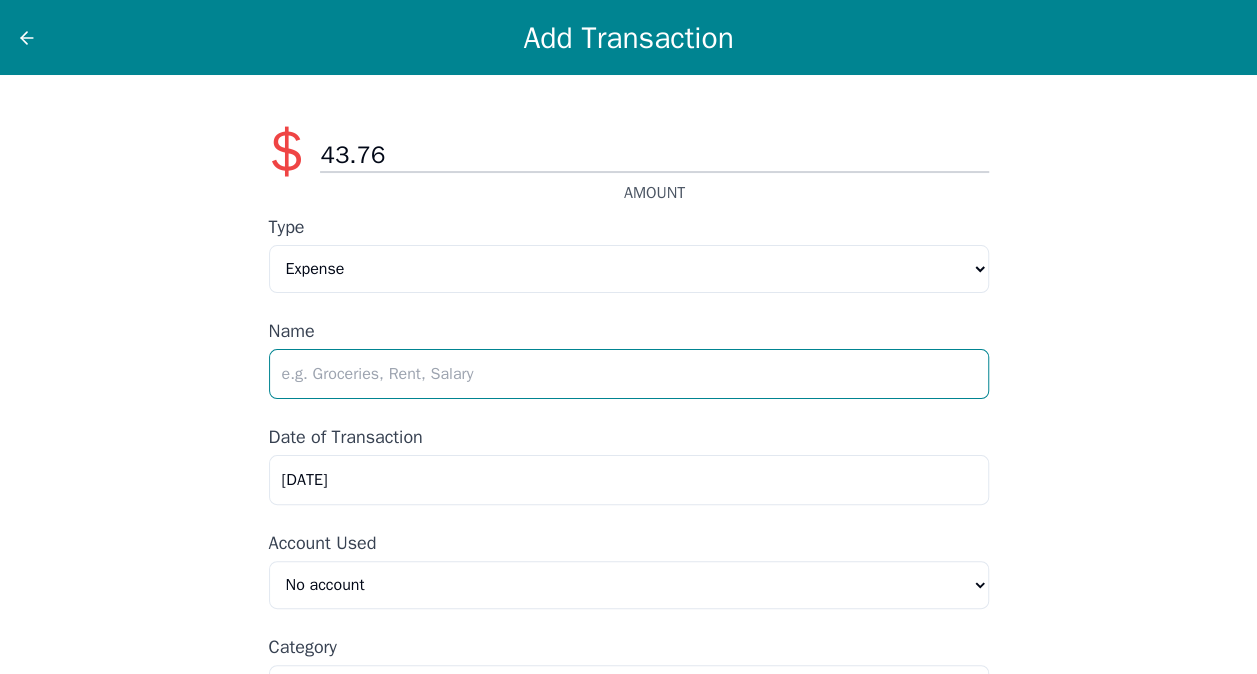 click at bounding box center [629, 374] 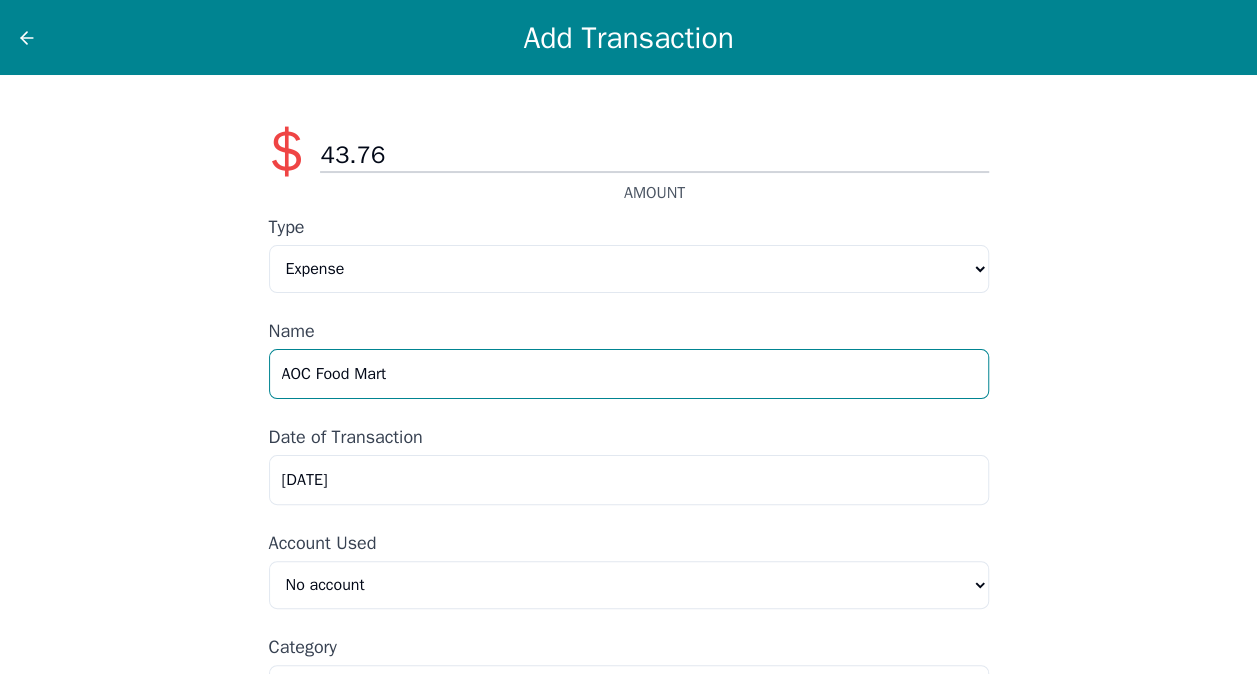 type on "AOC Food Mart" 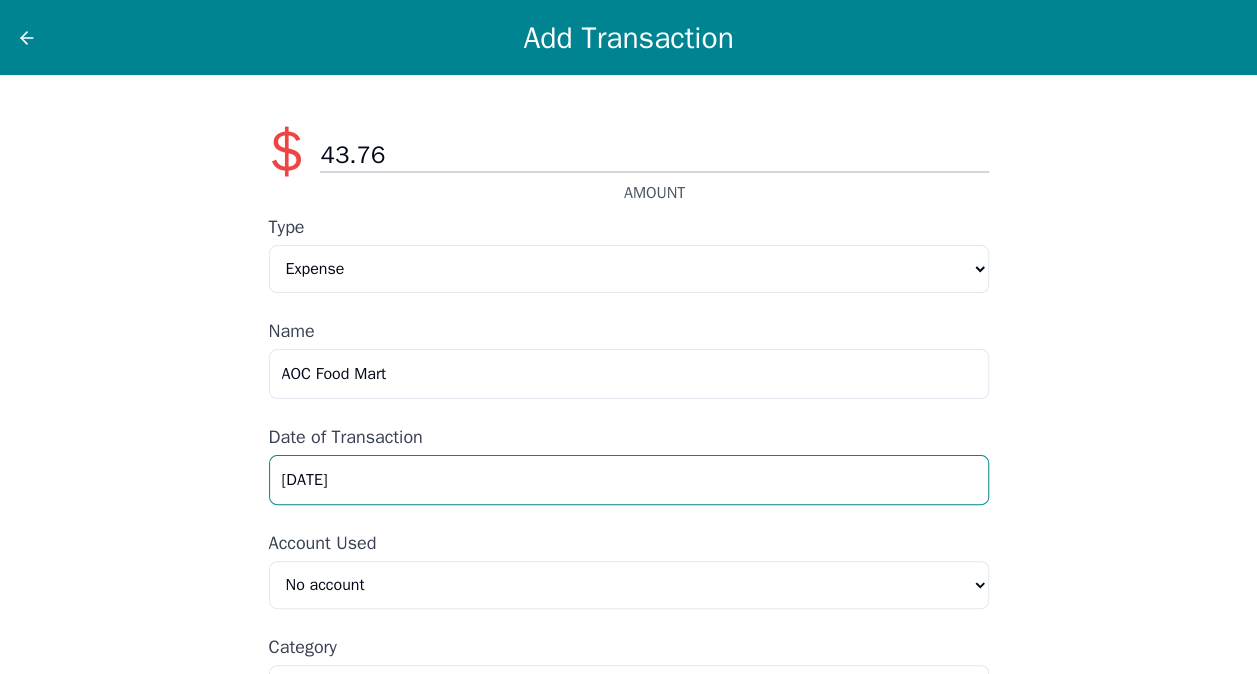 drag, startPoint x: 366, startPoint y: 488, endPoint x: 190, endPoint y: 494, distance: 176.10225 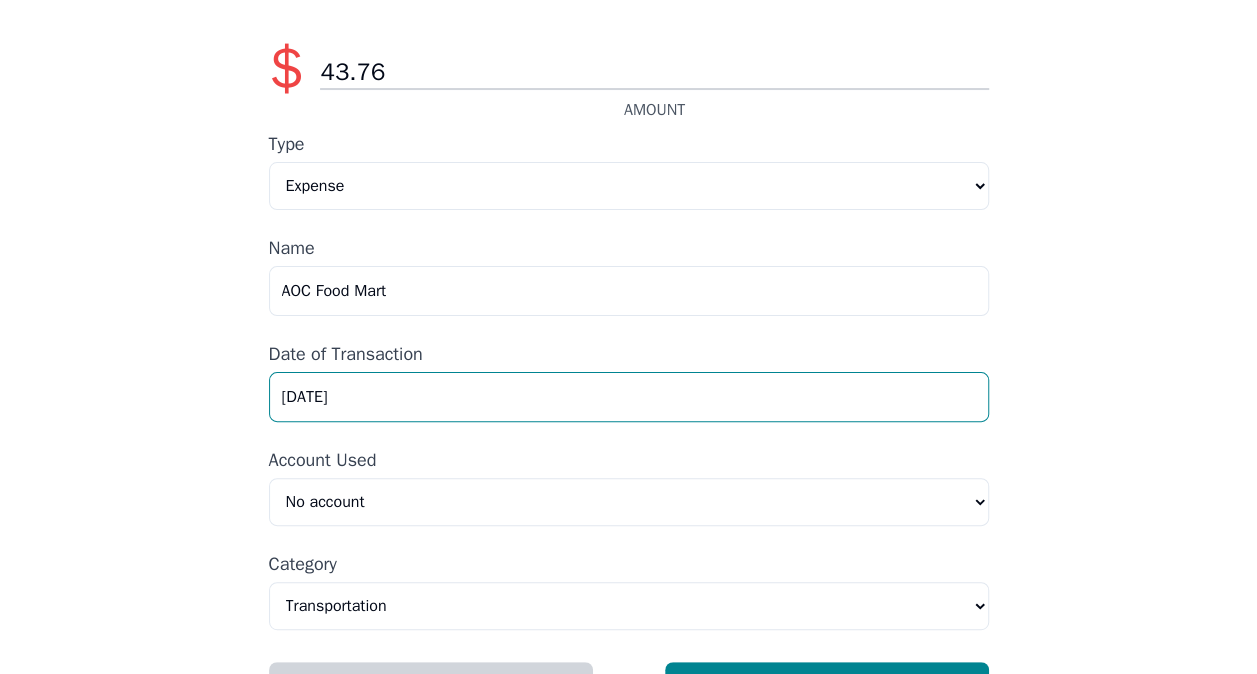 scroll, scrollTop: 143, scrollLeft: 0, axis: vertical 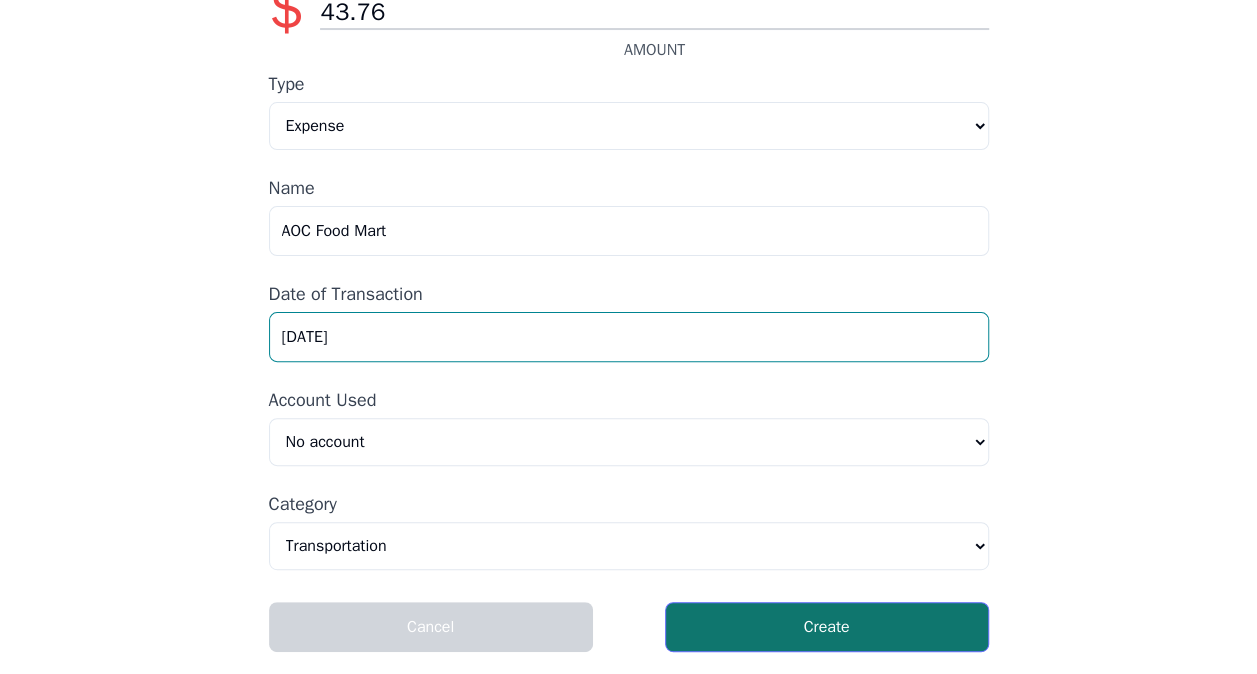 type on "[DATE]" 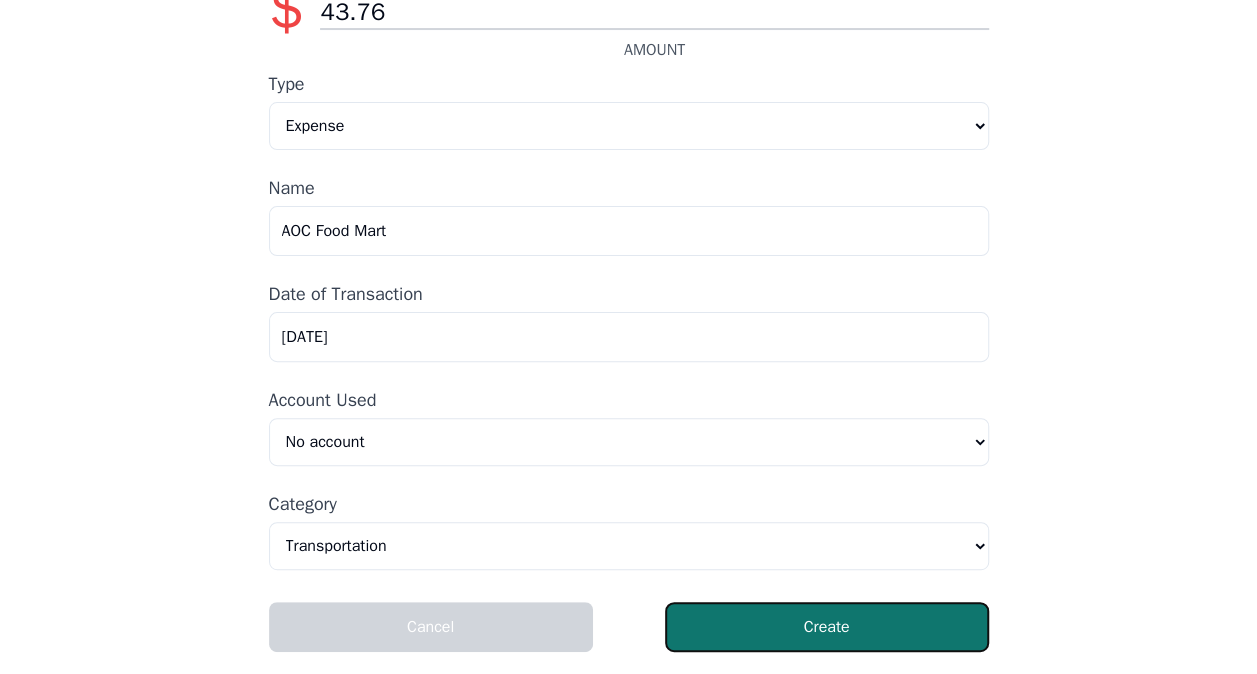 click on "Create" at bounding box center (827, 627) 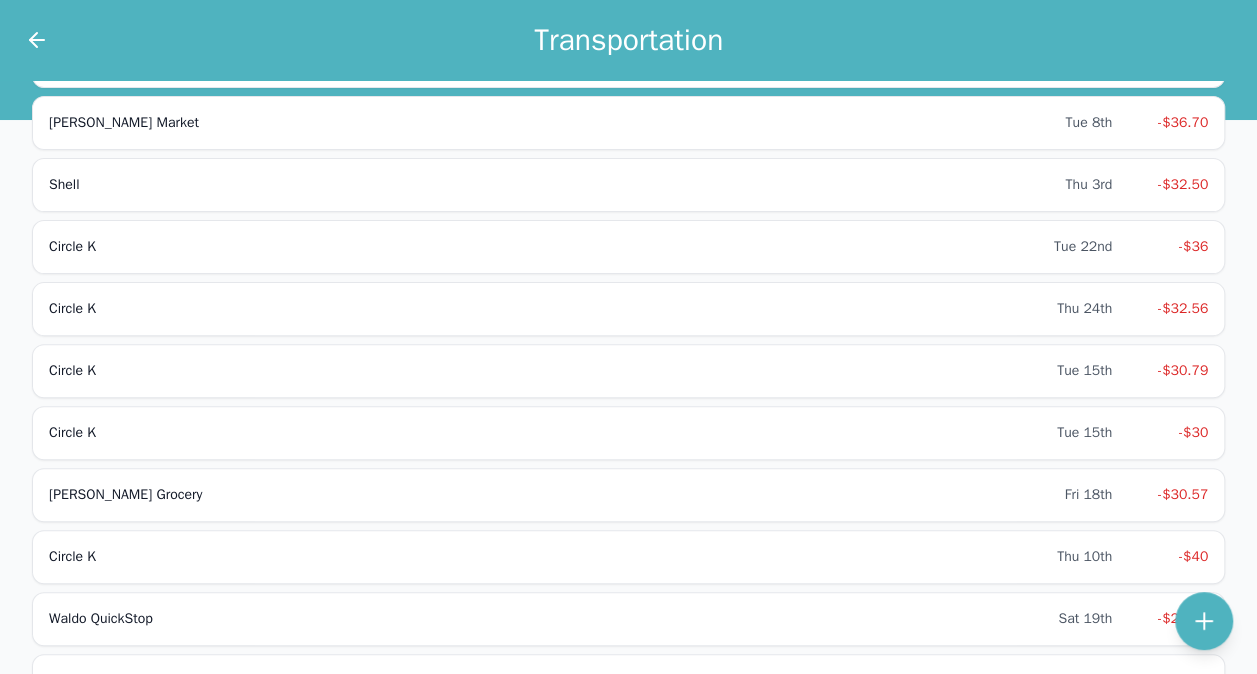 scroll, scrollTop: 200, scrollLeft: 0, axis: vertical 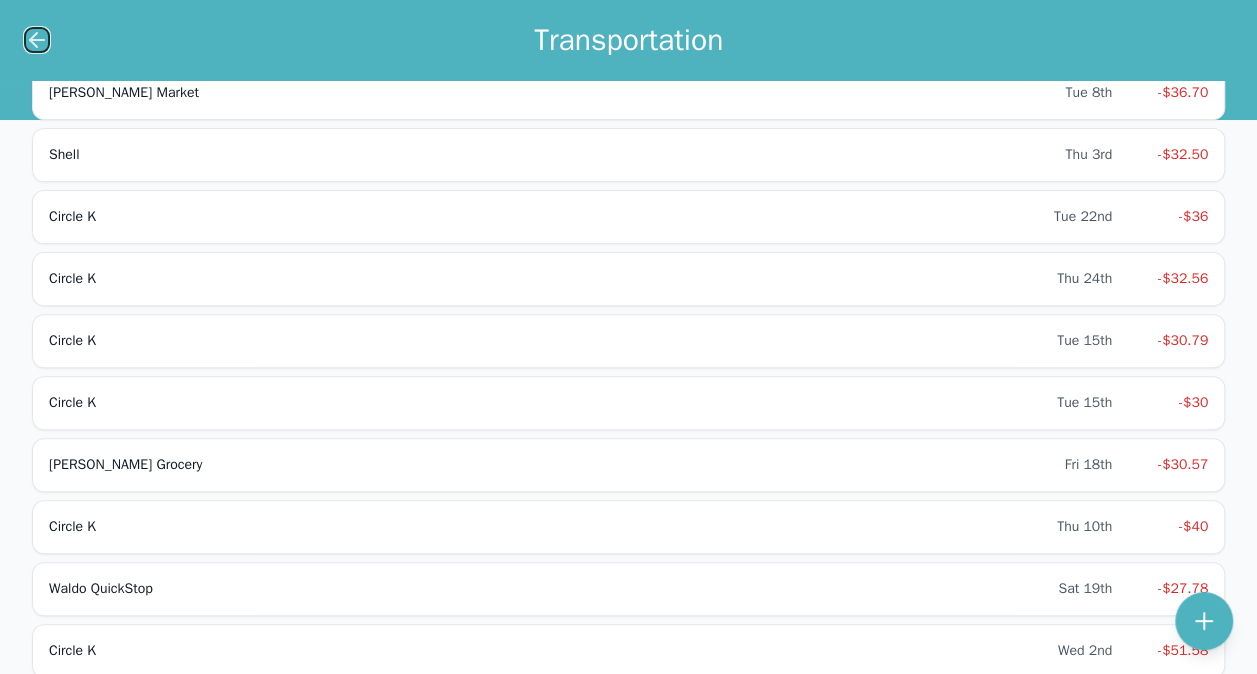click at bounding box center (37, 40) 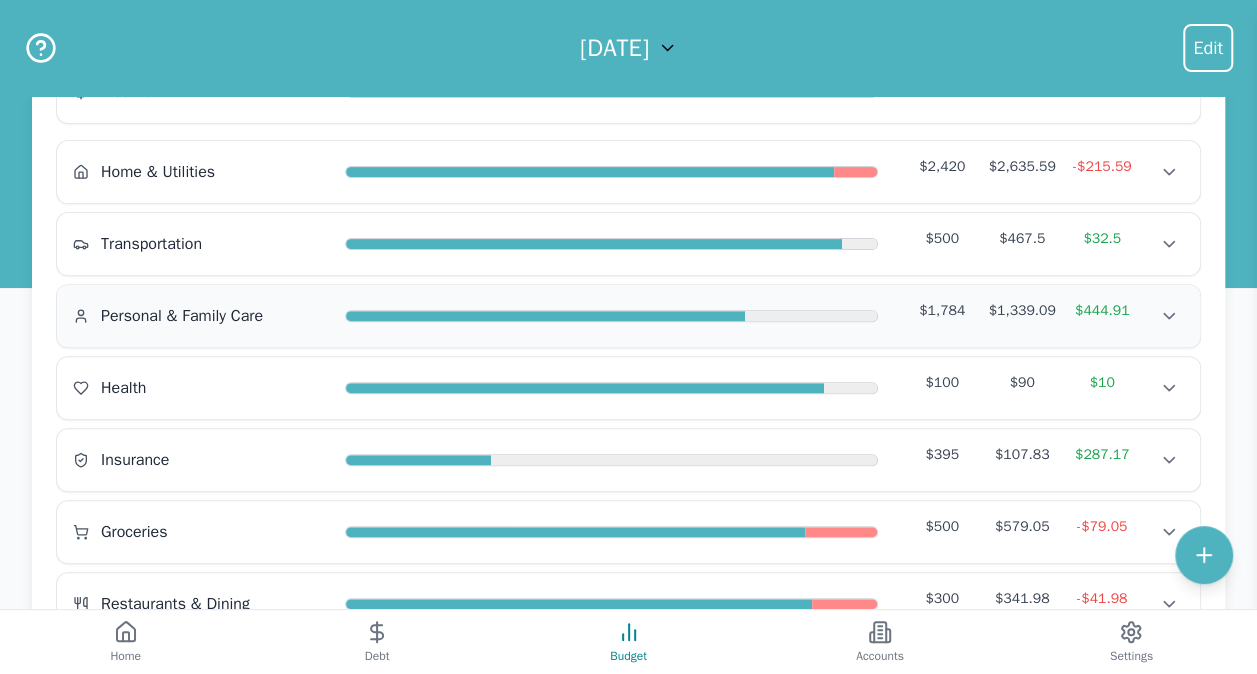 click on "Personal & Family Care" at bounding box center [182, 316] 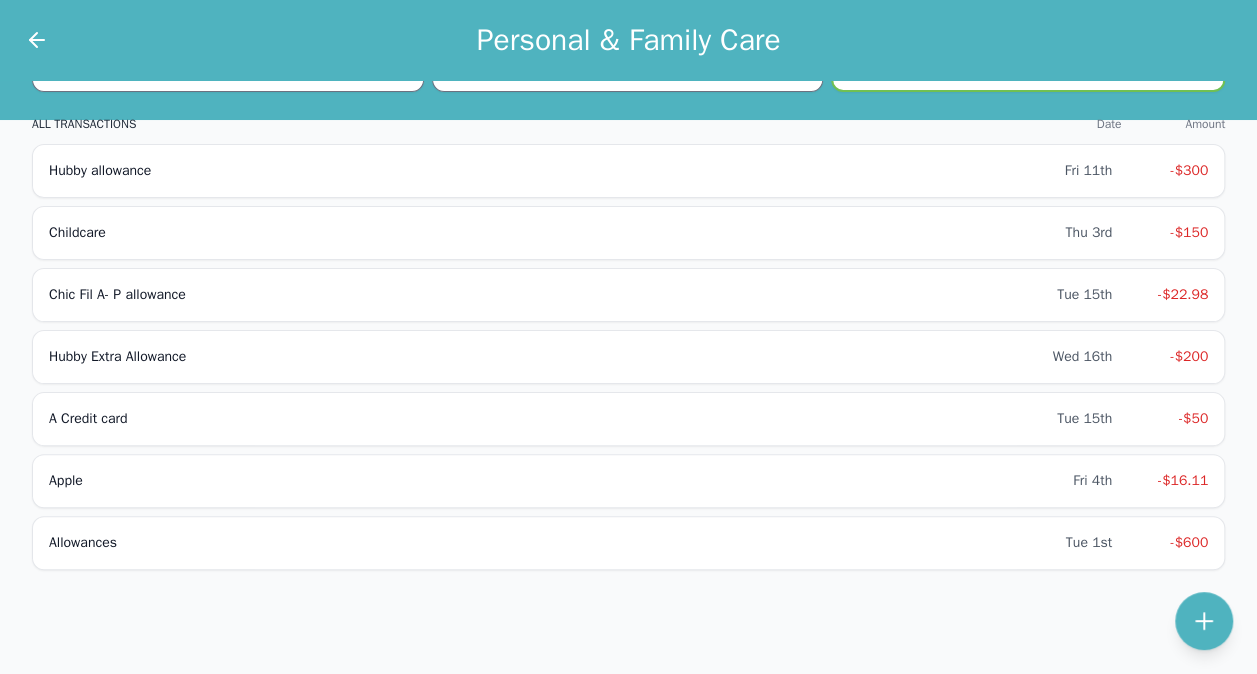 scroll, scrollTop: 0, scrollLeft: 0, axis: both 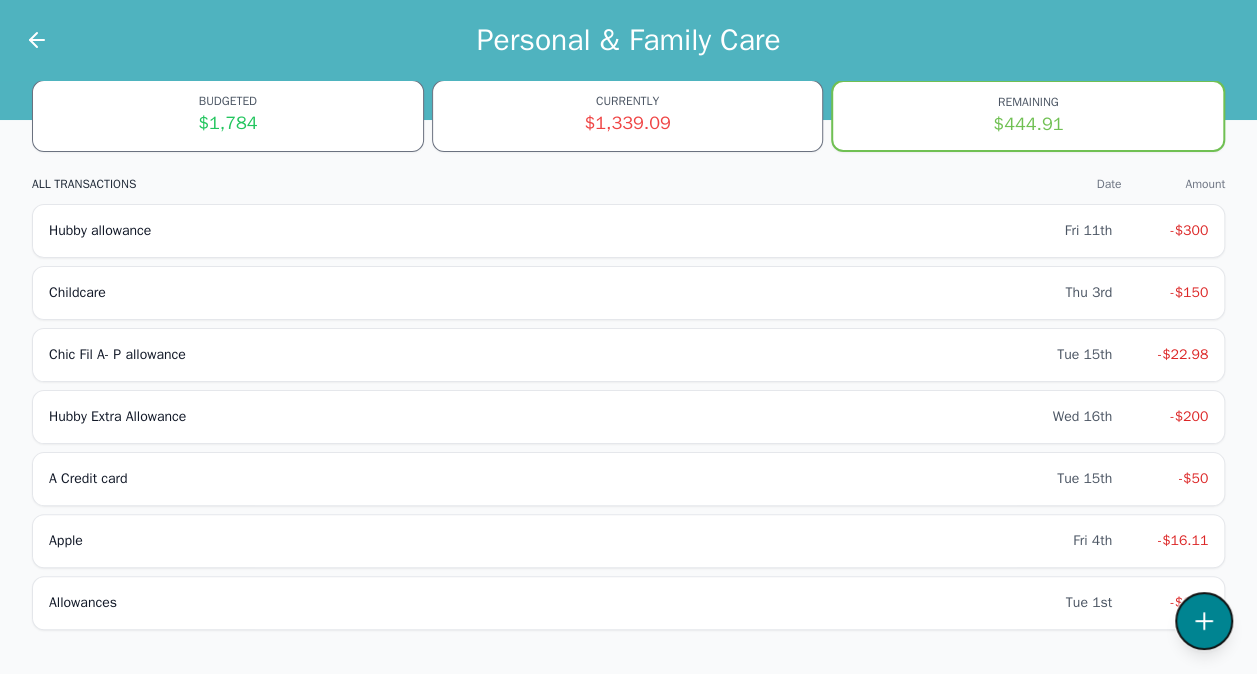 click 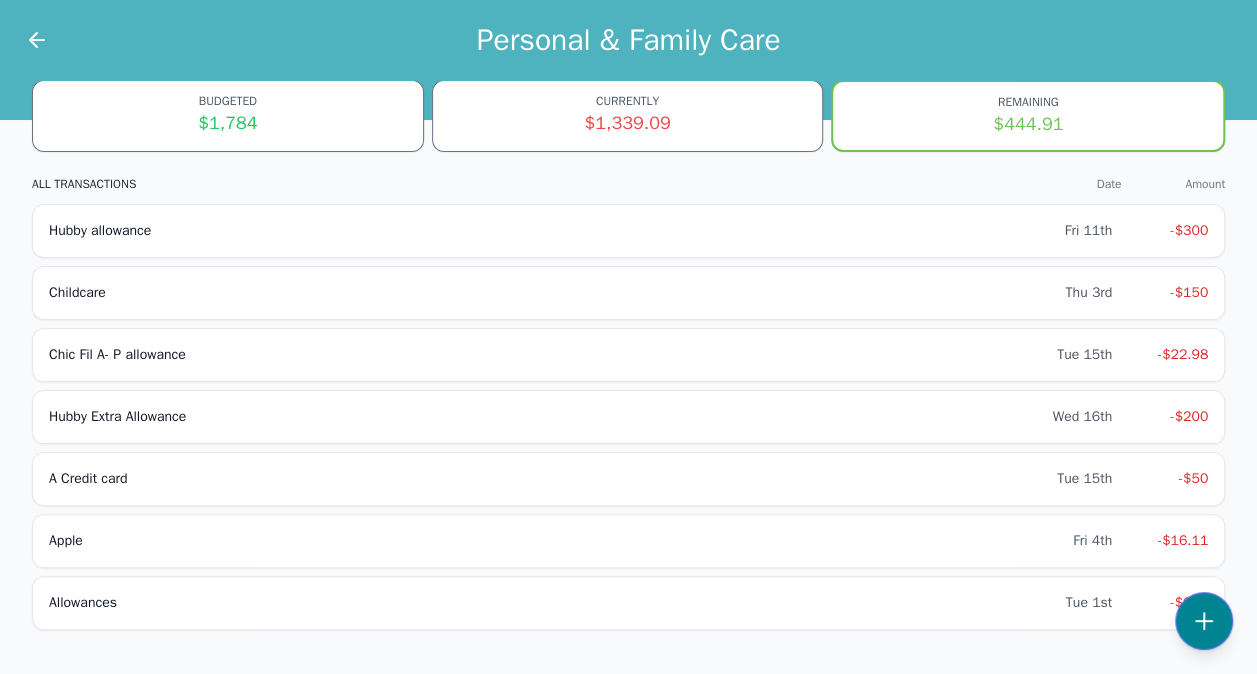 select on "personalFamilyCare" 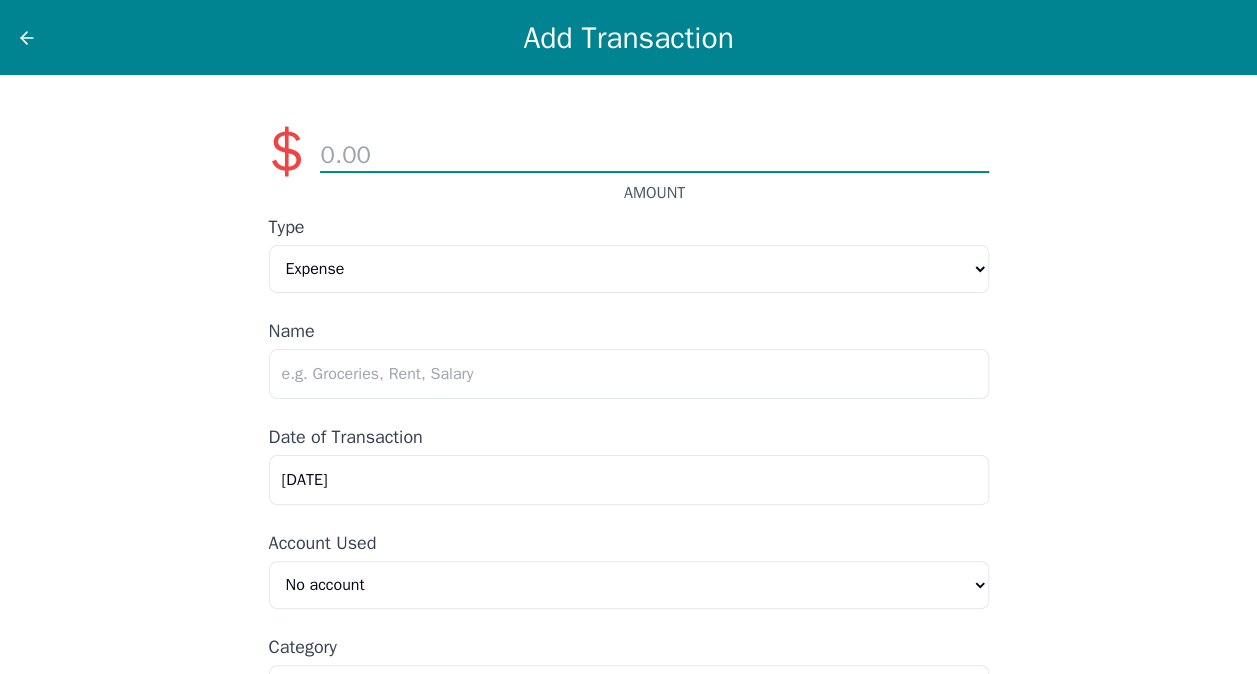 click at bounding box center (654, 156) 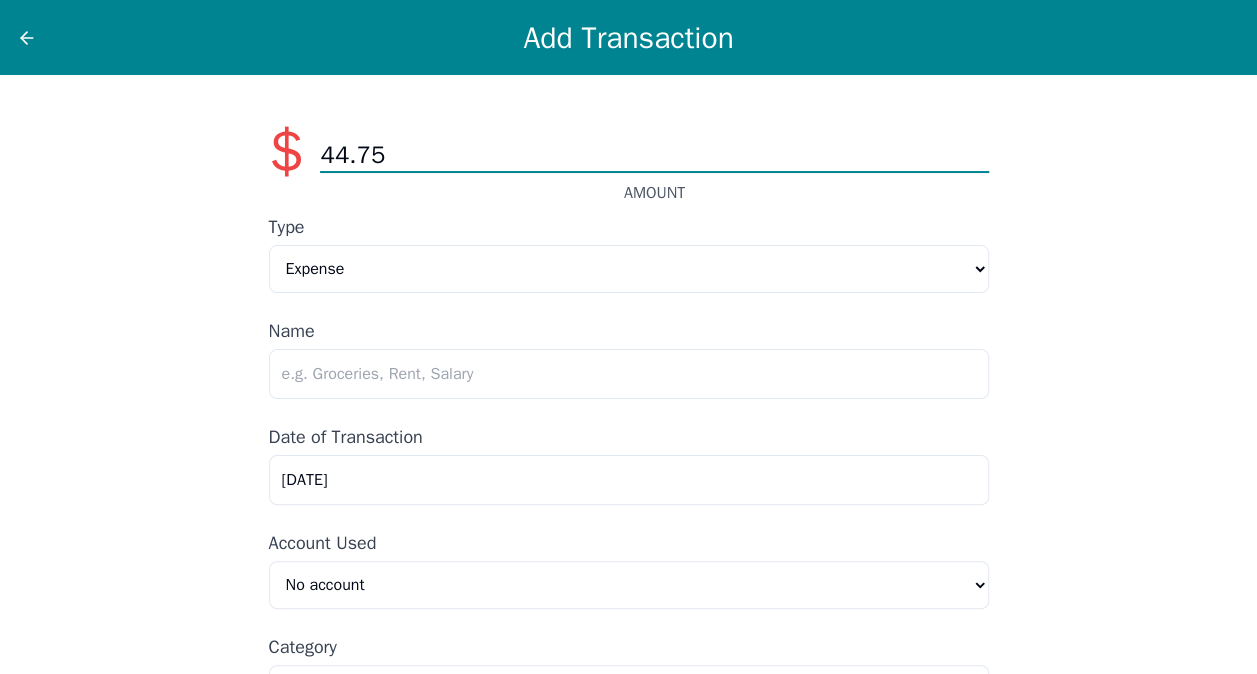 type on "44.75" 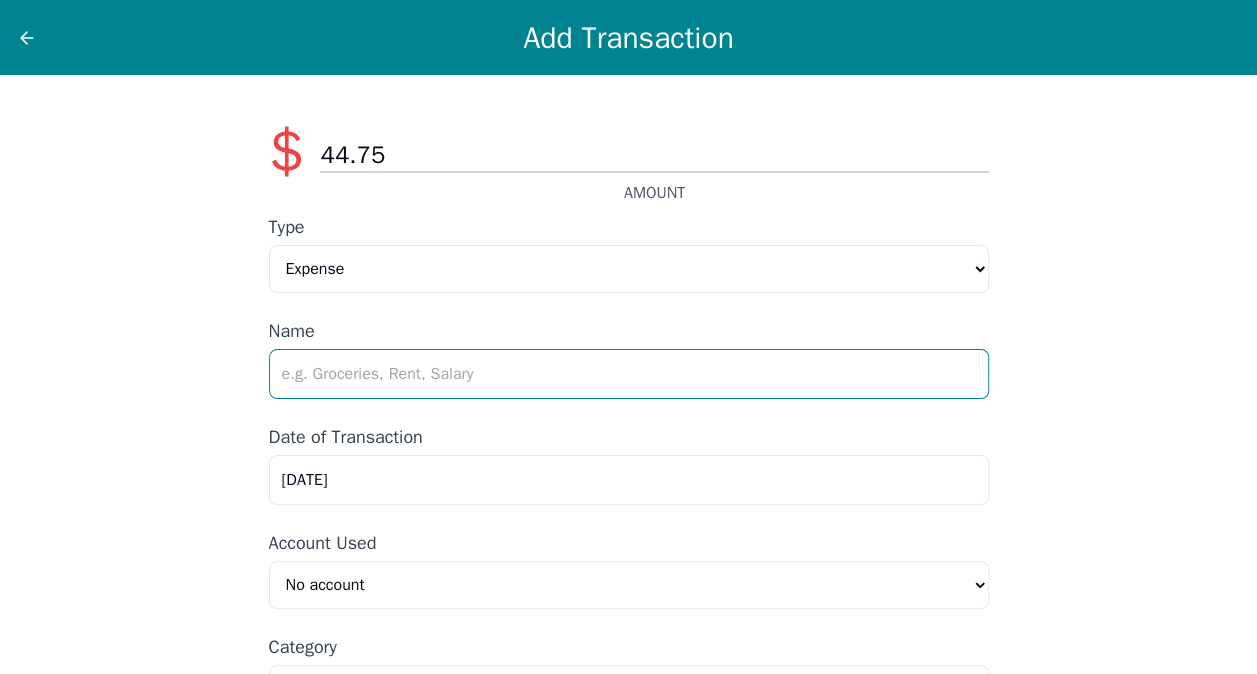 click at bounding box center [629, 374] 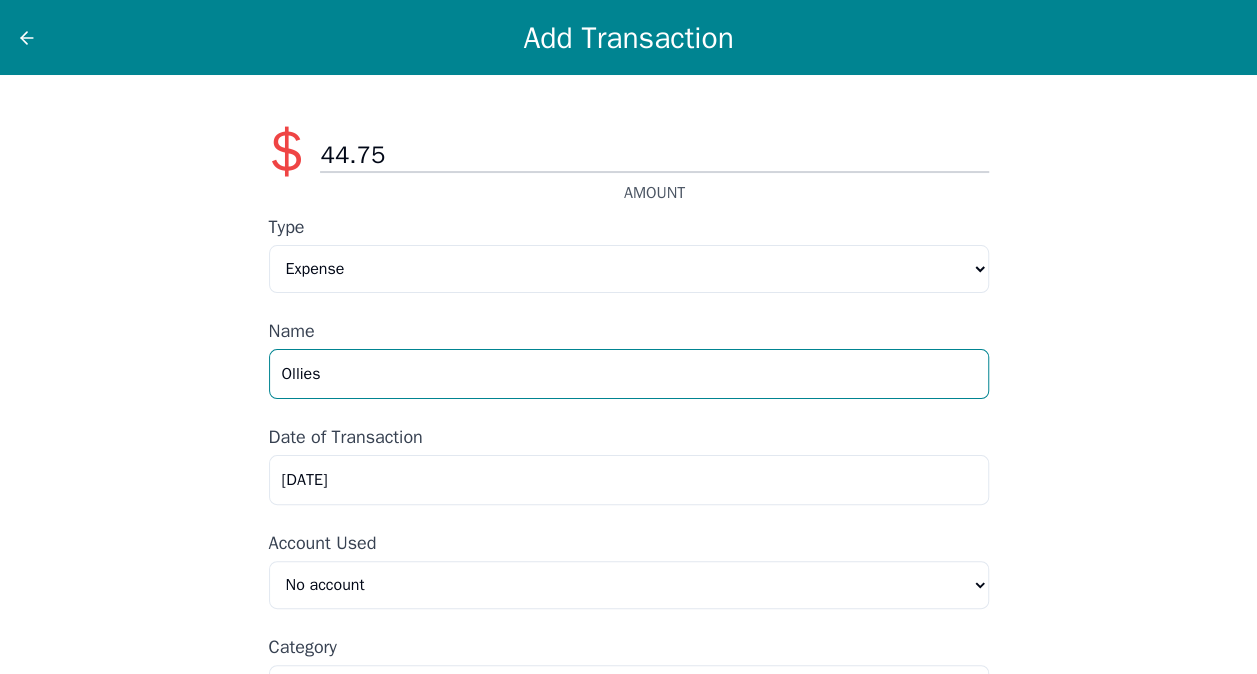 type on "Ollies" 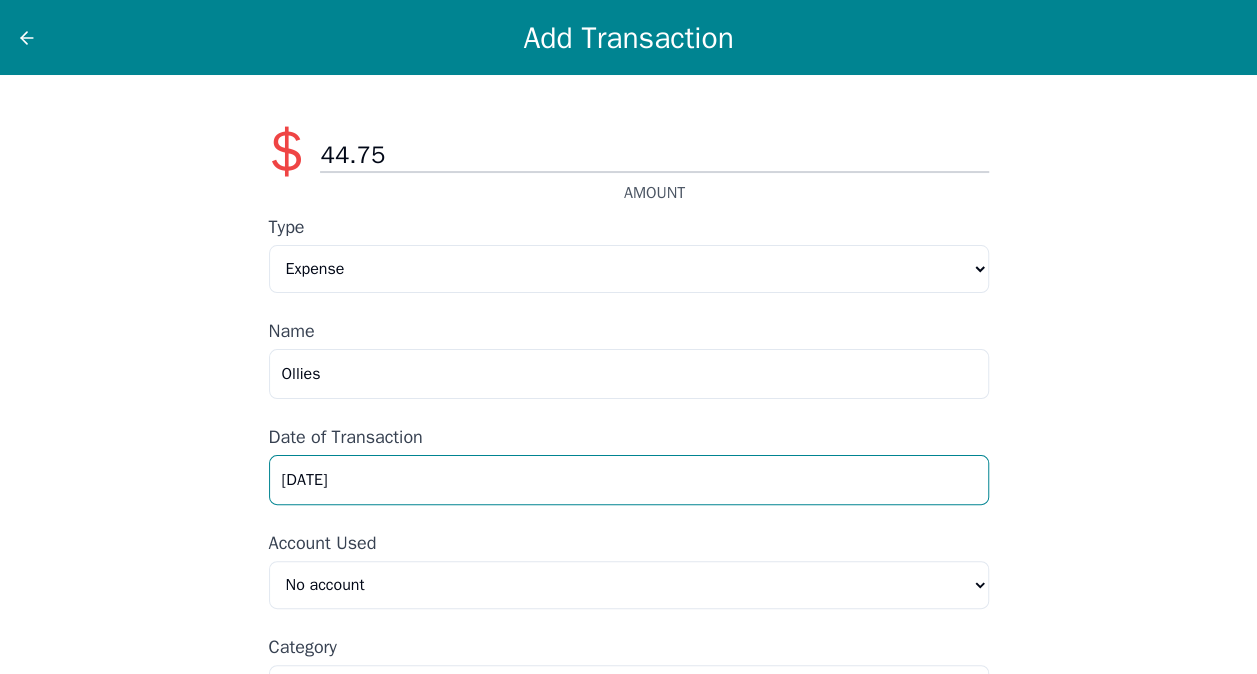 drag, startPoint x: 392, startPoint y: 478, endPoint x: 114, endPoint y: 474, distance: 278.02878 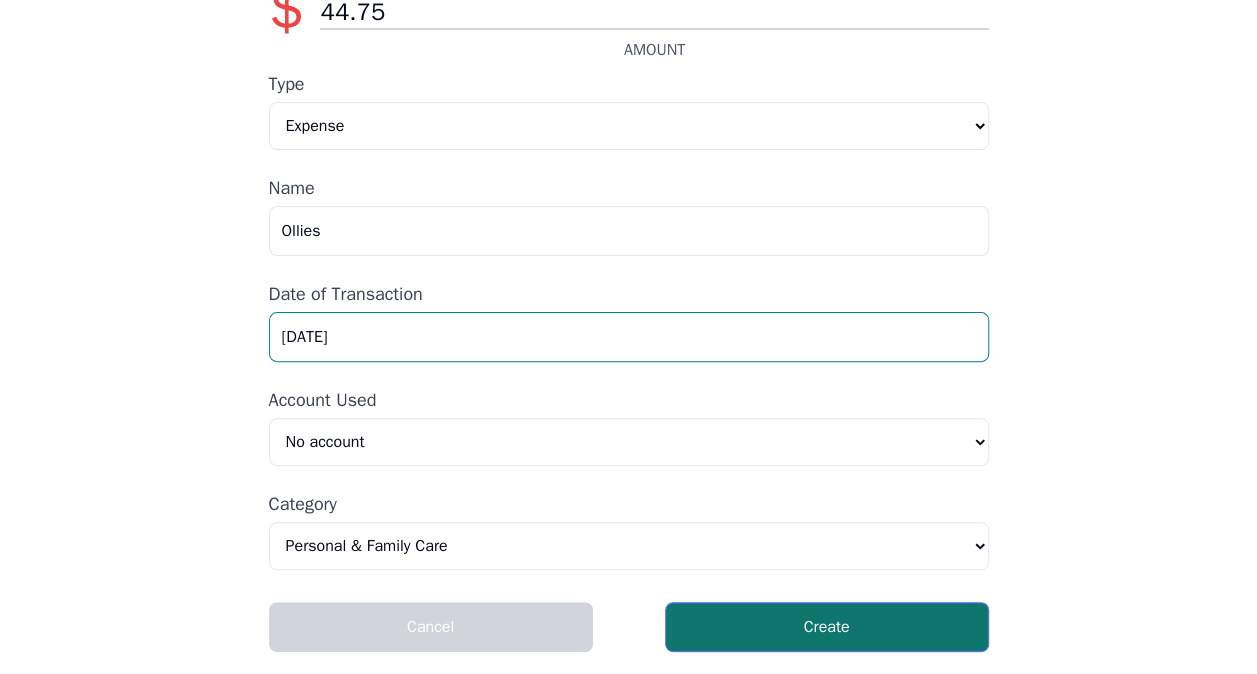 type on "[DATE]" 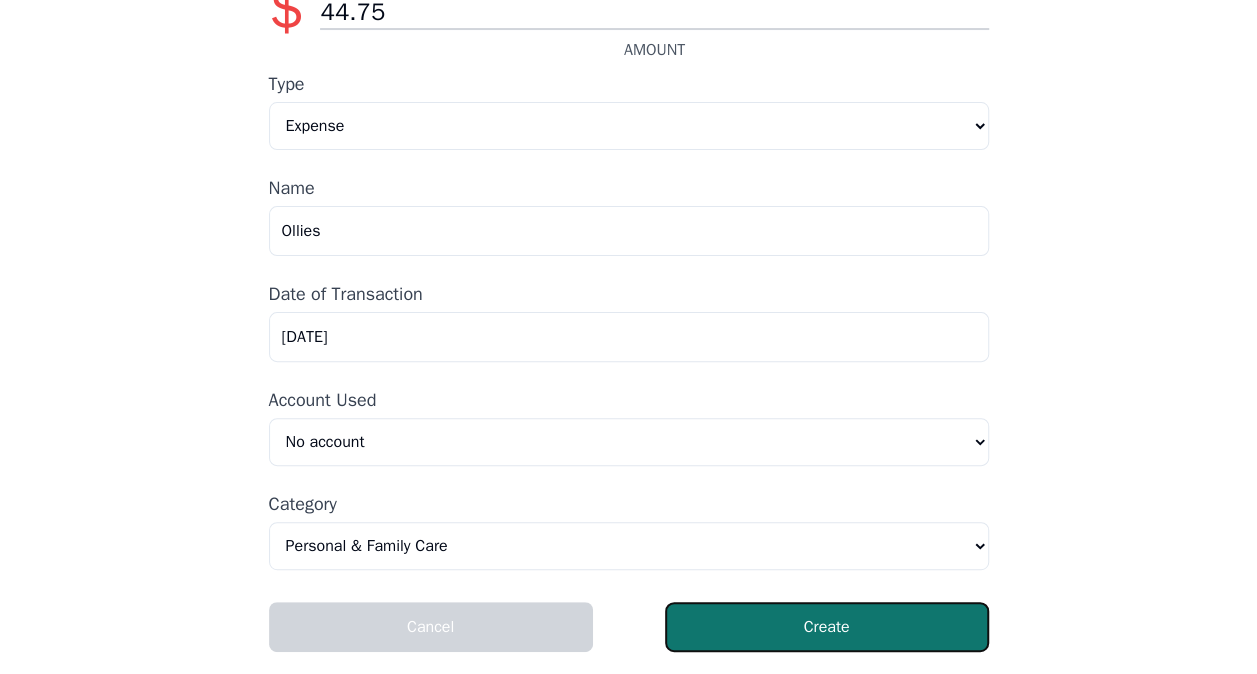 click on "Create" at bounding box center (827, 627) 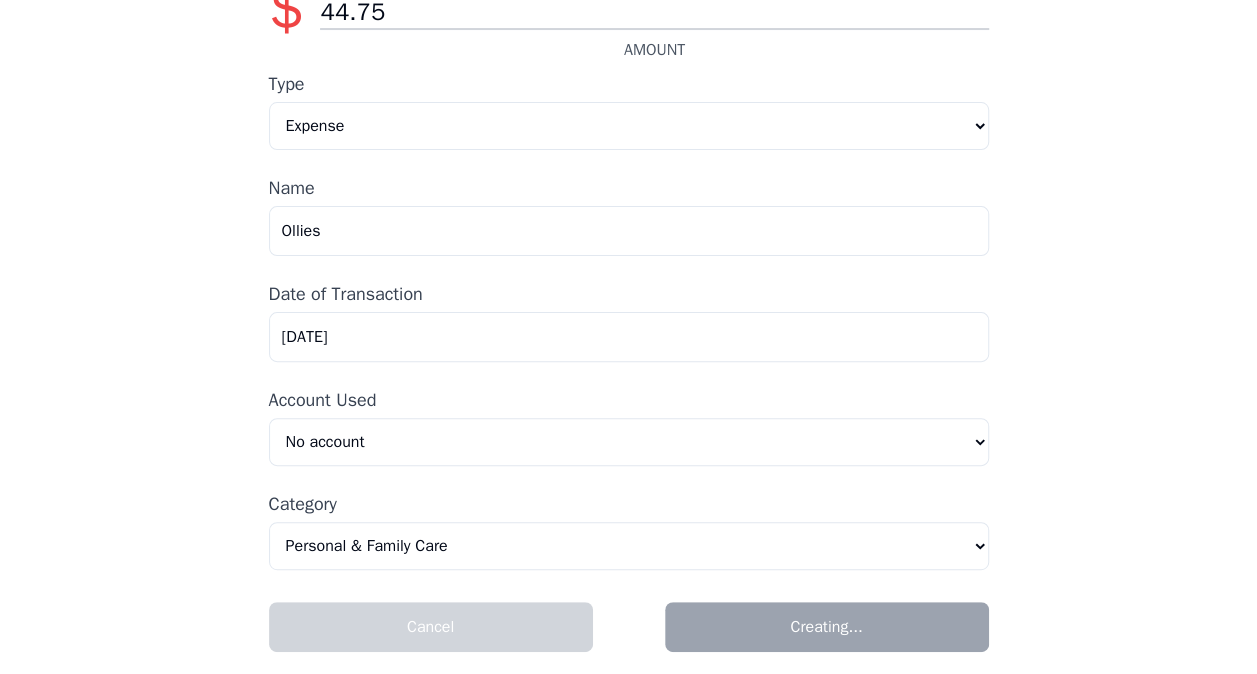 scroll, scrollTop: 0, scrollLeft: 0, axis: both 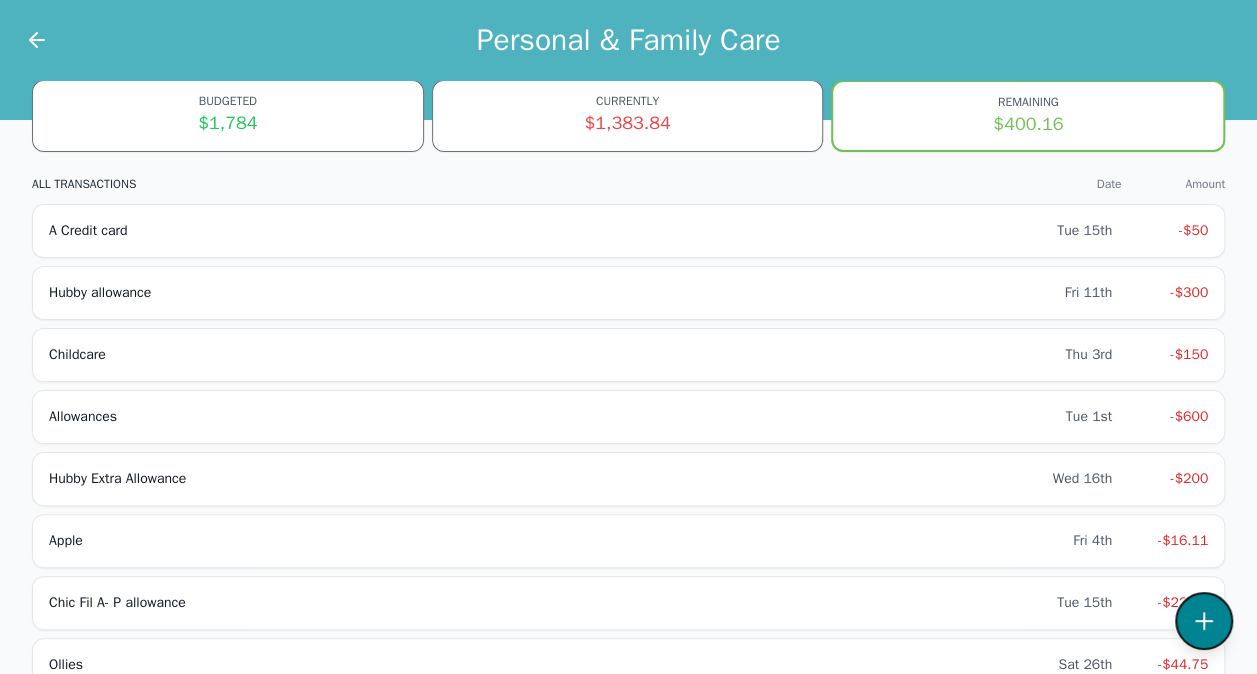 click 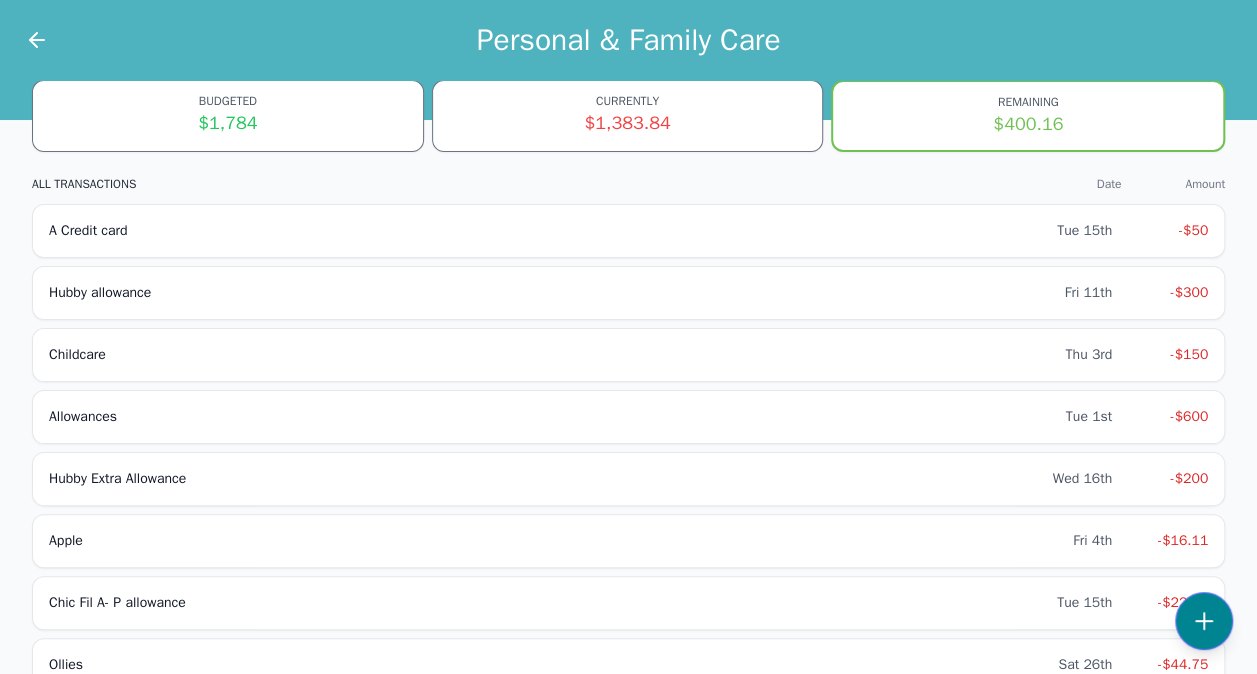 select on "personalFamilyCare" 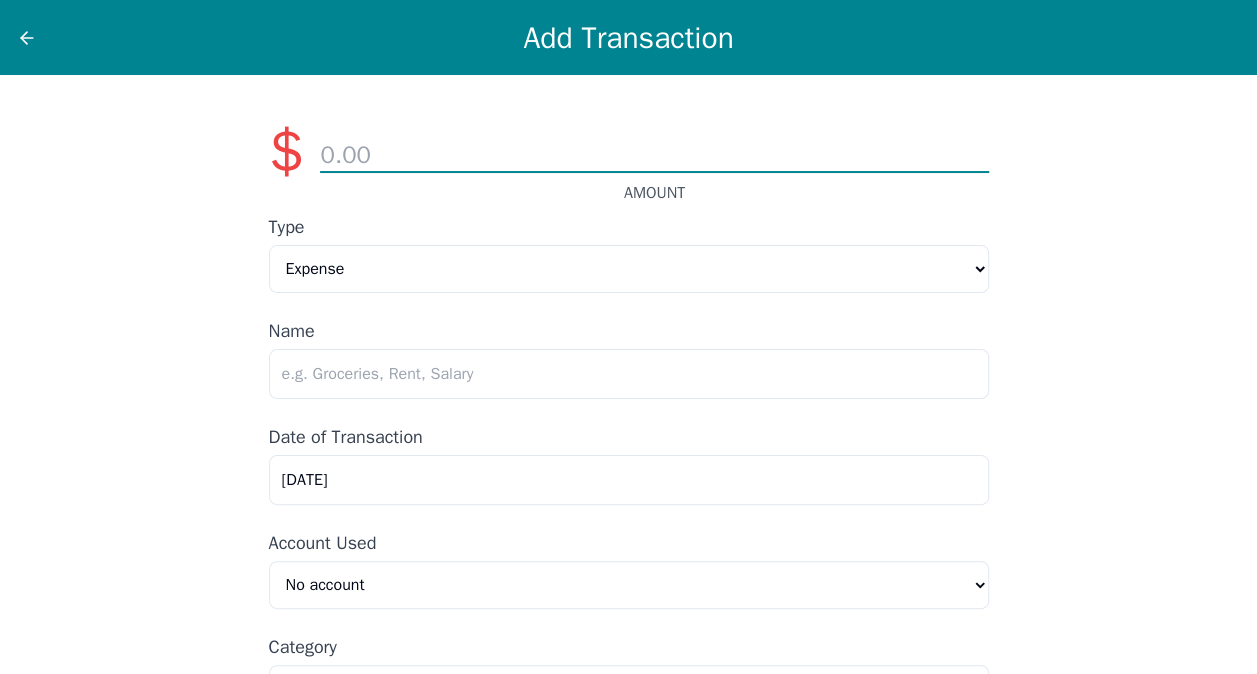 click at bounding box center [654, 156] 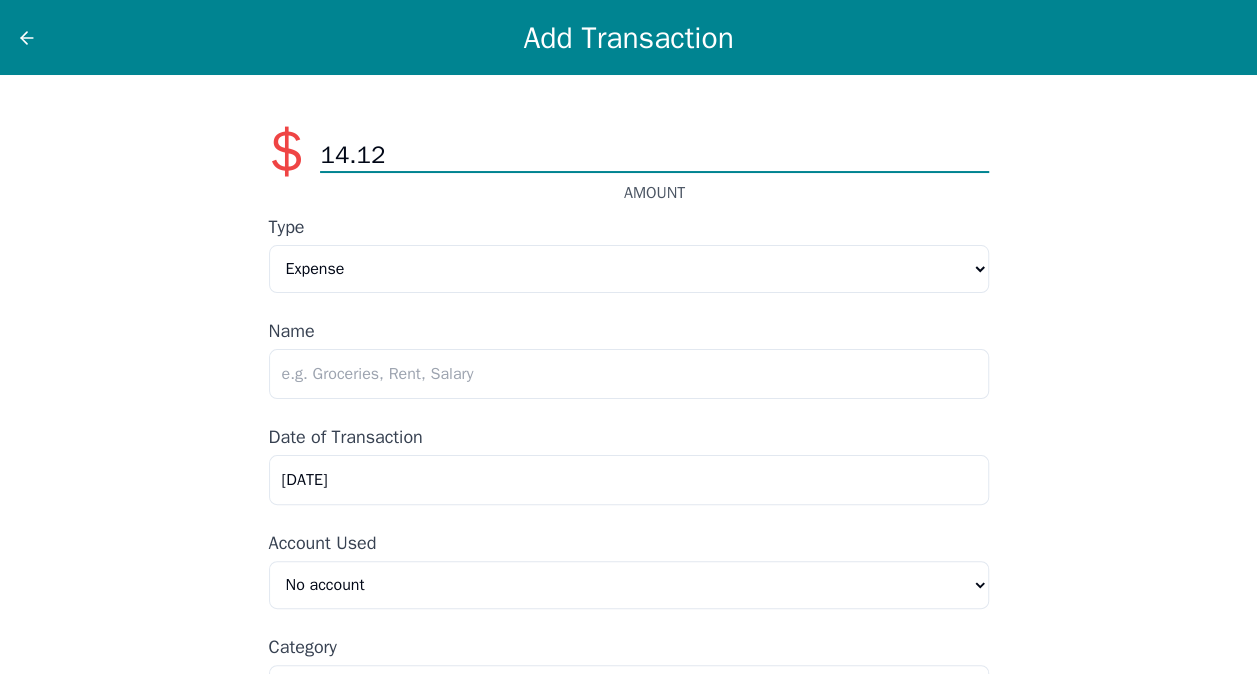 type on "14.12" 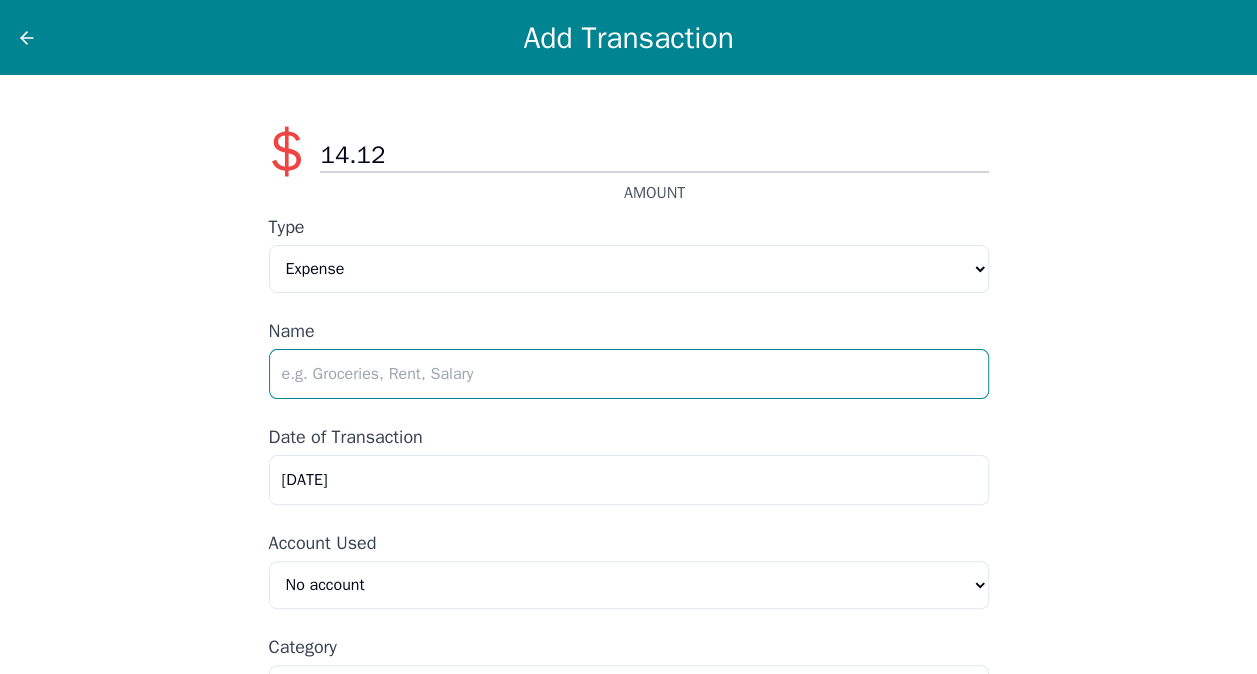 click at bounding box center [629, 374] 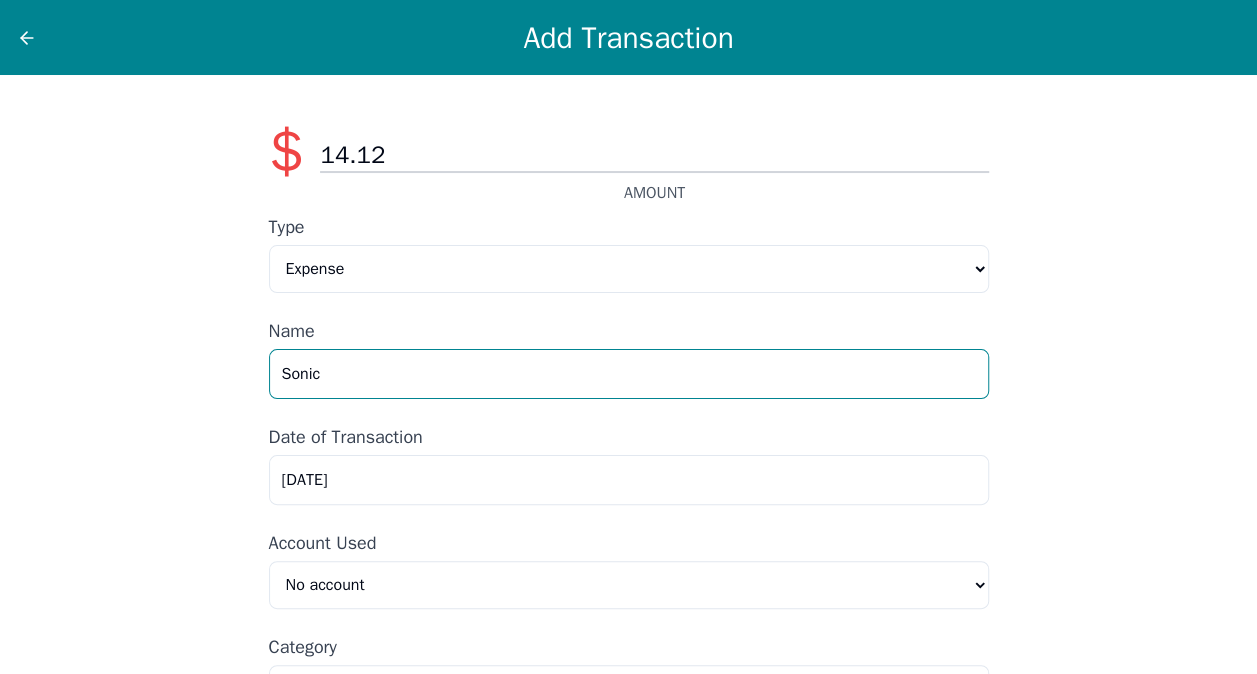 type on "Sonic" 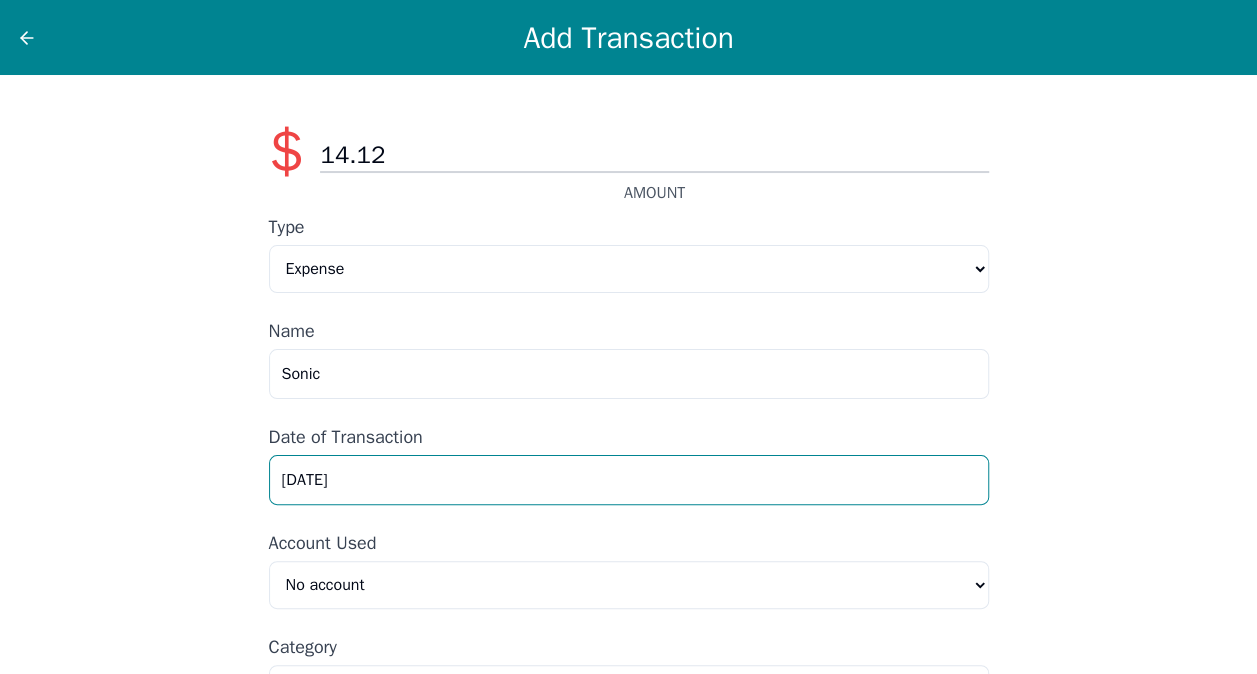drag, startPoint x: 380, startPoint y: 482, endPoint x: 158, endPoint y: 477, distance: 222.0563 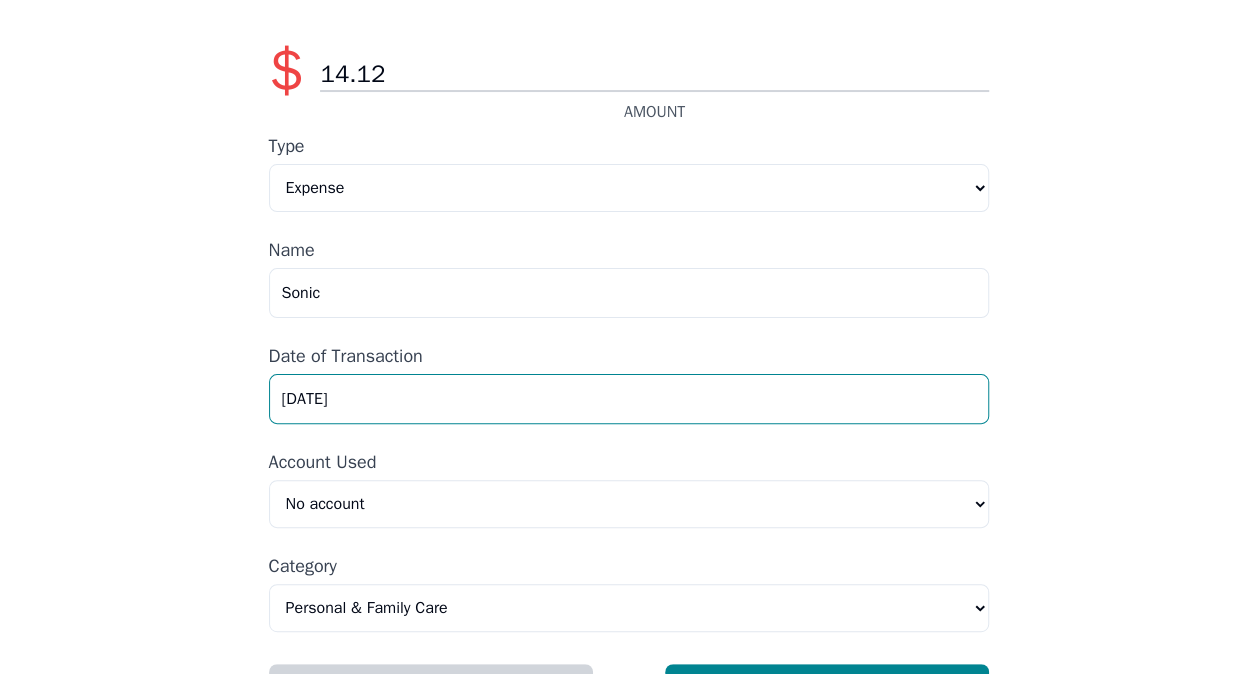 scroll, scrollTop: 143, scrollLeft: 0, axis: vertical 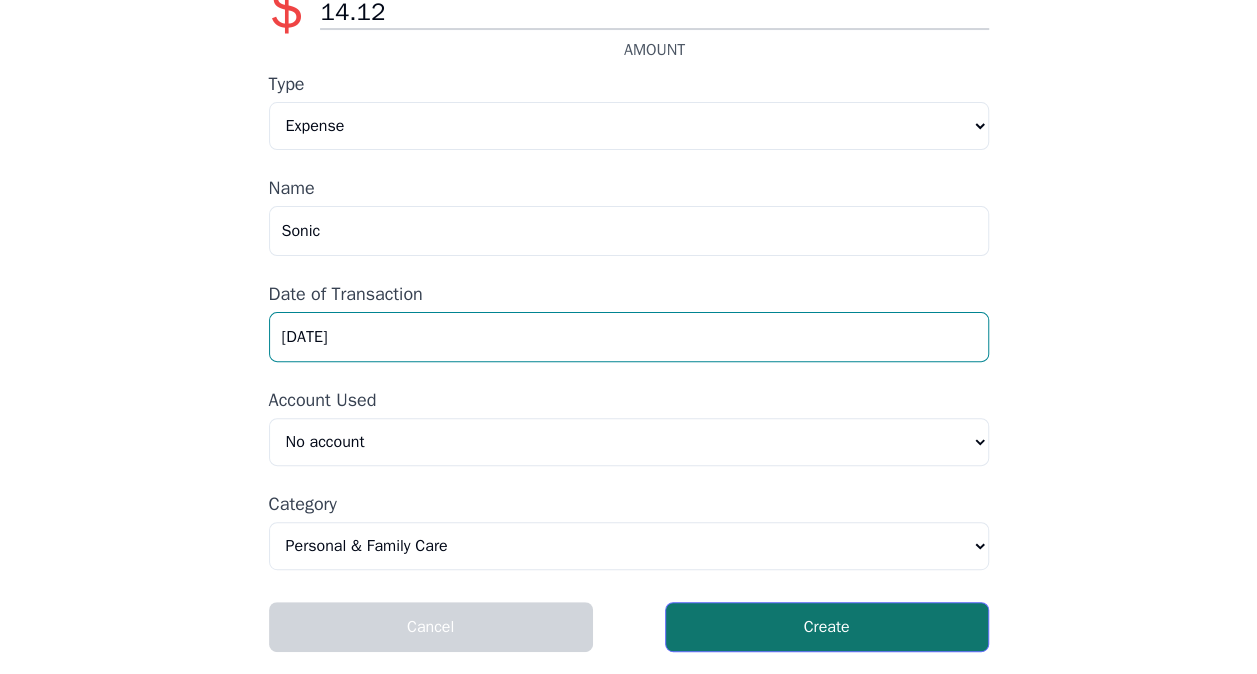 type on "[DATE]" 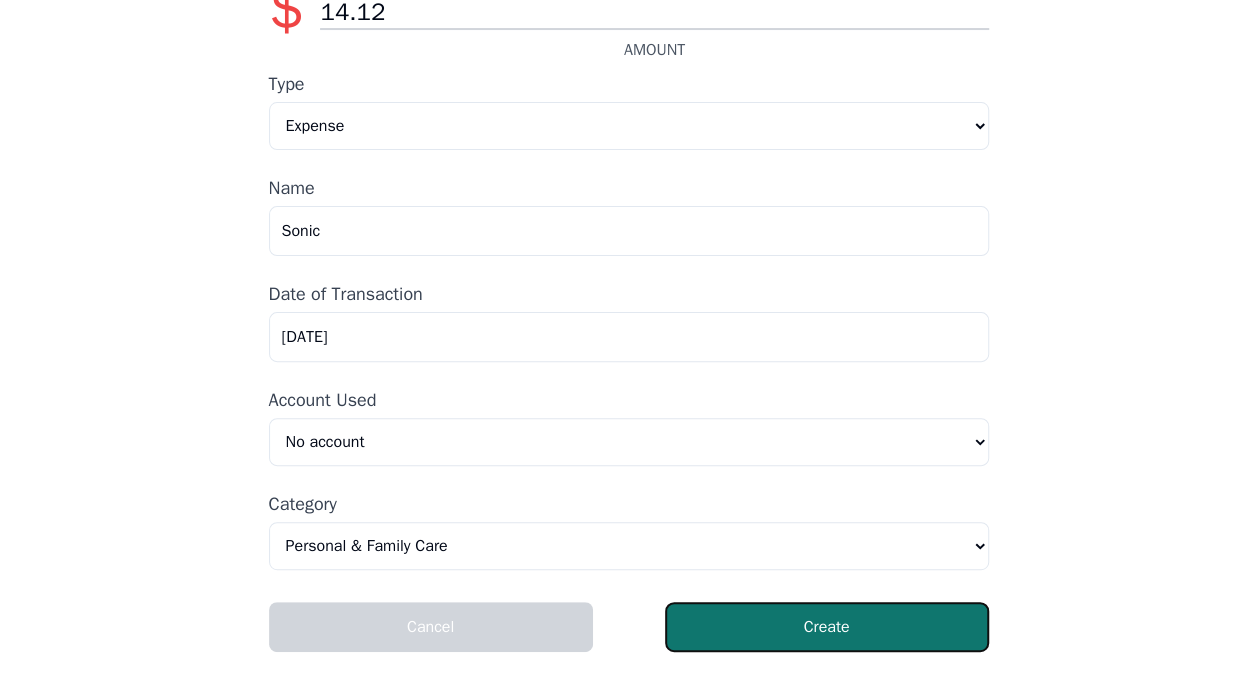 click on "Create" at bounding box center (827, 627) 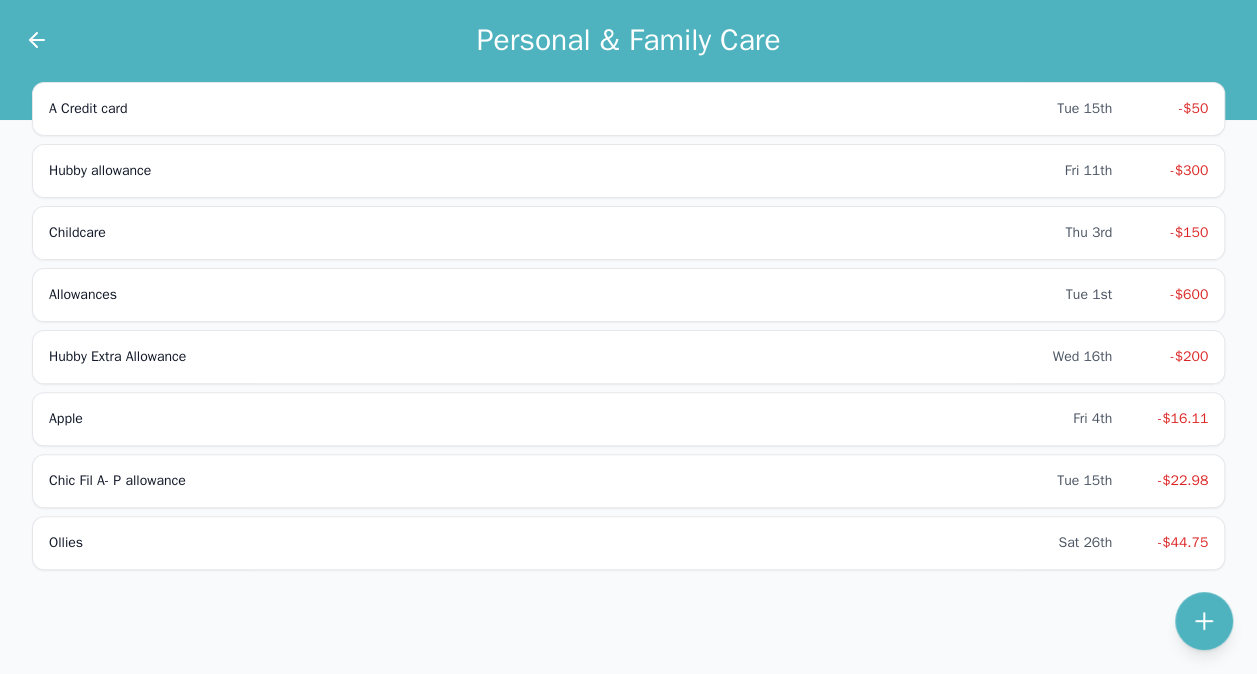 scroll, scrollTop: 0, scrollLeft: 0, axis: both 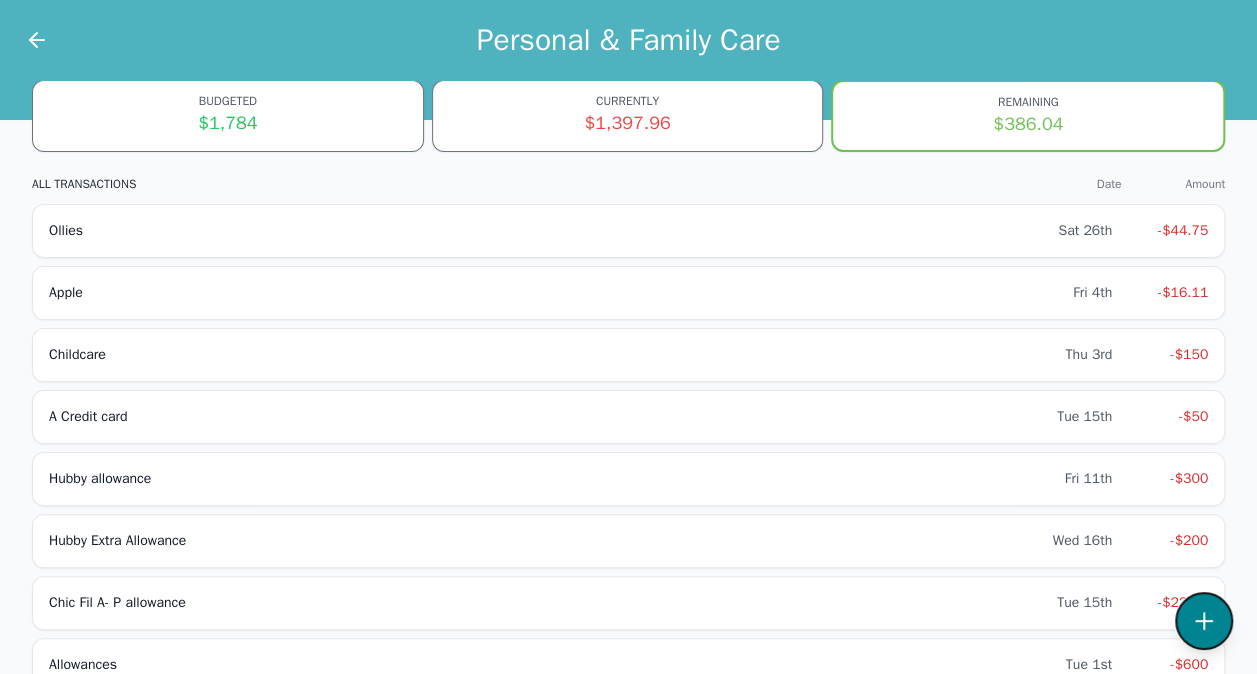 click 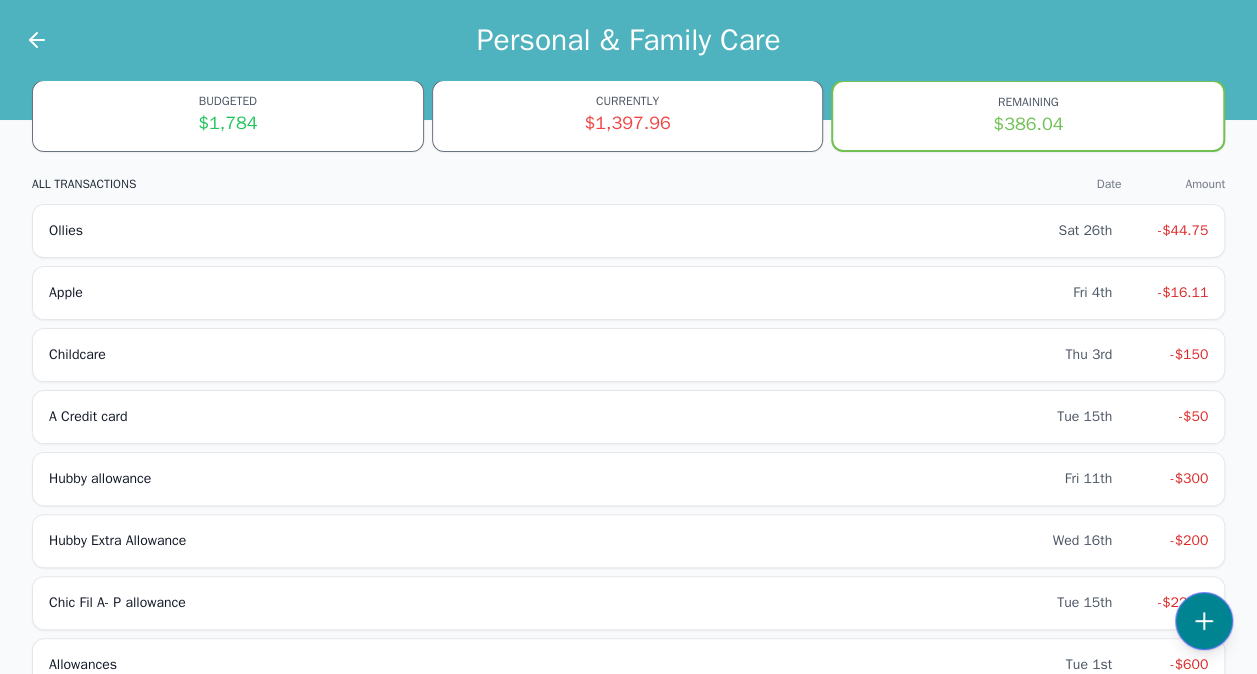 select on "personalFamilyCare" 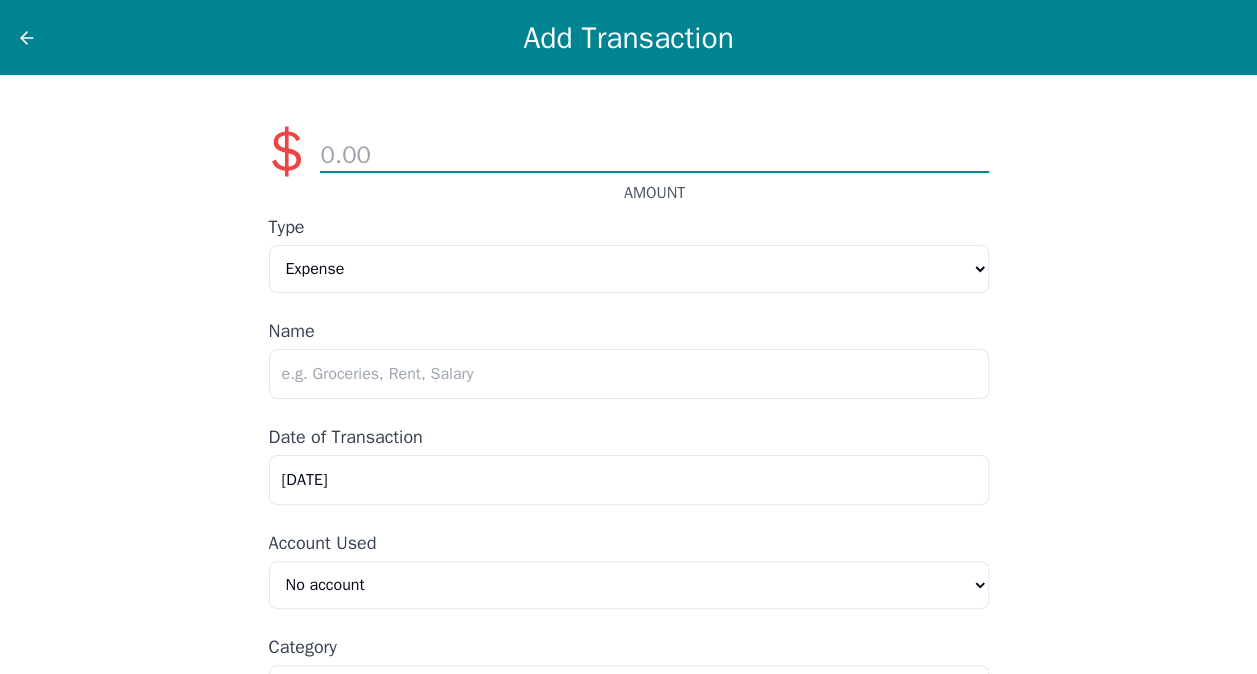 click at bounding box center (654, 156) 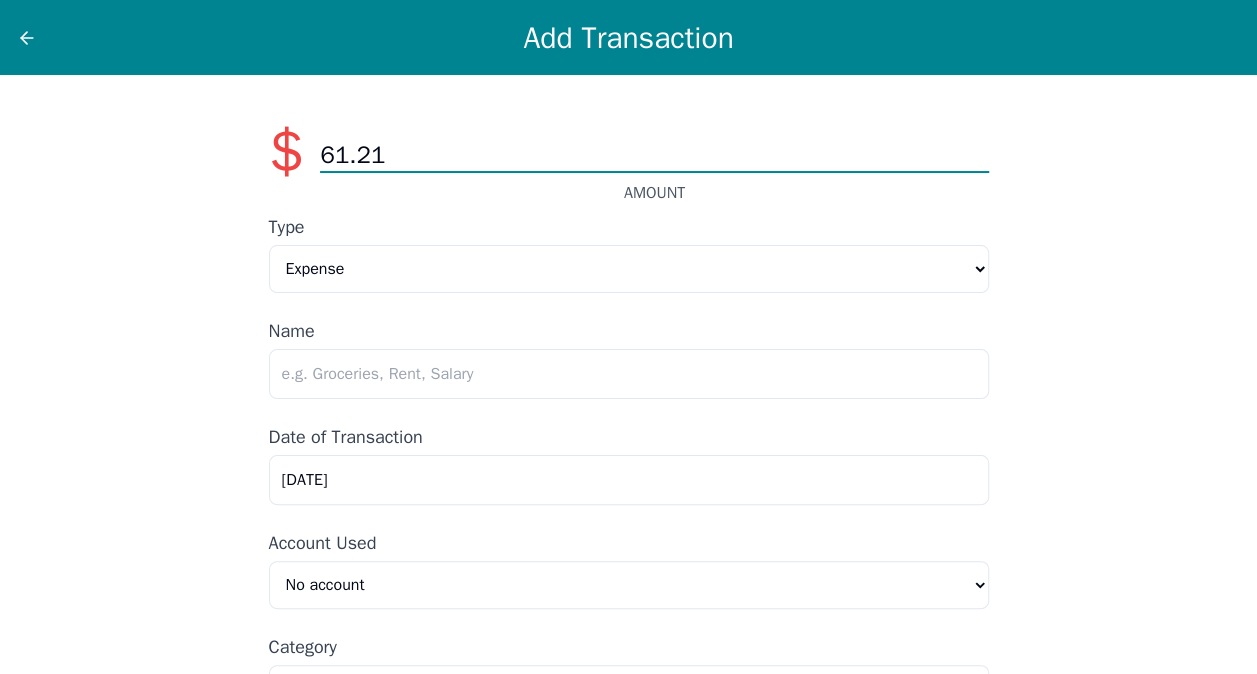 type on "61.21" 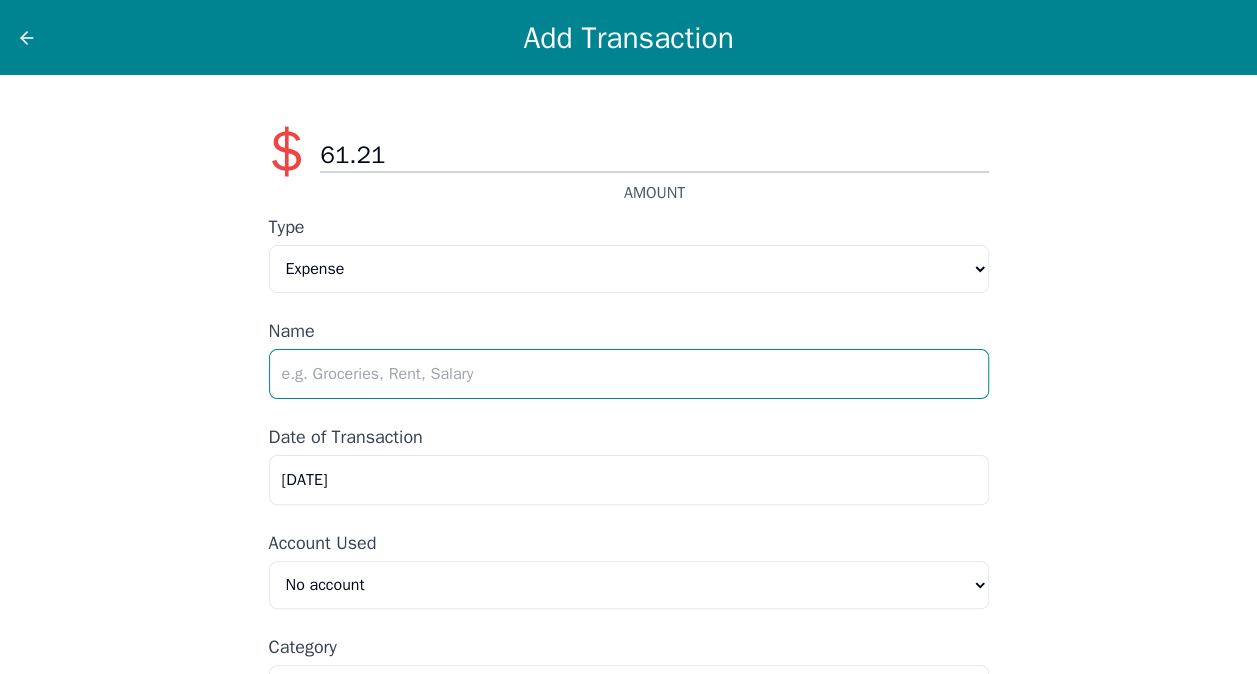 click at bounding box center (629, 374) 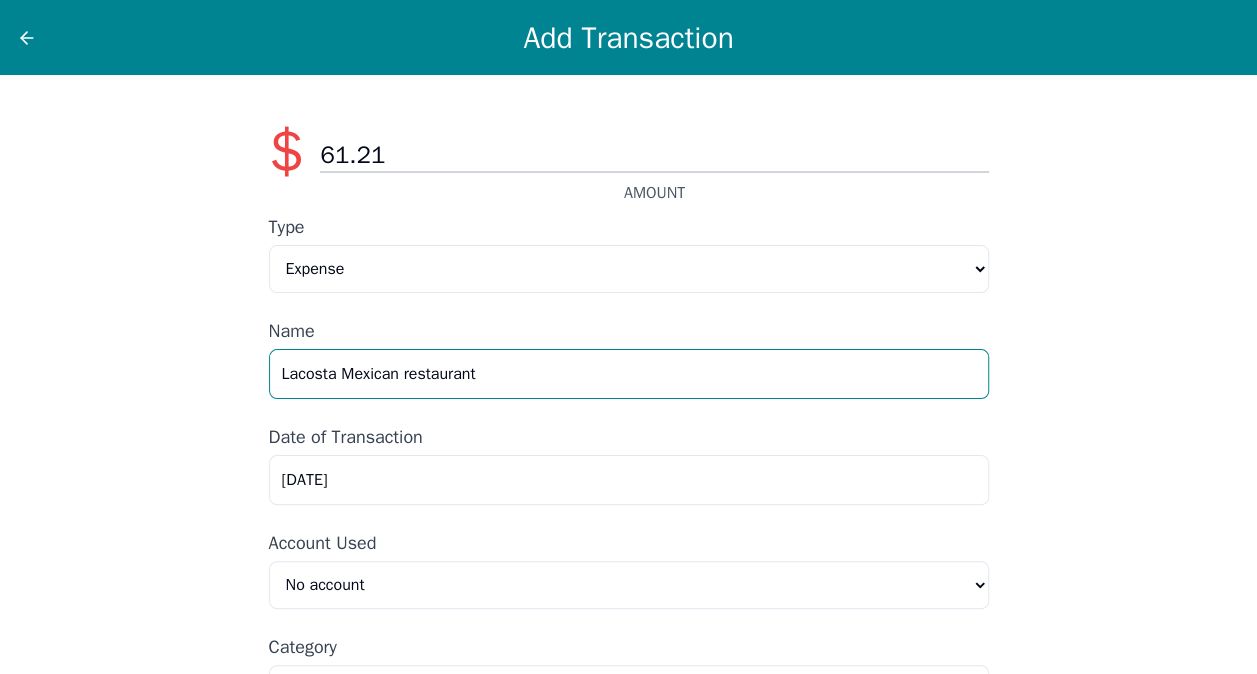 type on "Lacosta Mexican restaurant" 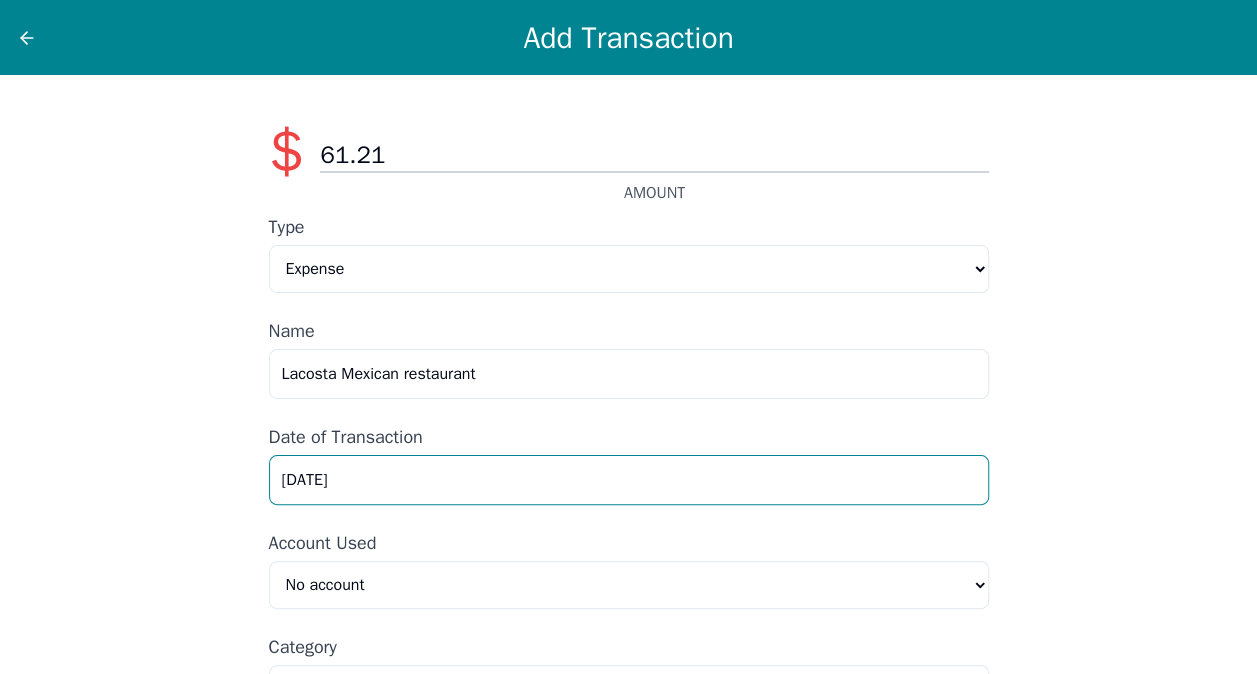drag, startPoint x: 306, startPoint y: 486, endPoint x: 228, endPoint y: 482, distance: 78.10249 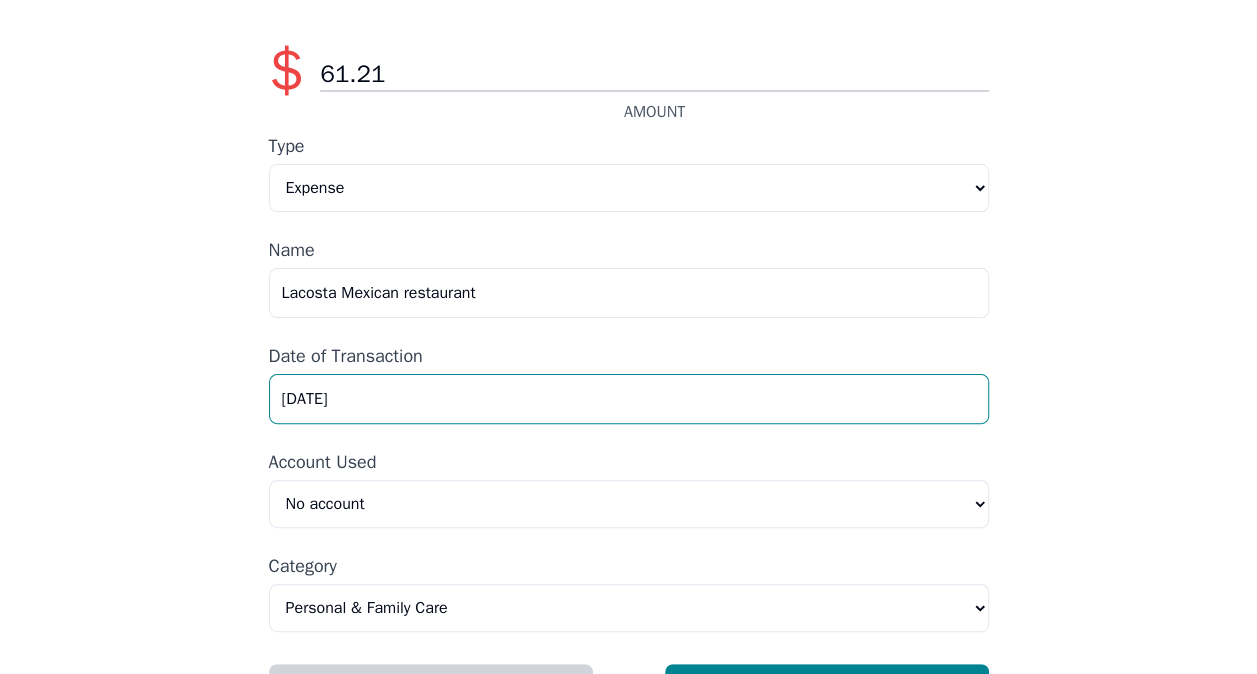 scroll, scrollTop: 143, scrollLeft: 0, axis: vertical 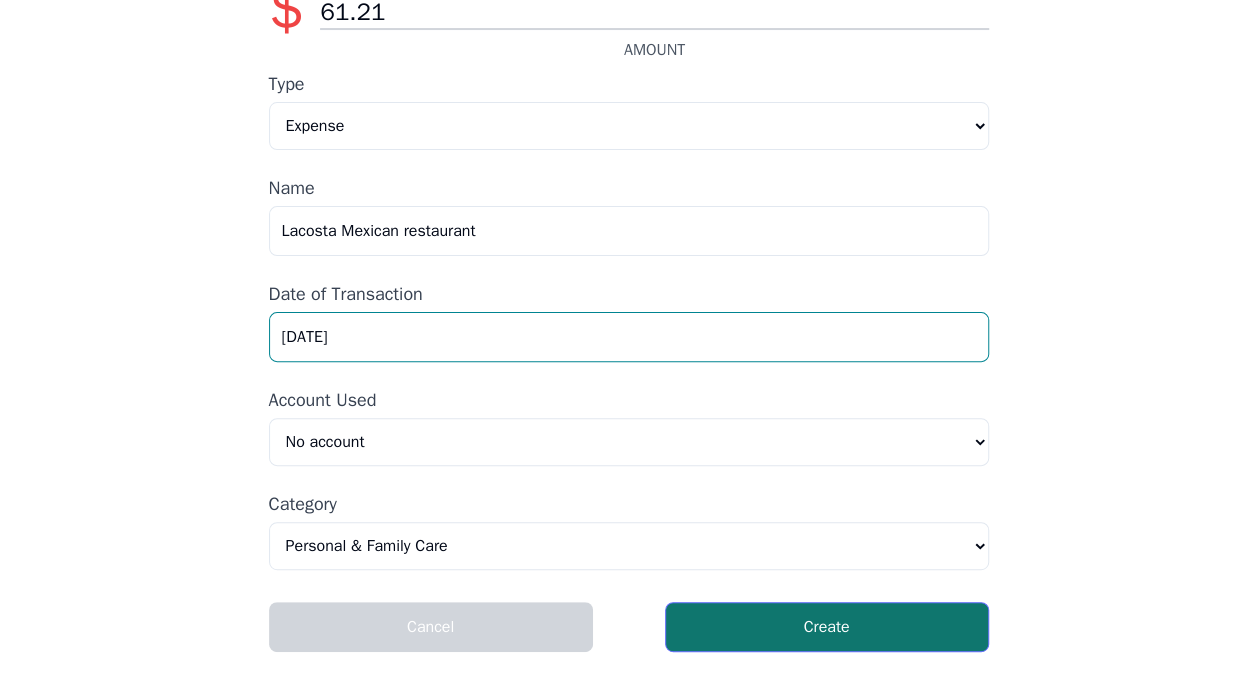 type on "[DATE]" 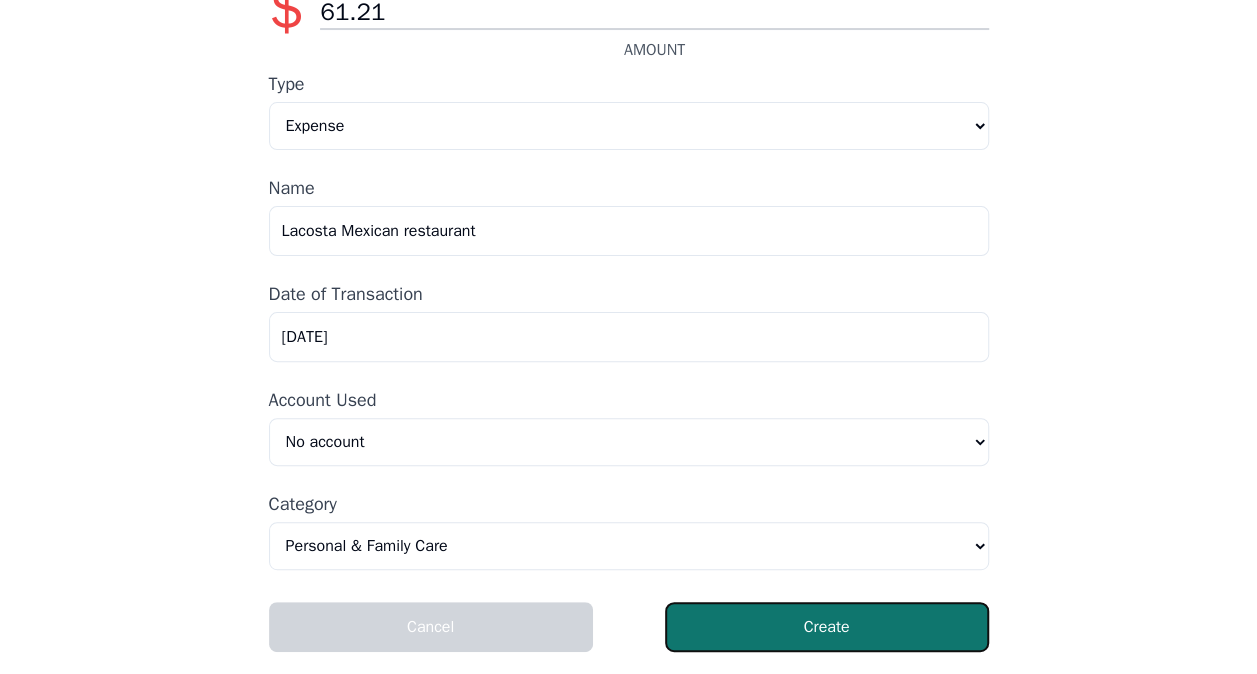 click on "Create" at bounding box center [827, 627] 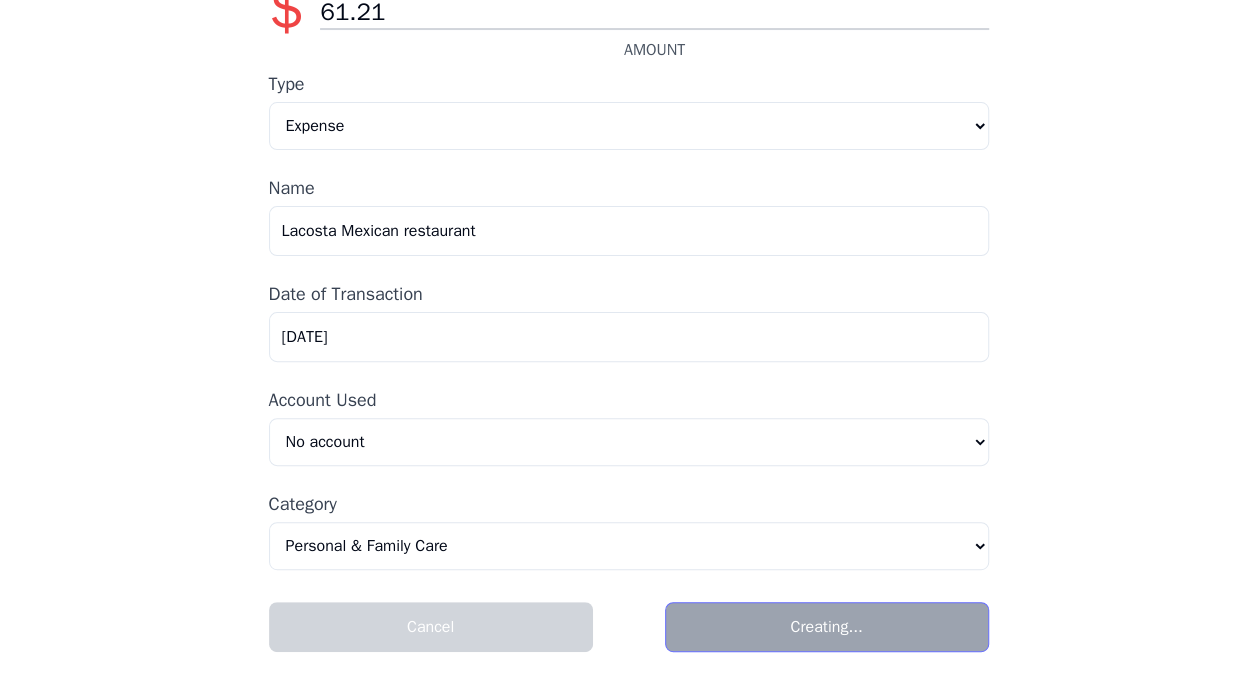 scroll, scrollTop: 0, scrollLeft: 0, axis: both 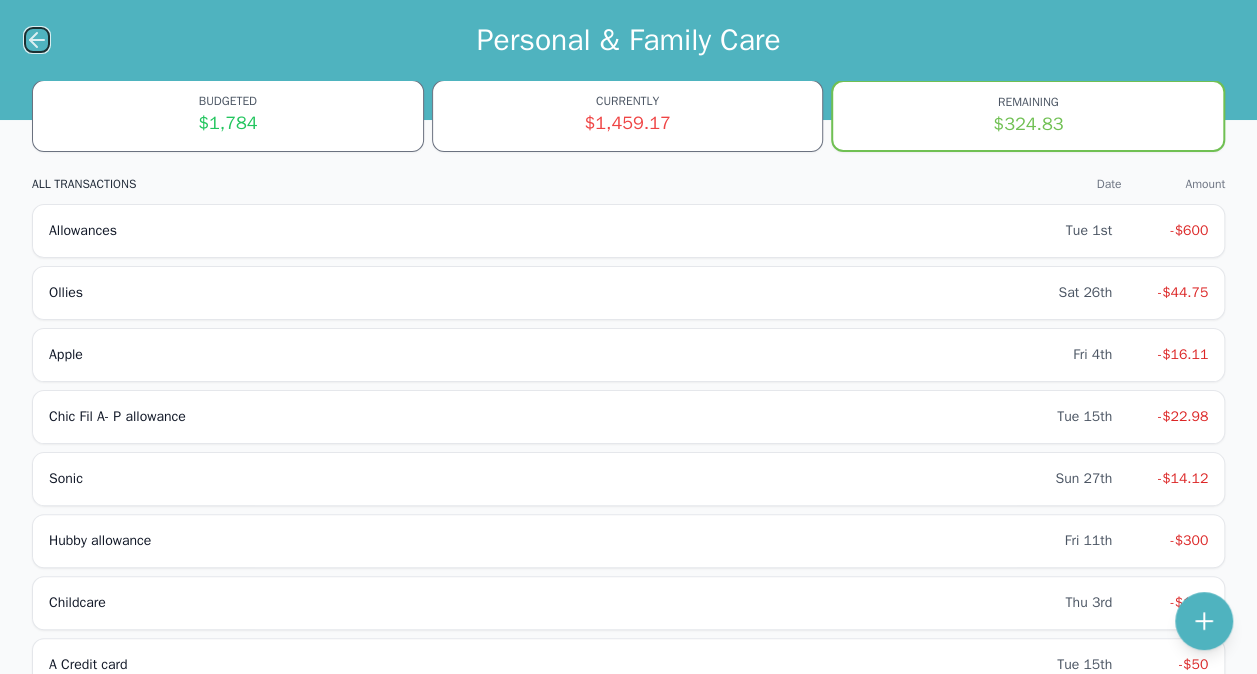 click 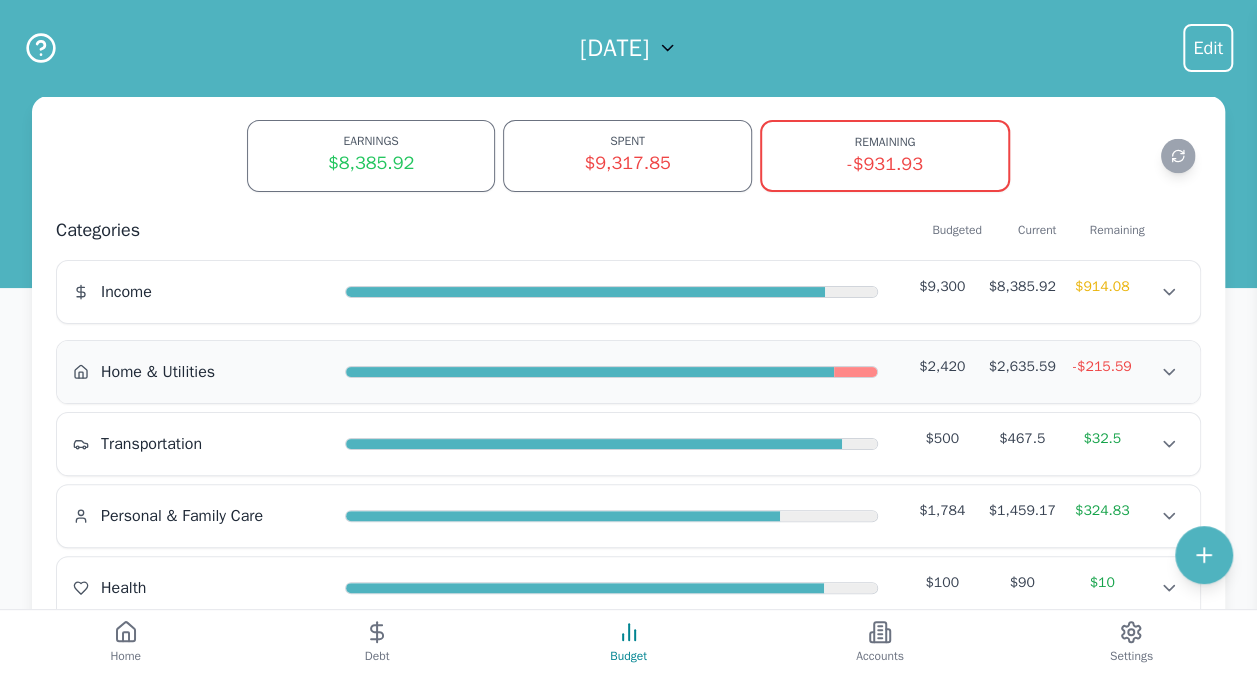 click on "Home & Utilities" at bounding box center (158, 372) 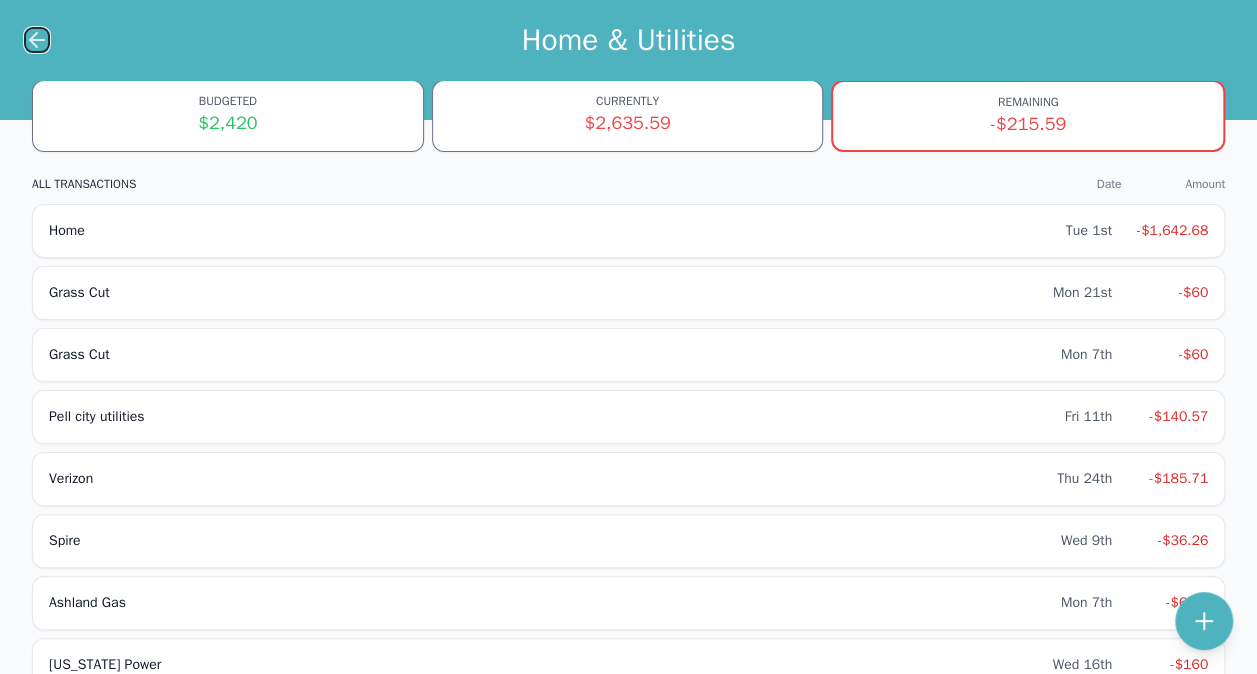 click 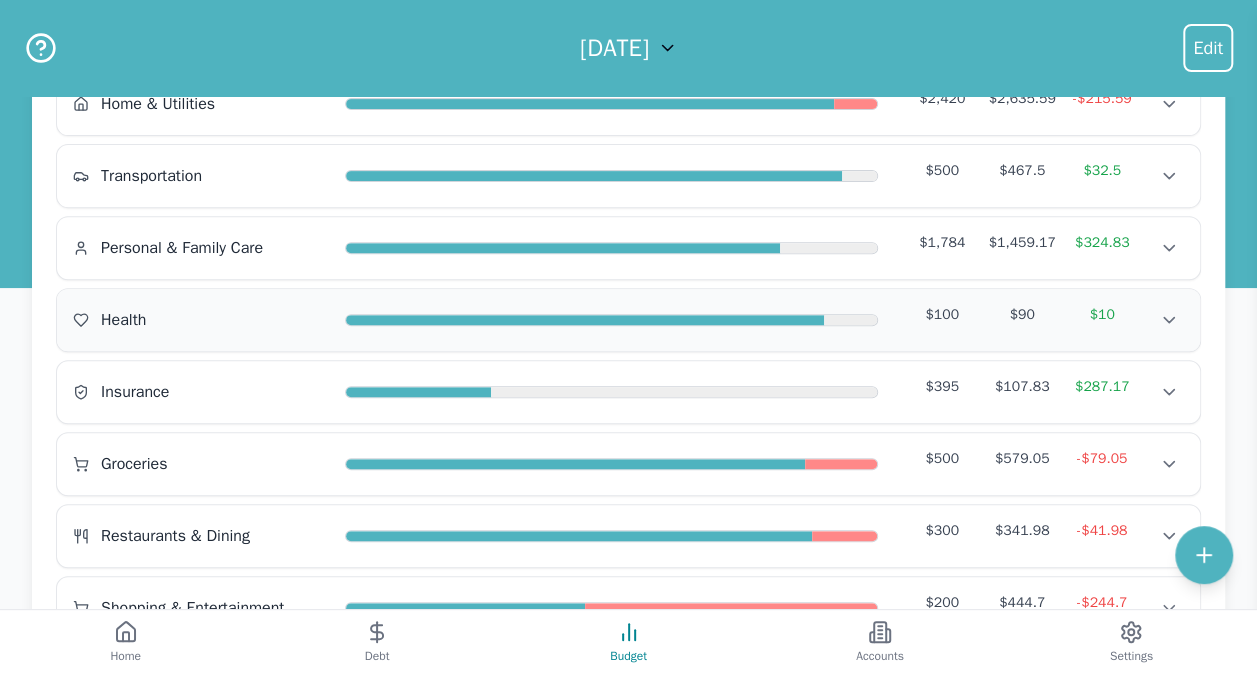 scroll, scrollTop: 300, scrollLeft: 0, axis: vertical 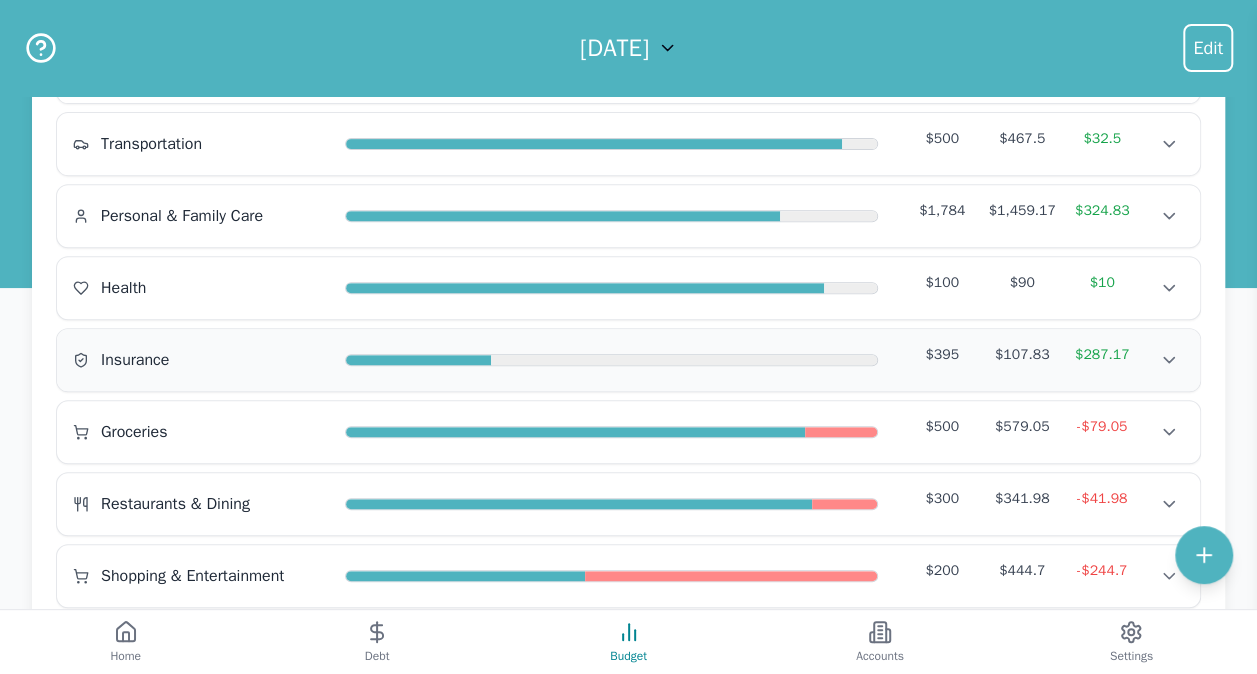 click on "Insurance" at bounding box center [201, 360] 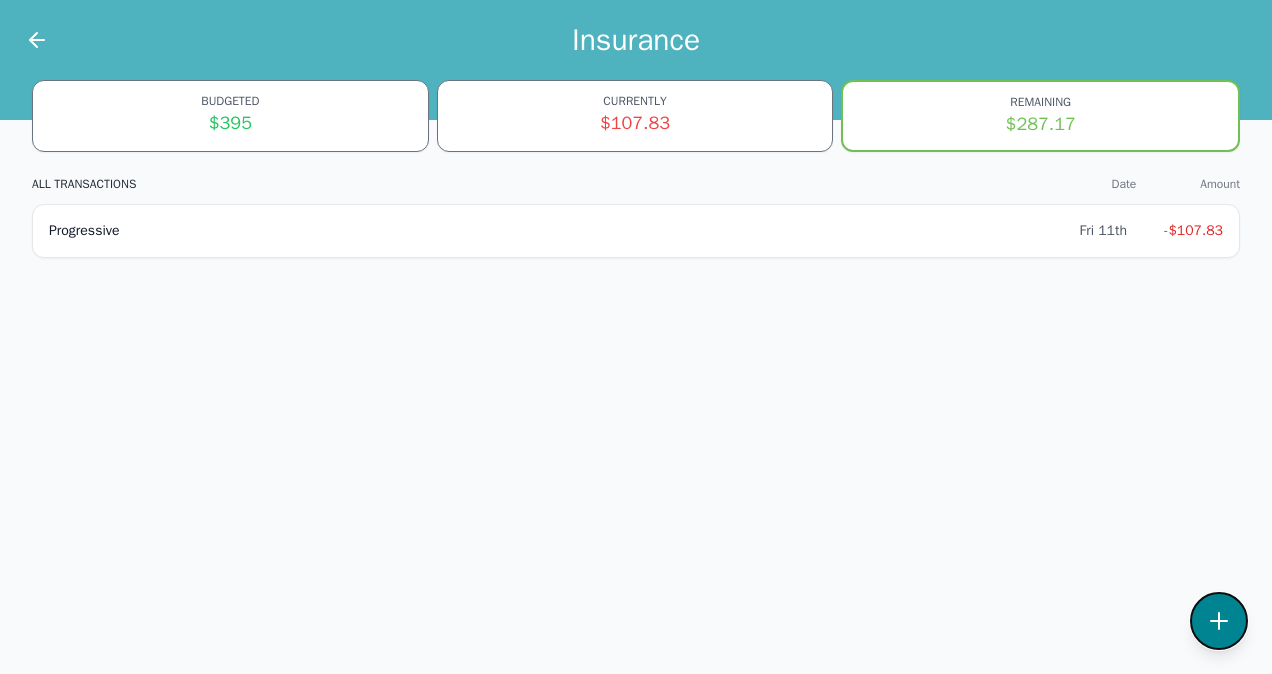 click 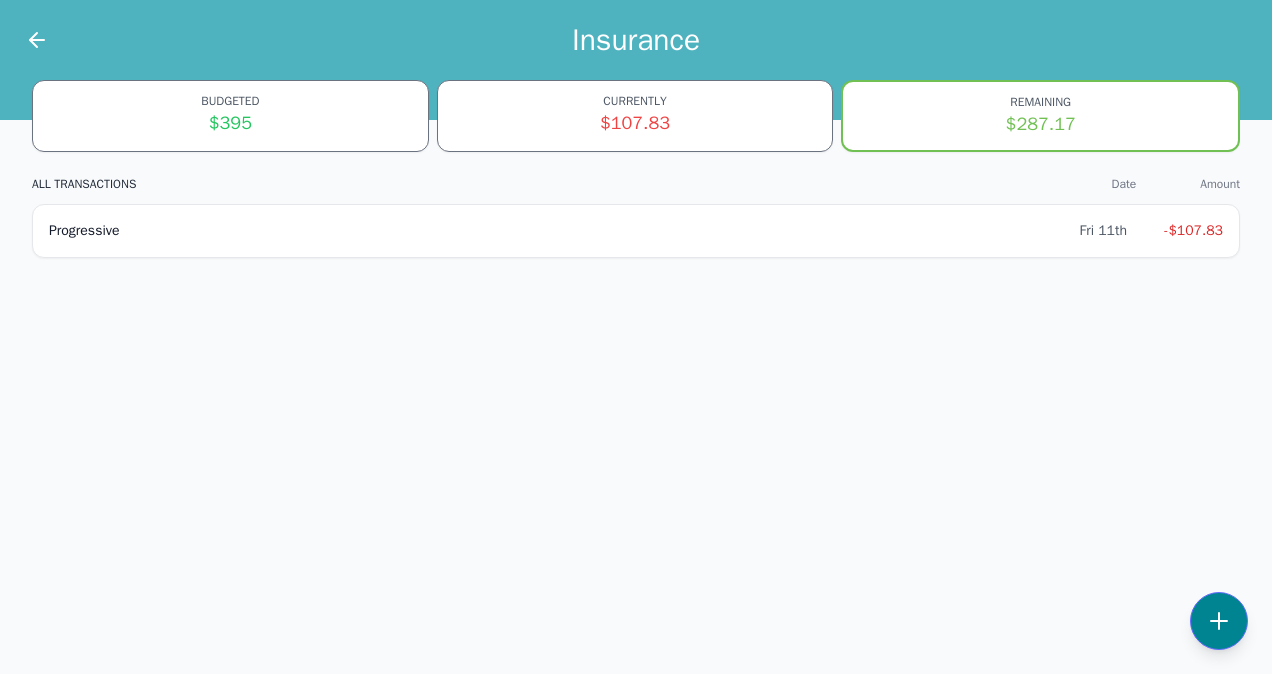 select on "insurance" 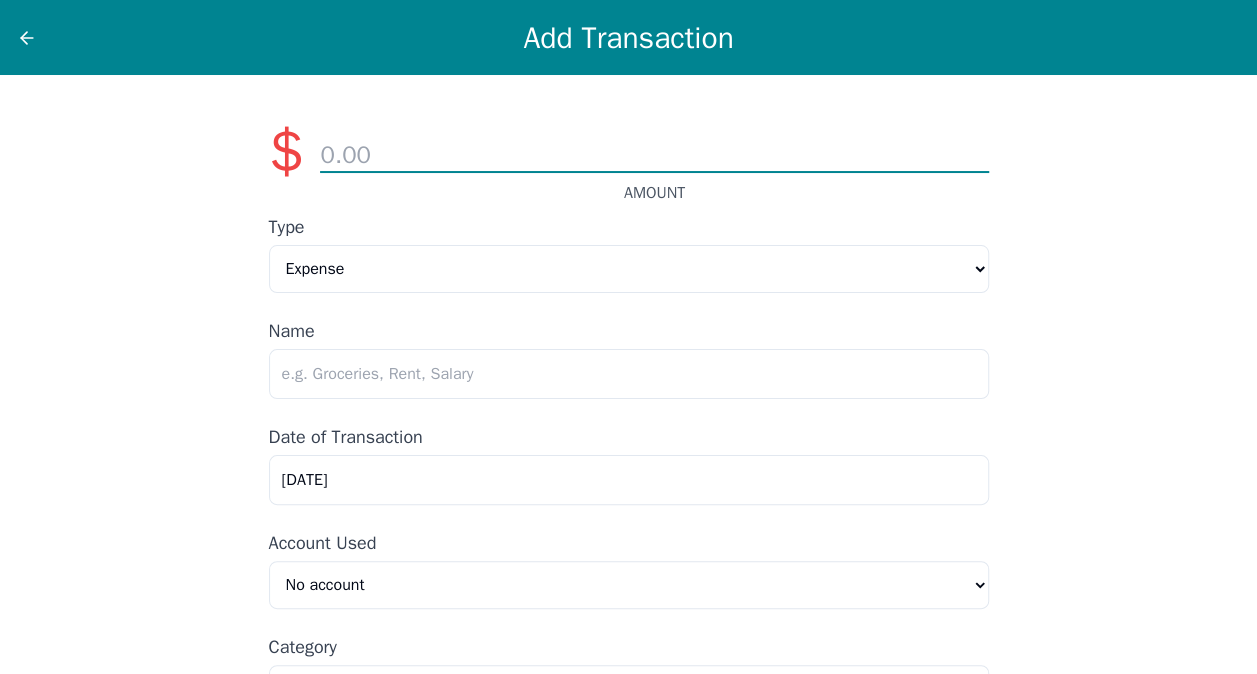 click at bounding box center (654, 156) 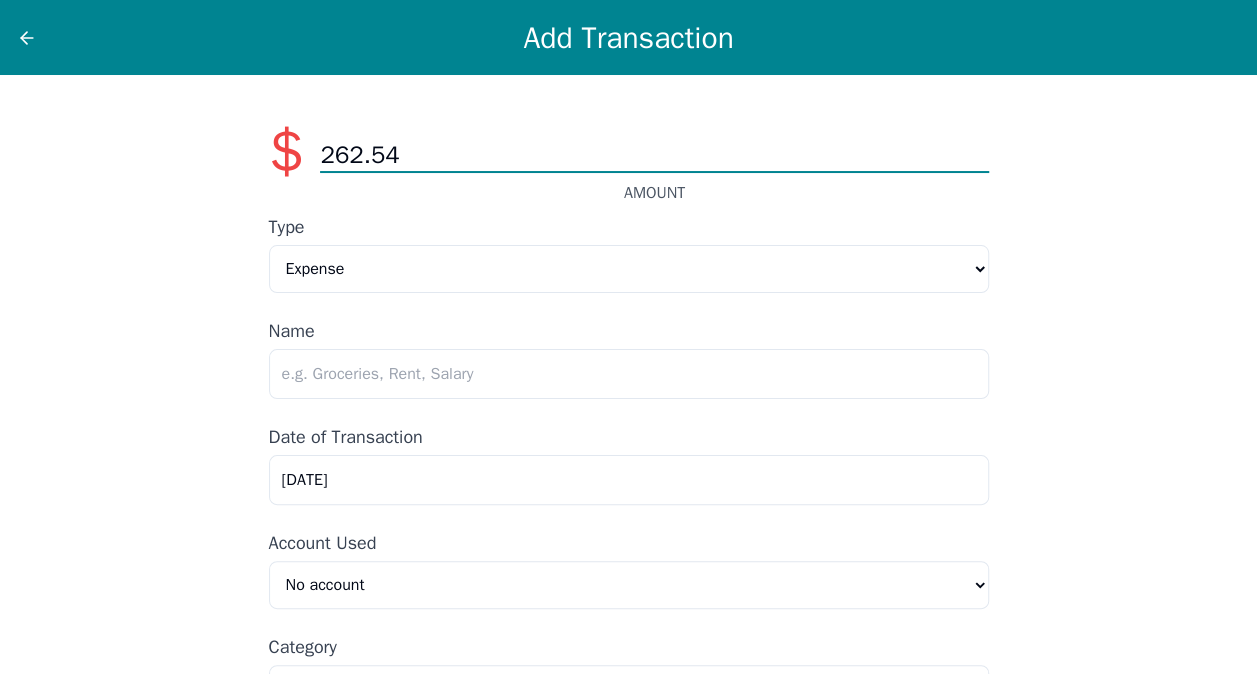 type on "262.54" 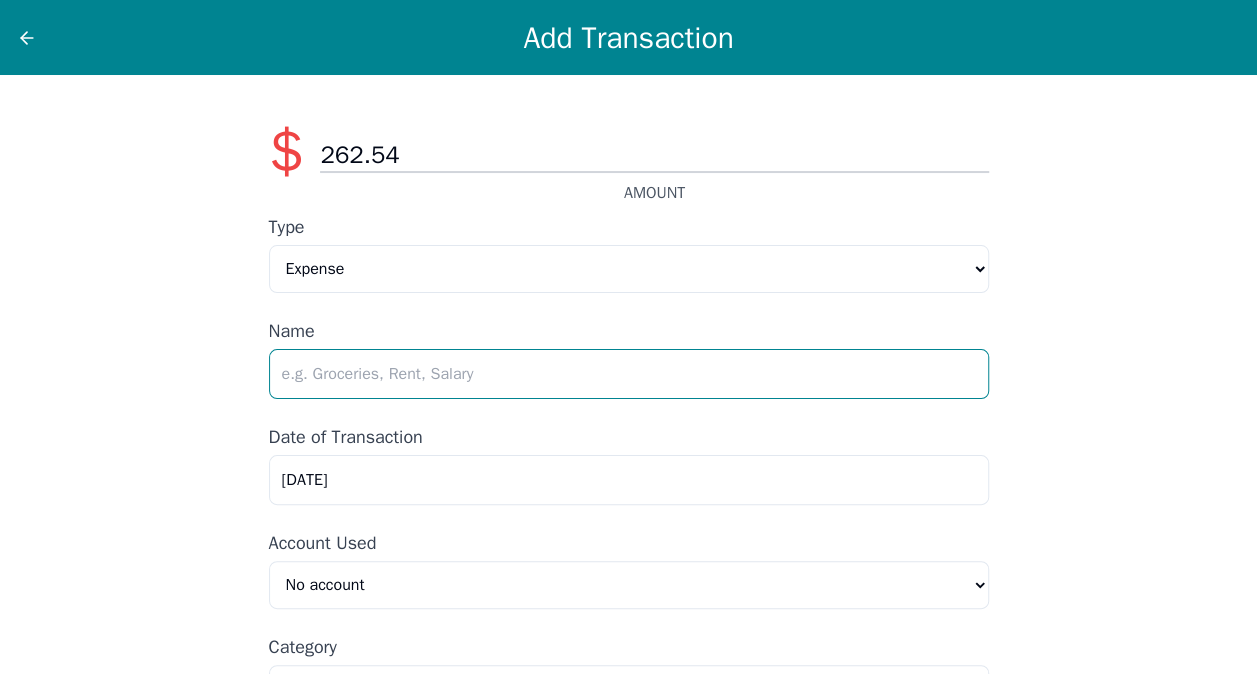 drag, startPoint x: 384, startPoint y: 378, endPoint x: 372, endPoint y: 378, distance: 12 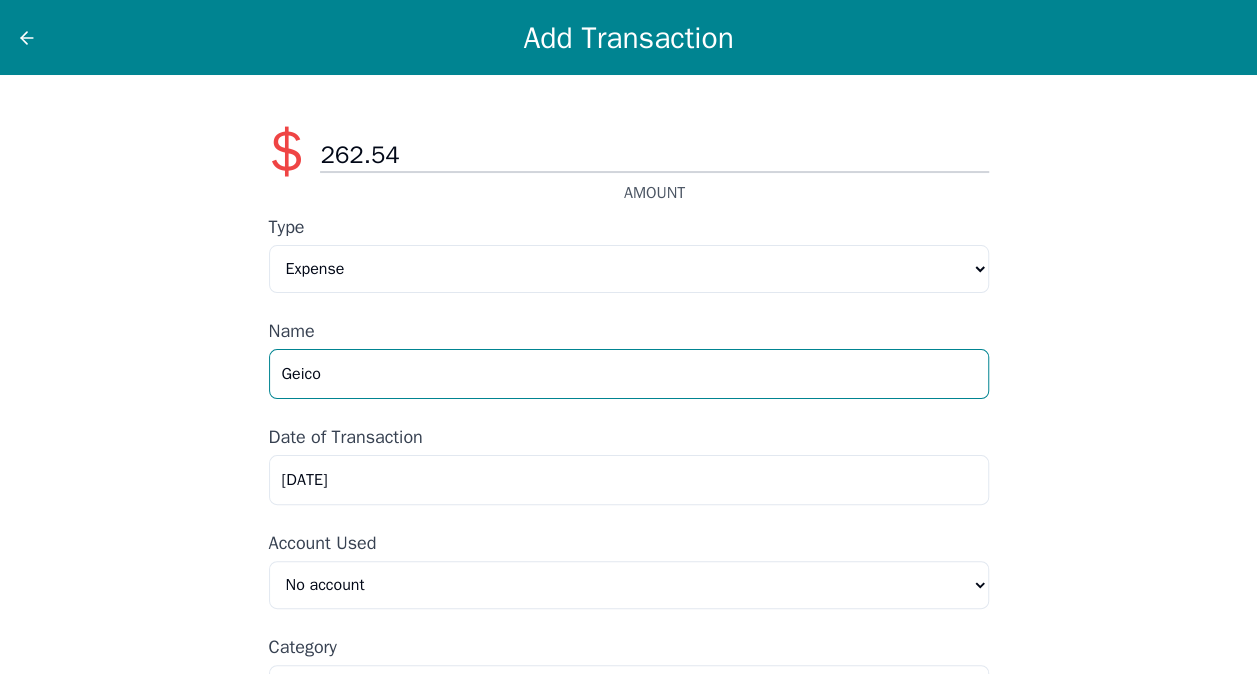 type on "Geico" 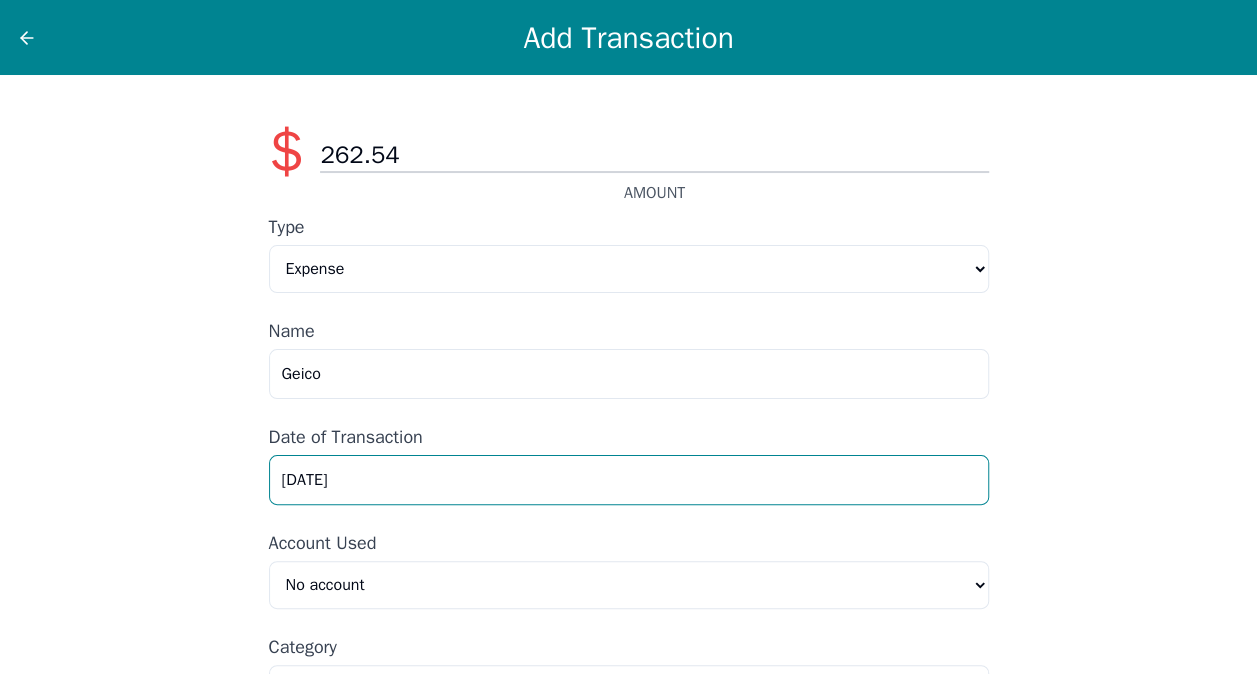 drag, startPoint x: 381, startPoint y: 479, endPoint x: 174, endPoint y: 482, distance: 207.02174 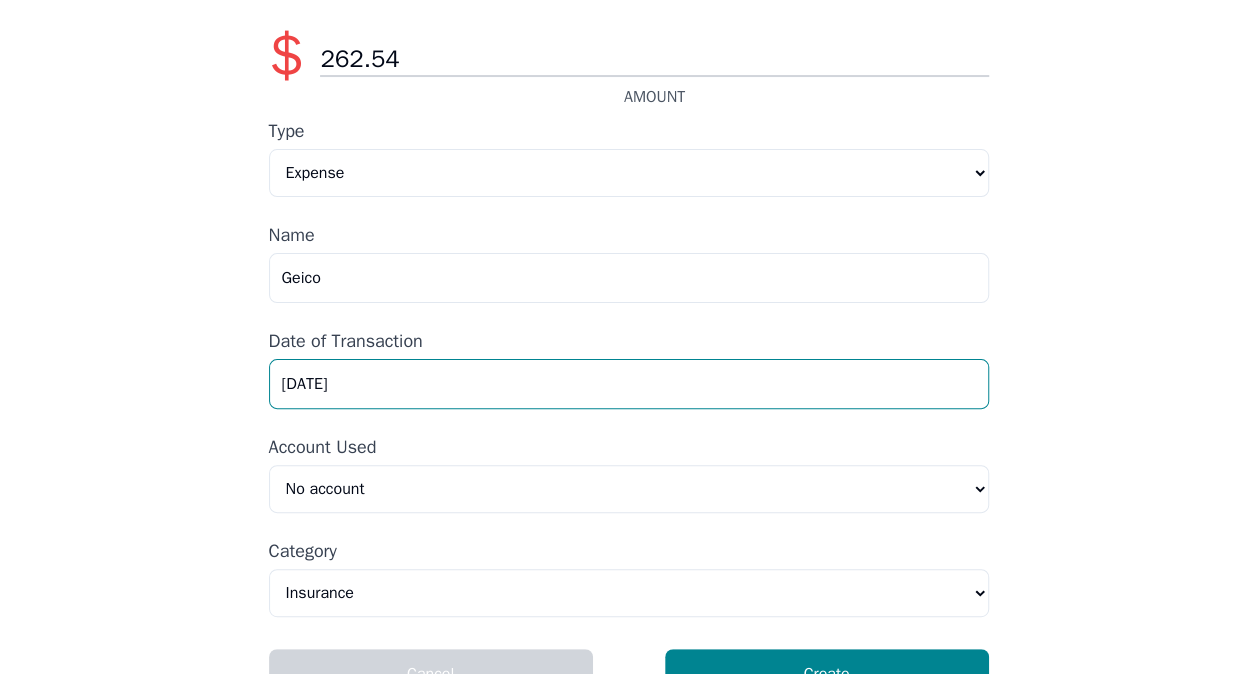 scroll, scrollTop: 143, scrollLeft: 0, axis: vertical 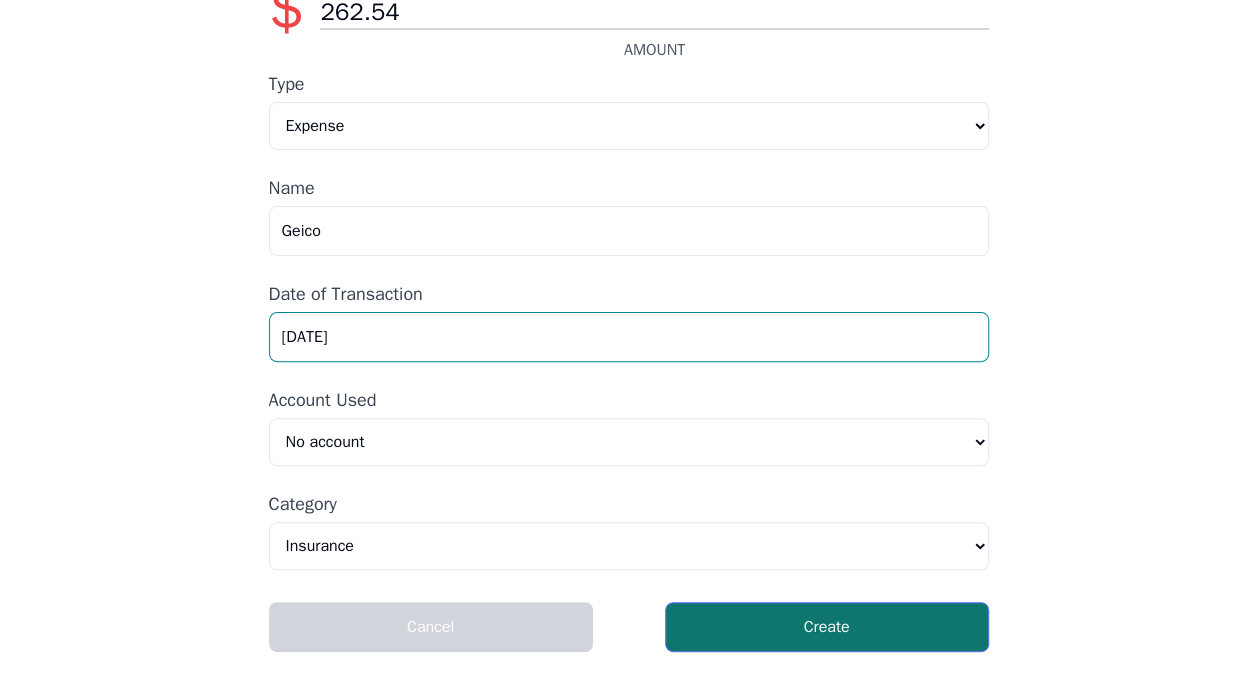 type on "[DATE]" 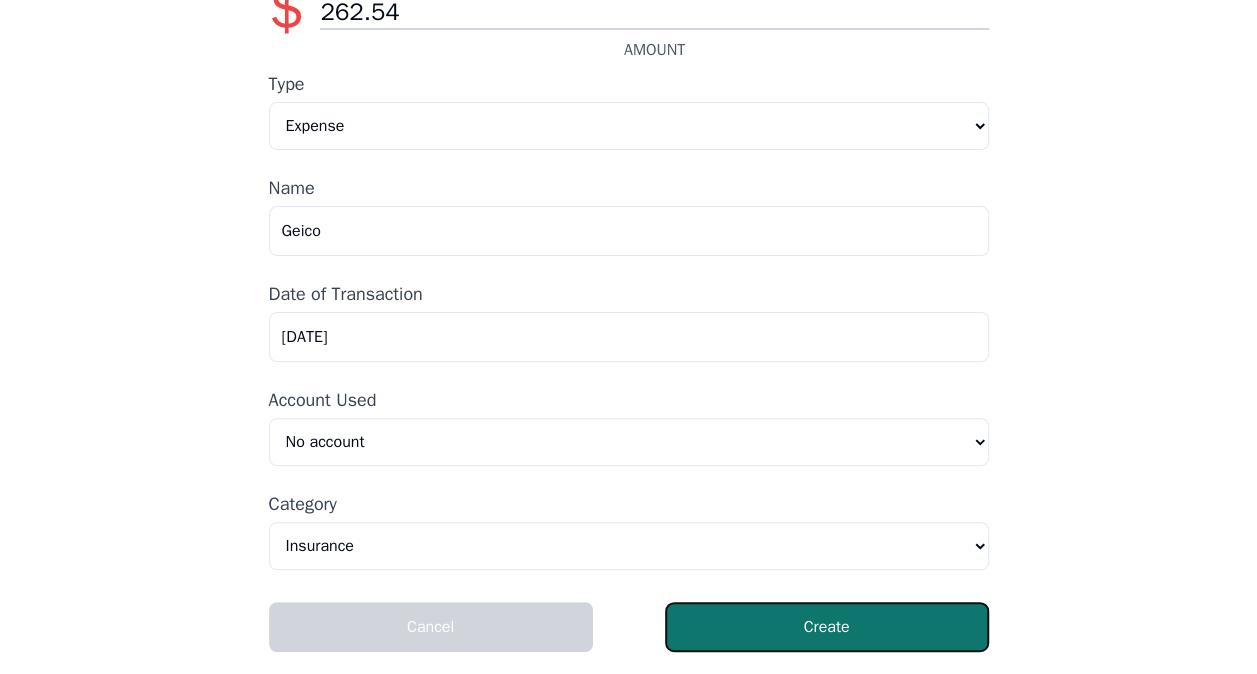 click on "Create" at bounding box center (827, 627) 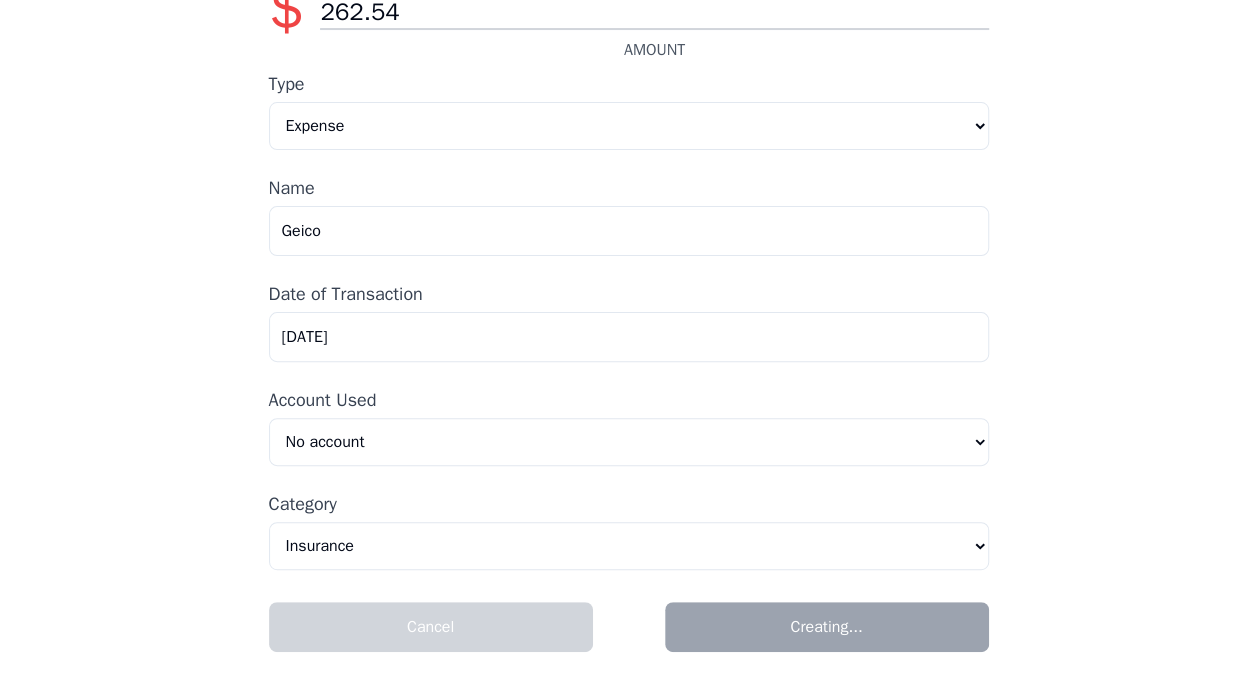 scroll, scrollTop: 0, scrollLeft: 0, axis: both 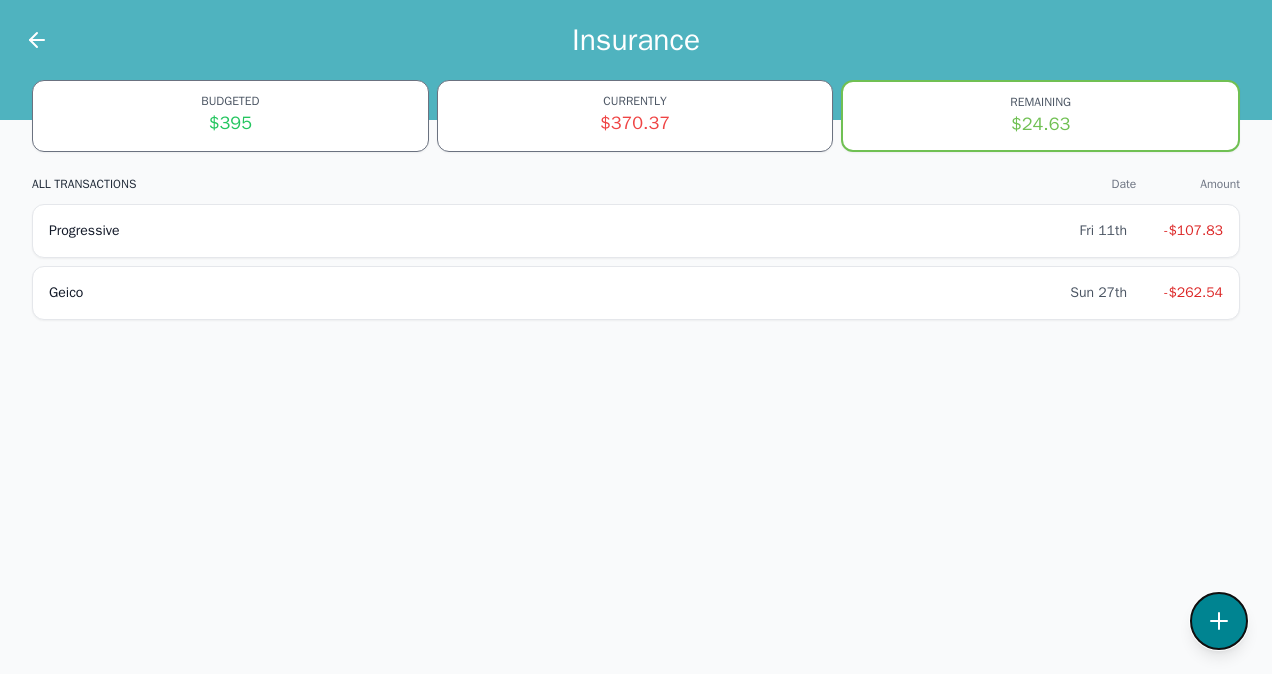 click 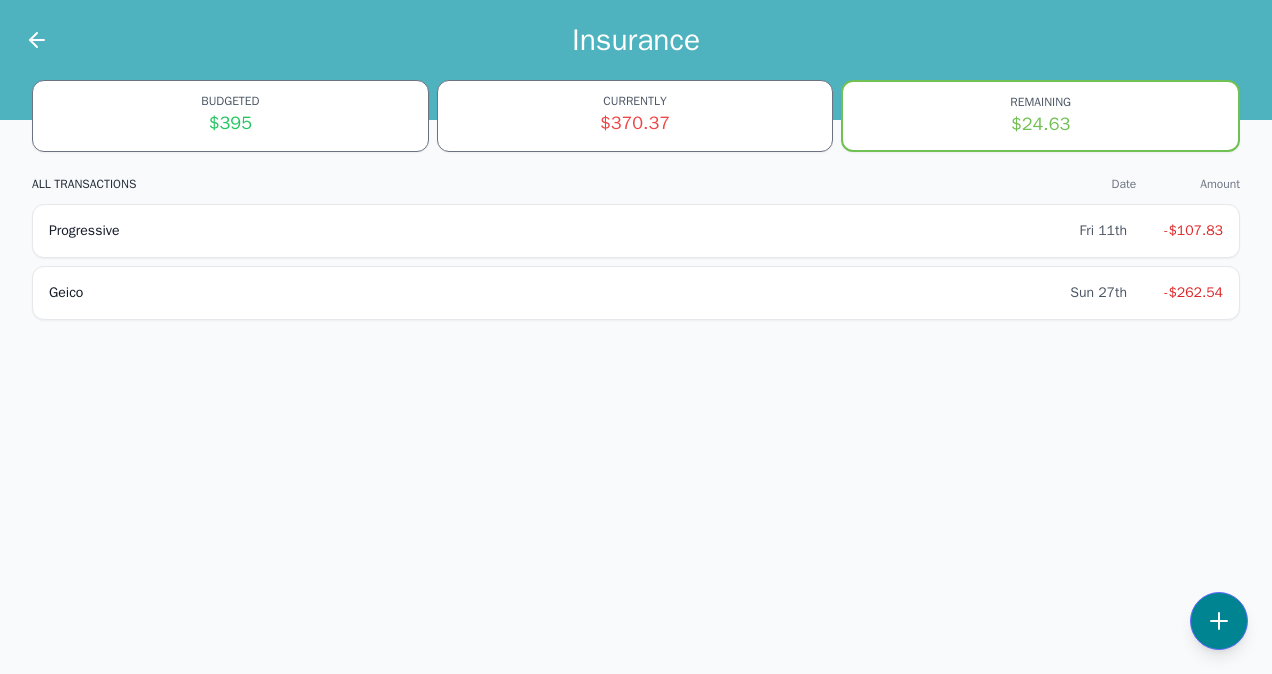 select on "insurance" 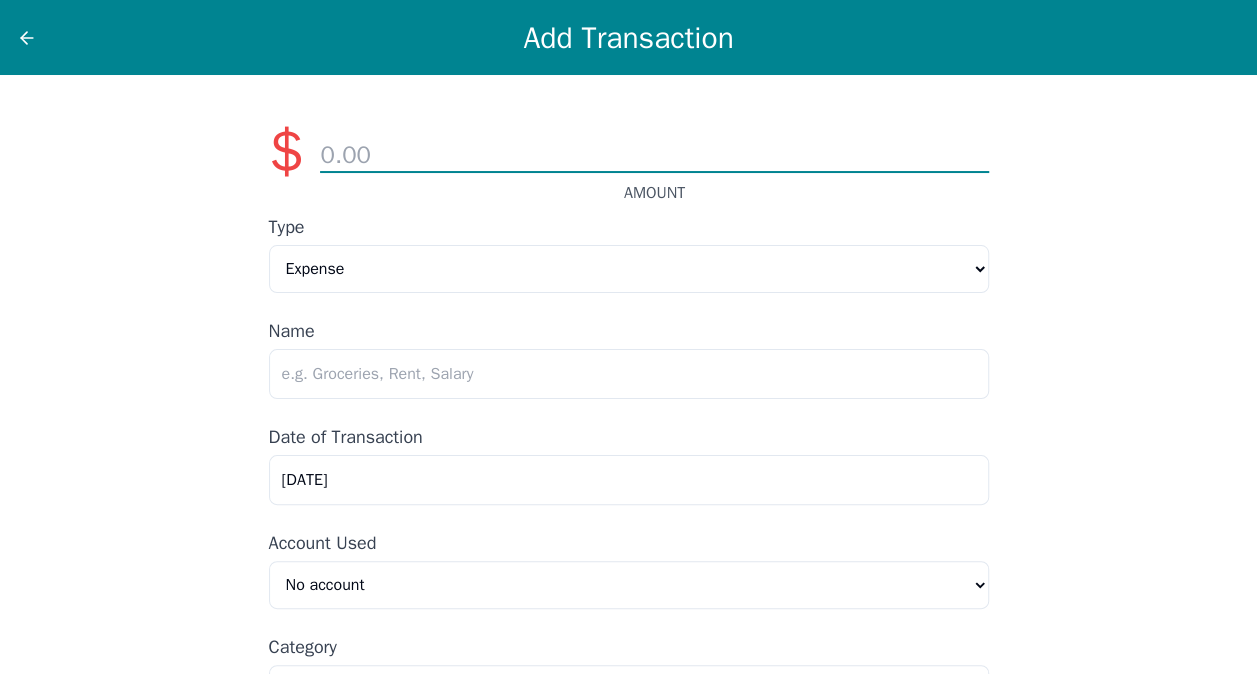 click at bounding box center (654, 156) 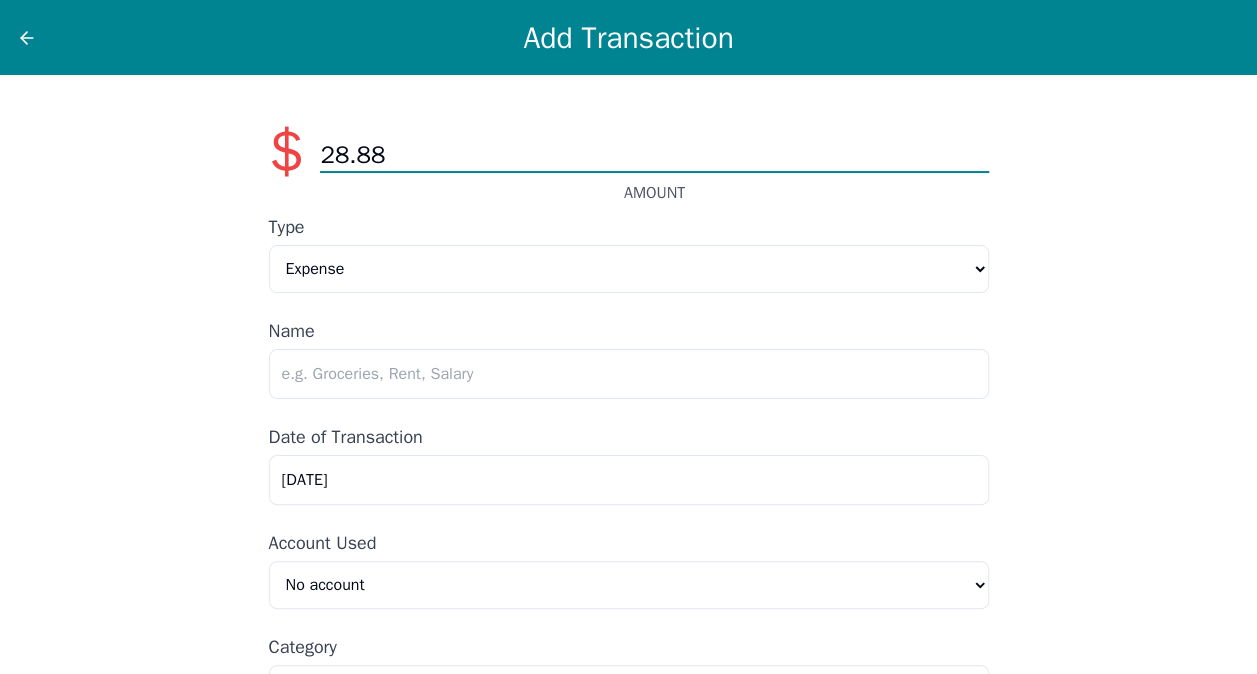 type on "28.88" 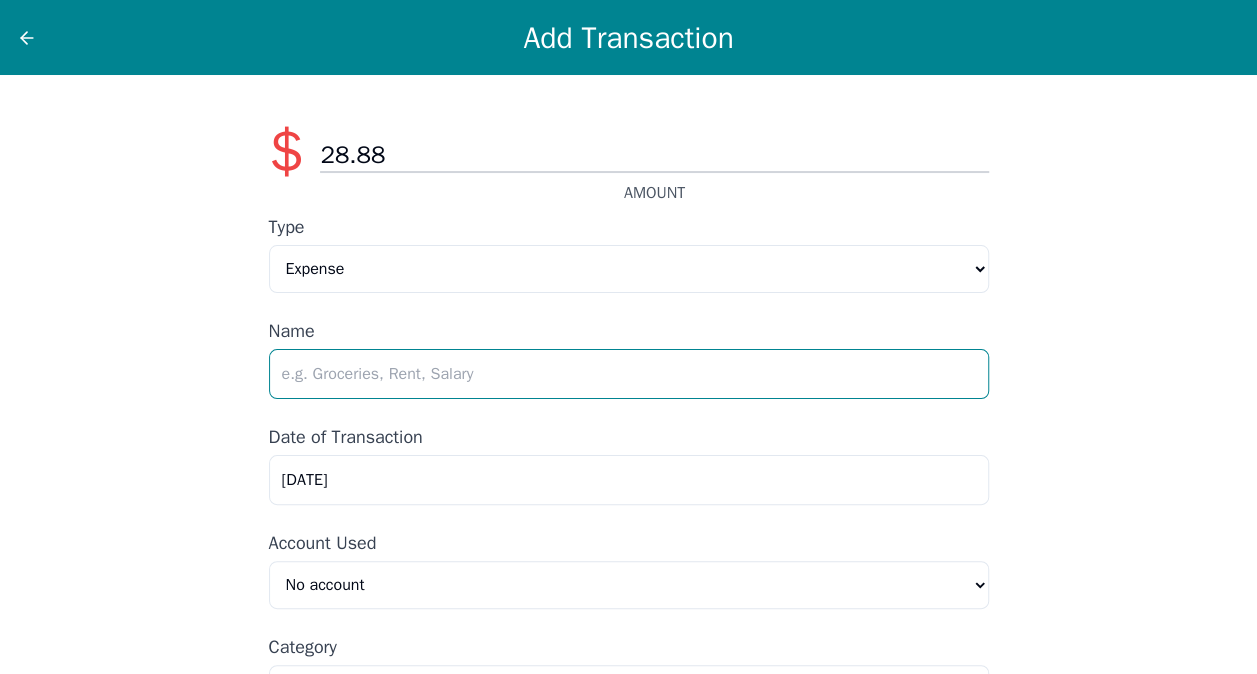 click at bounding box center [629, 374] 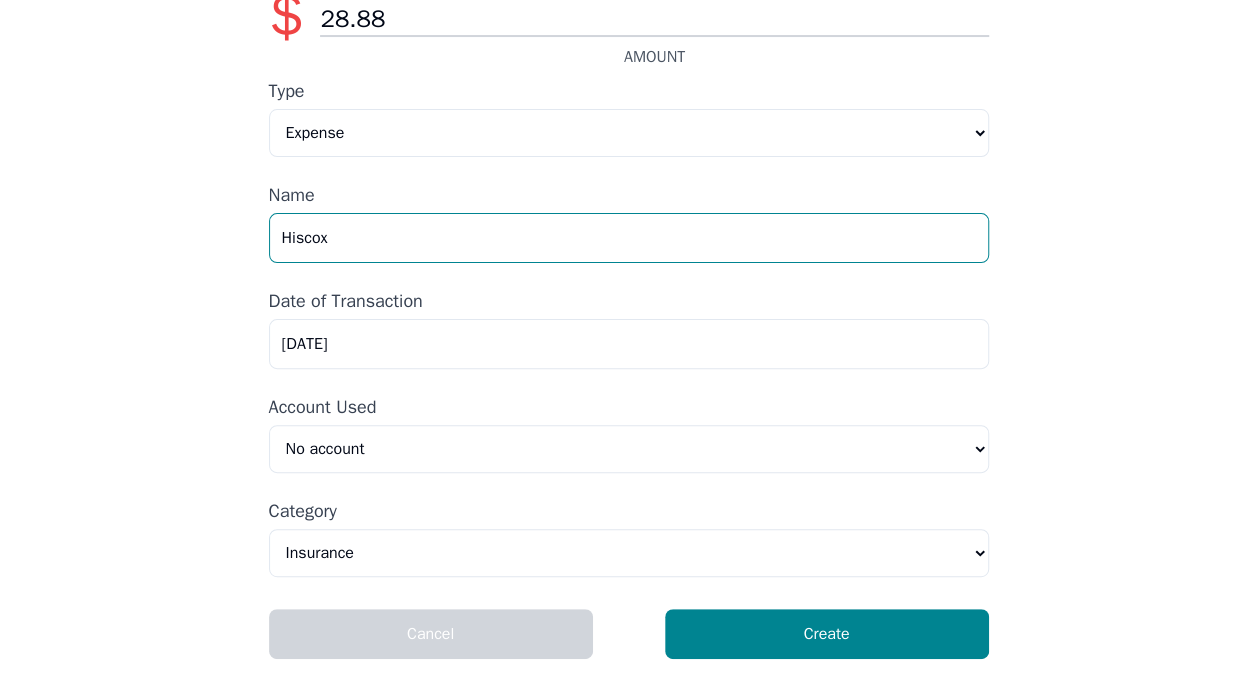 scroll, scrollTop: 143, scrollLeft: 0, axis: vertical 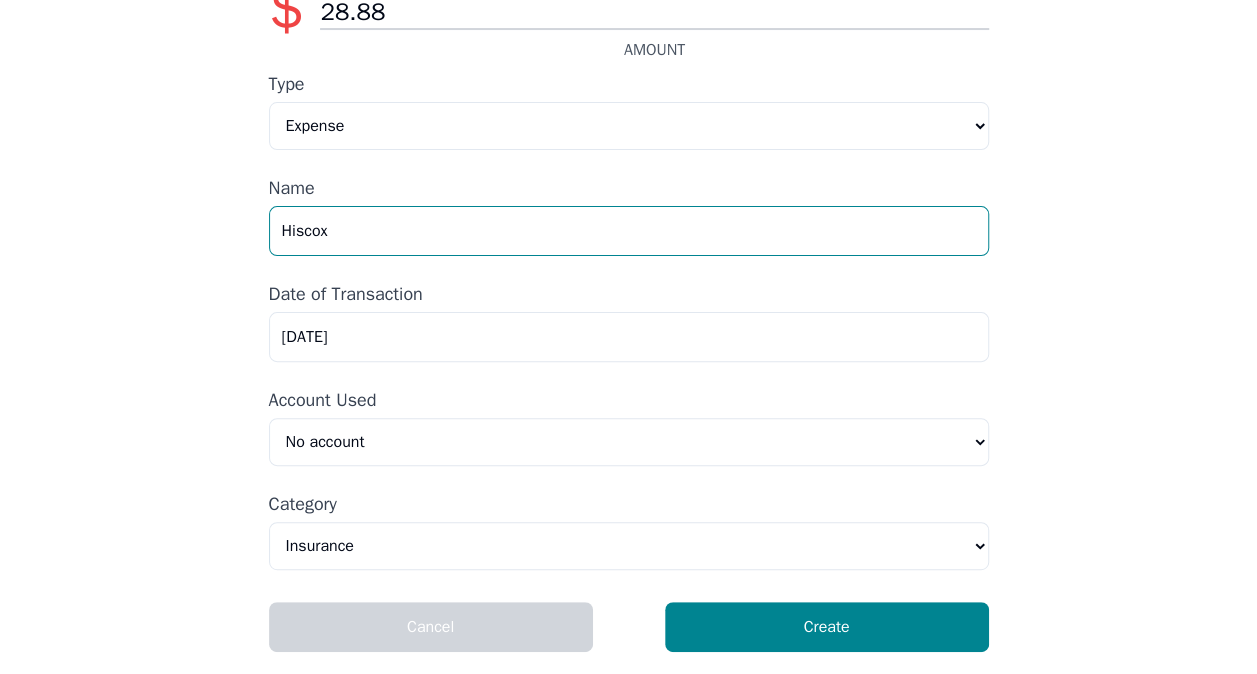 type on "Hiscox" 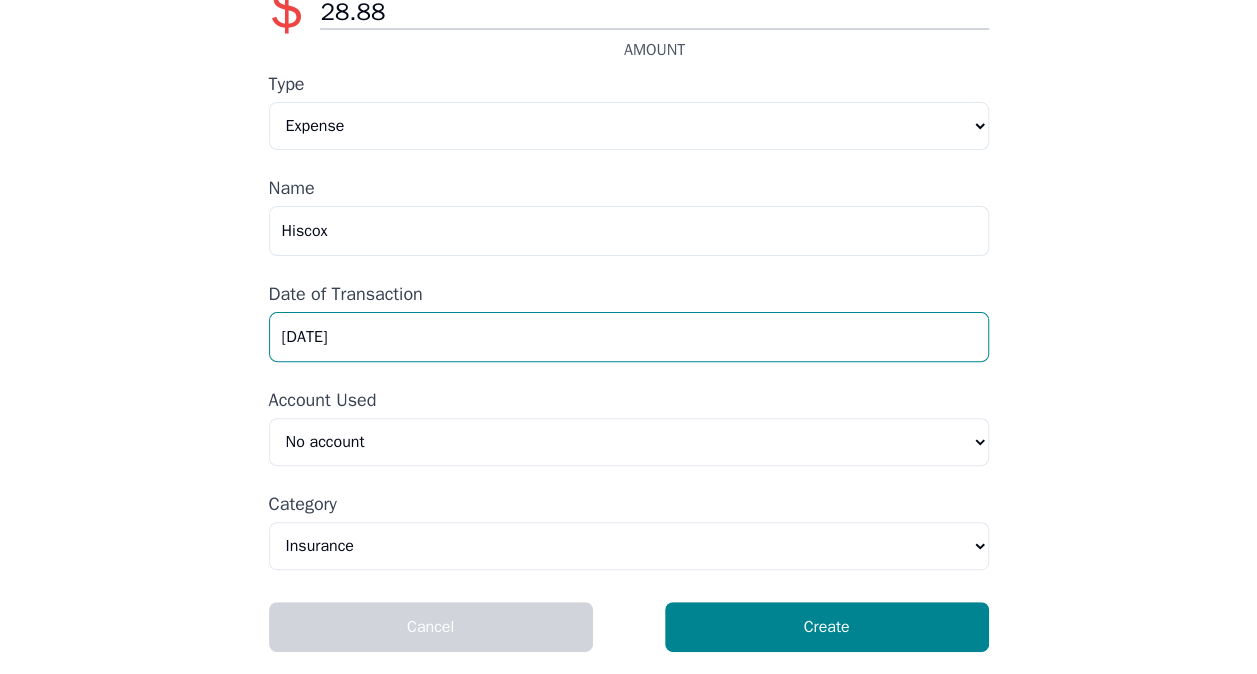 drag, startPoint x: 409, startPoint y: 332, endPoint x: 175, endPoint y: 317, distance: 234.48027 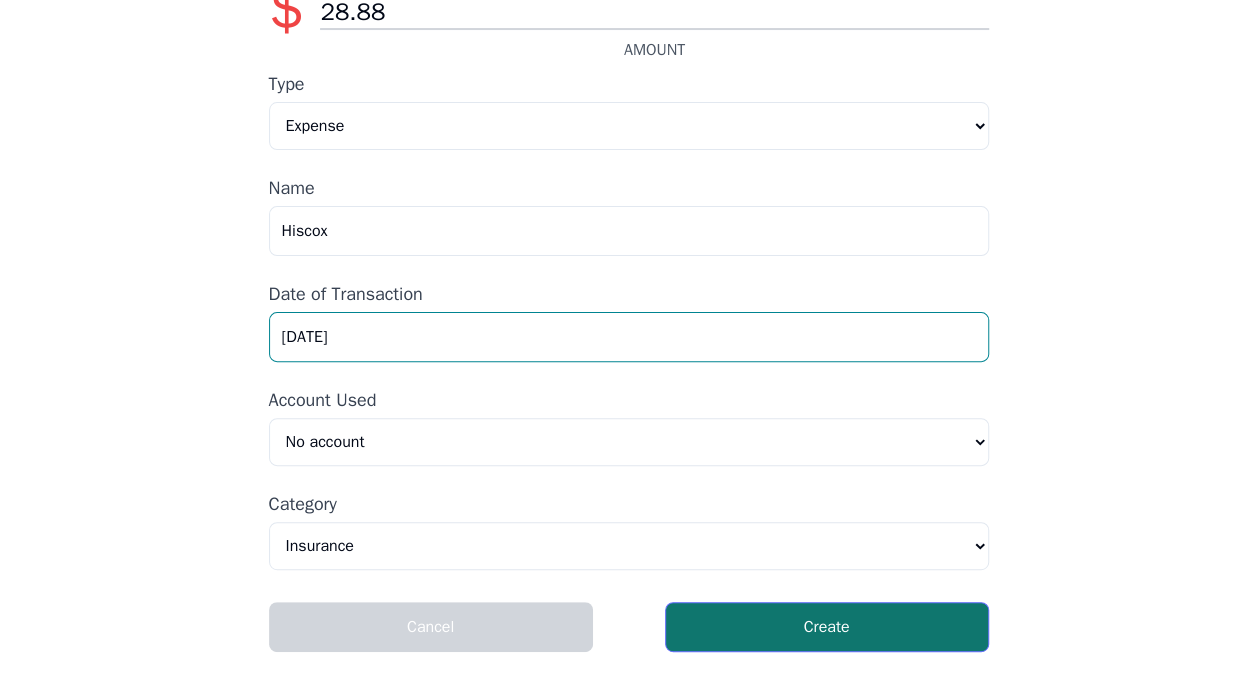 type on "[DATE]" 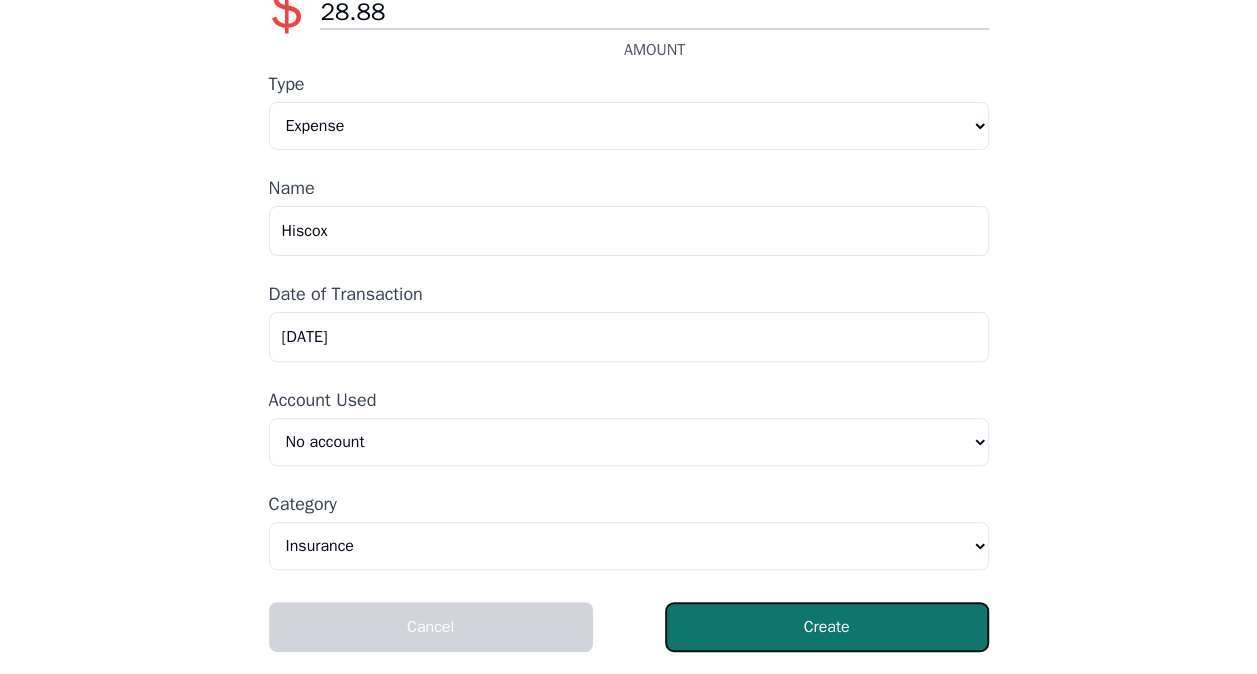 click on "Create" at bounding box center [827, 627] 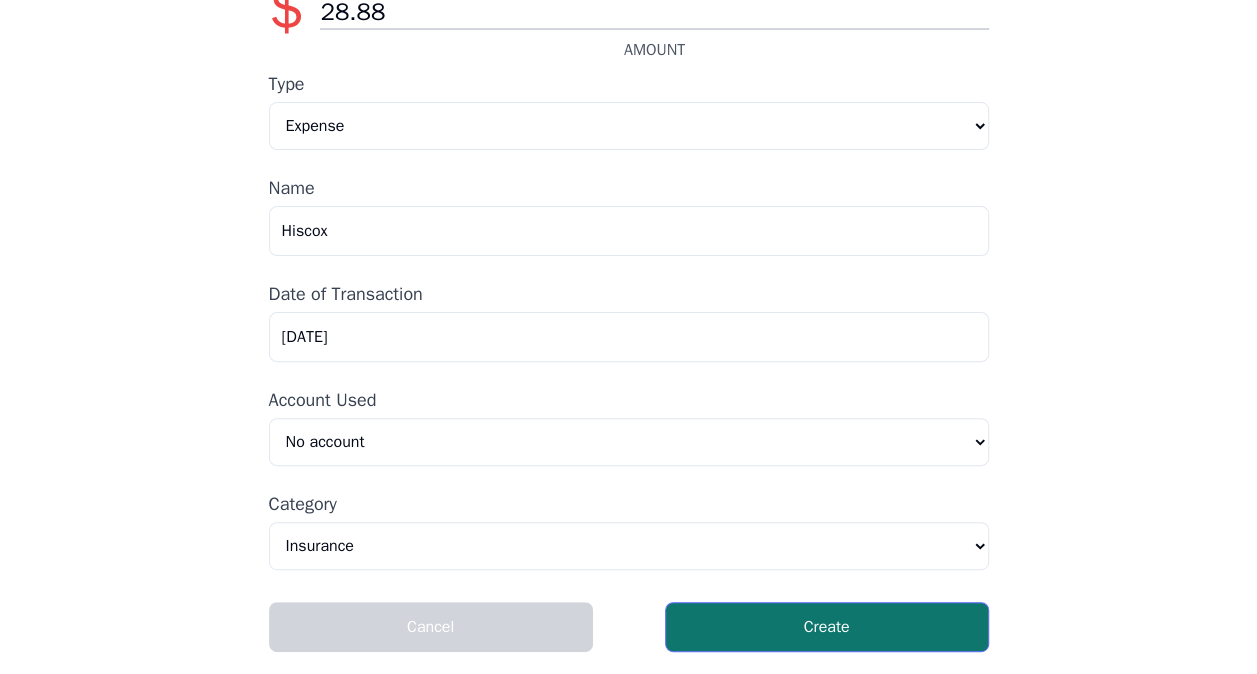 scroll, scrollTop: 0, scrollLeft: 0, axis: both 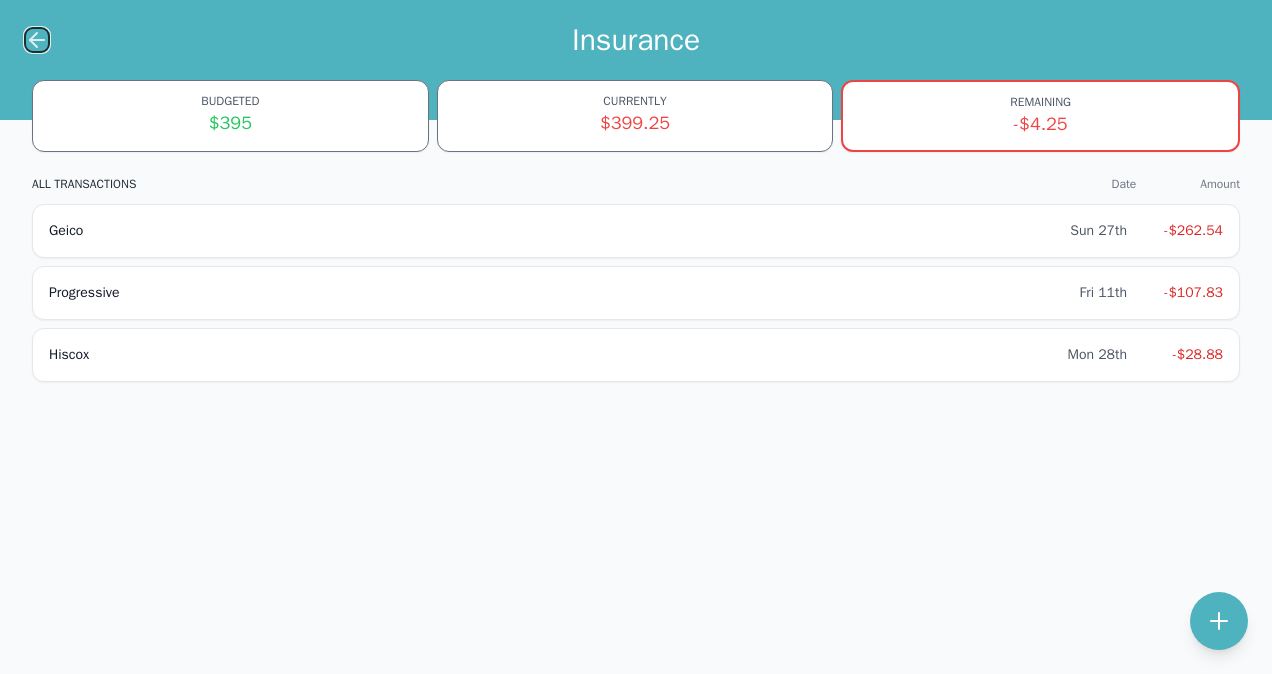 click 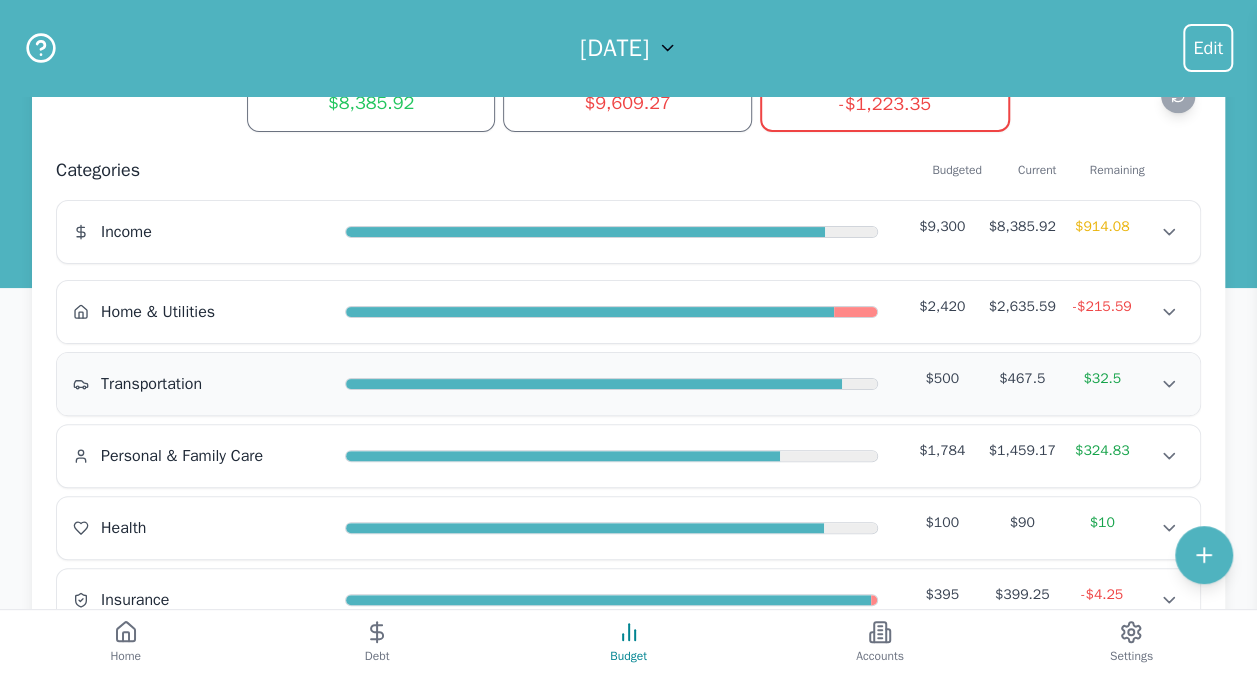 scroll, scrollTop: 100, scrollLeft: 0, axis: vertical 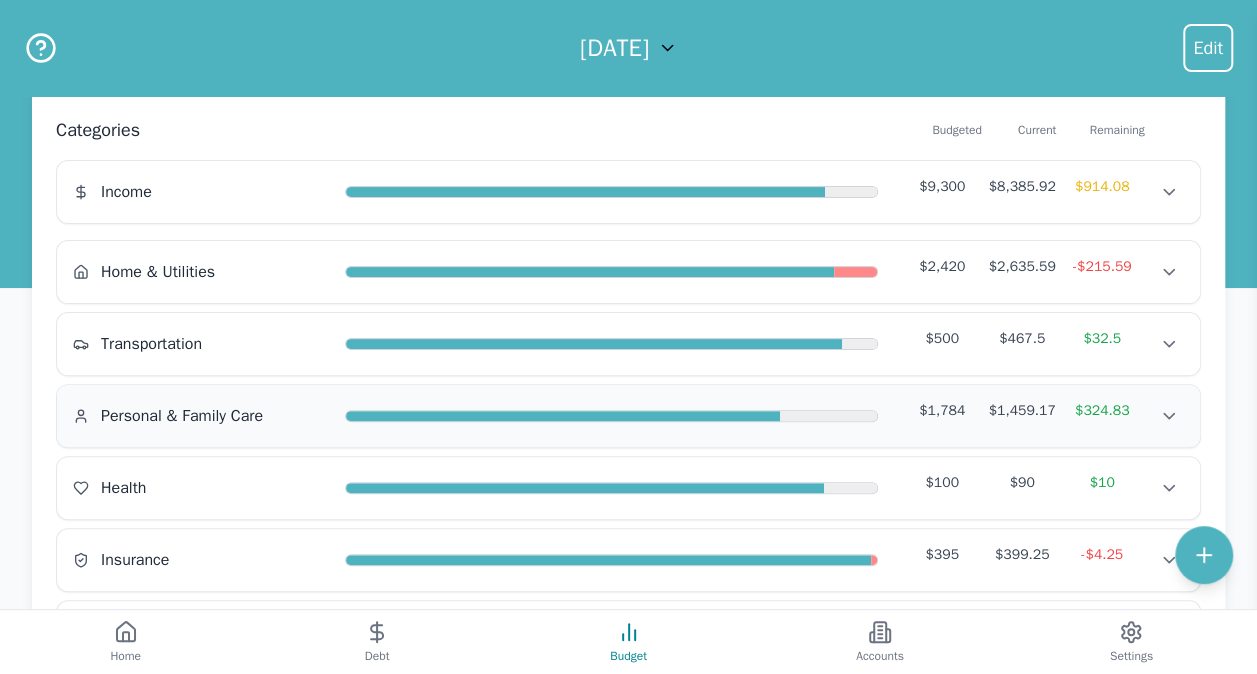 click on "Personal & Family Care" at bounding box center (182, 416) 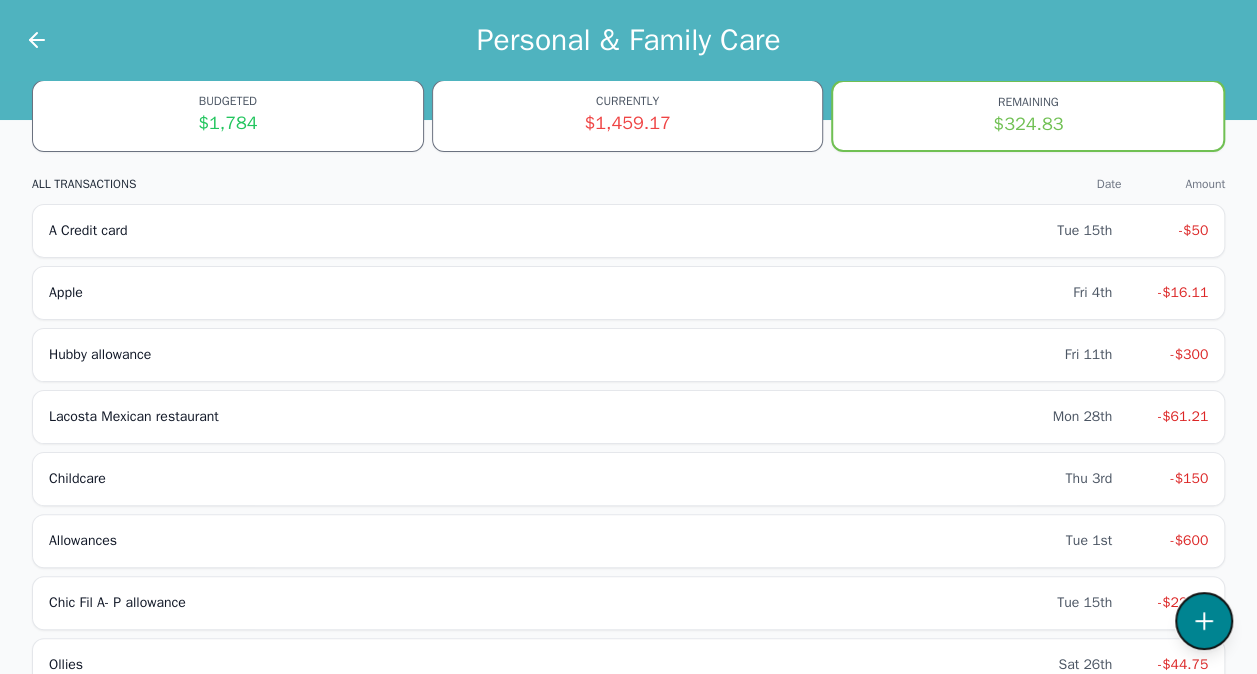 click 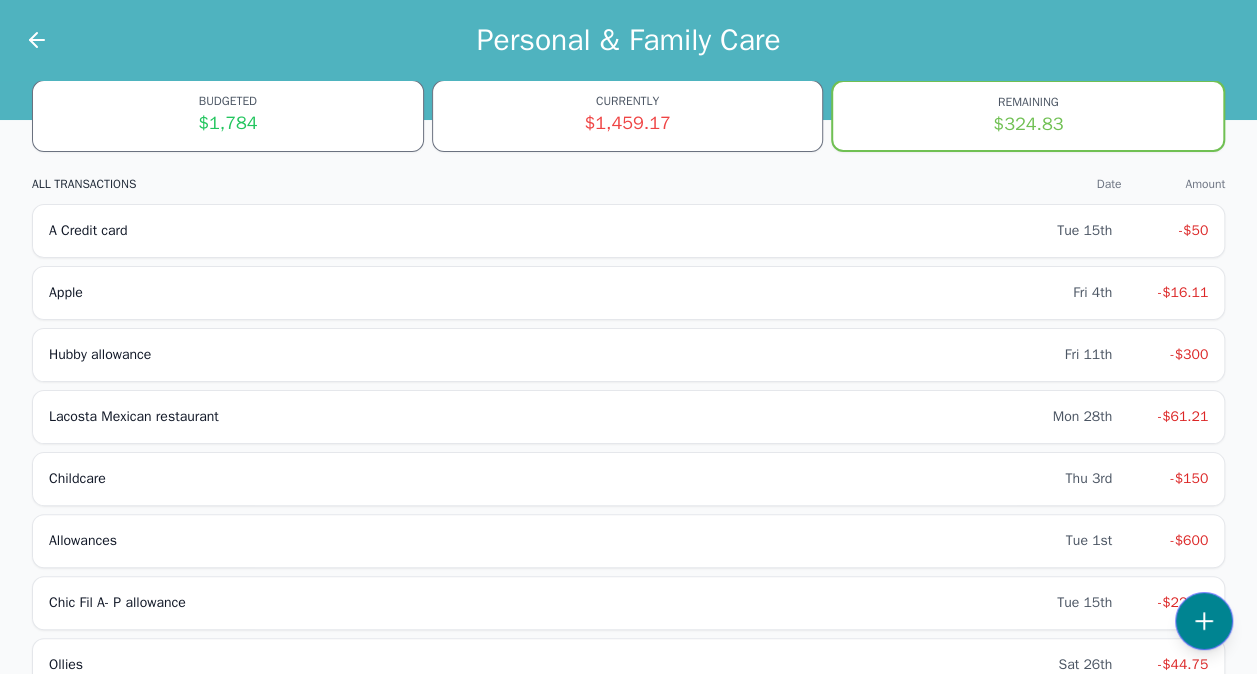 select on "personalFamilyCare" 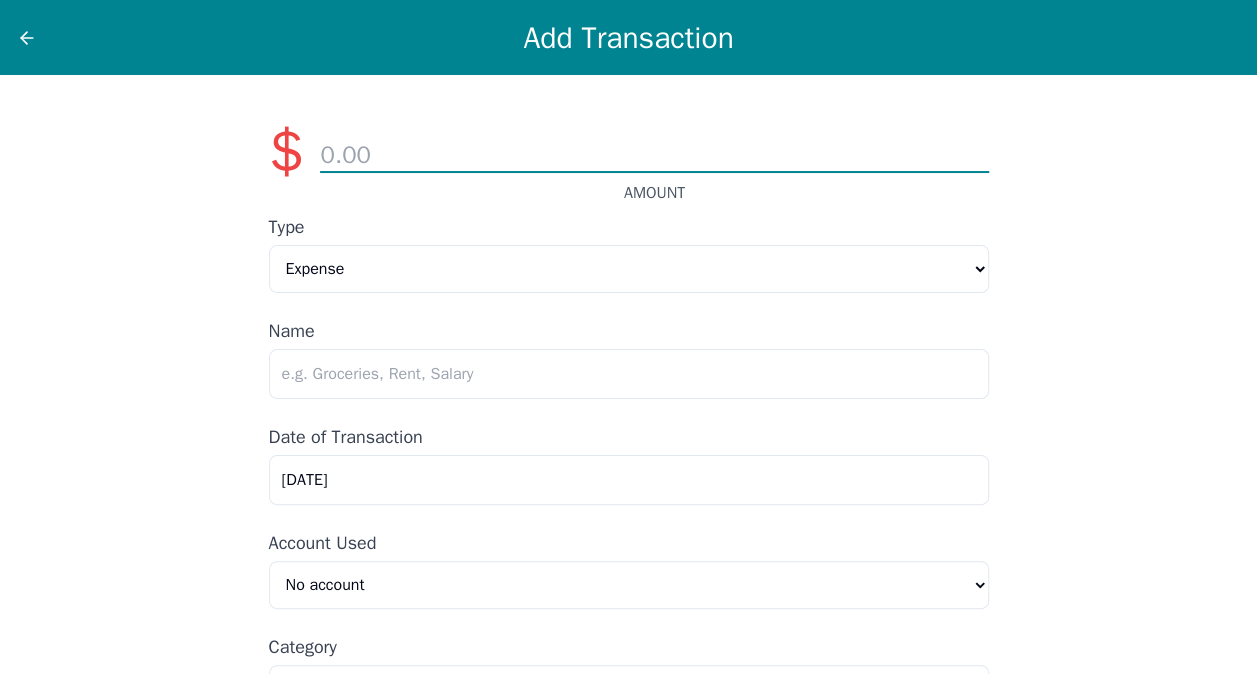 click at bounding box center [654, 156] 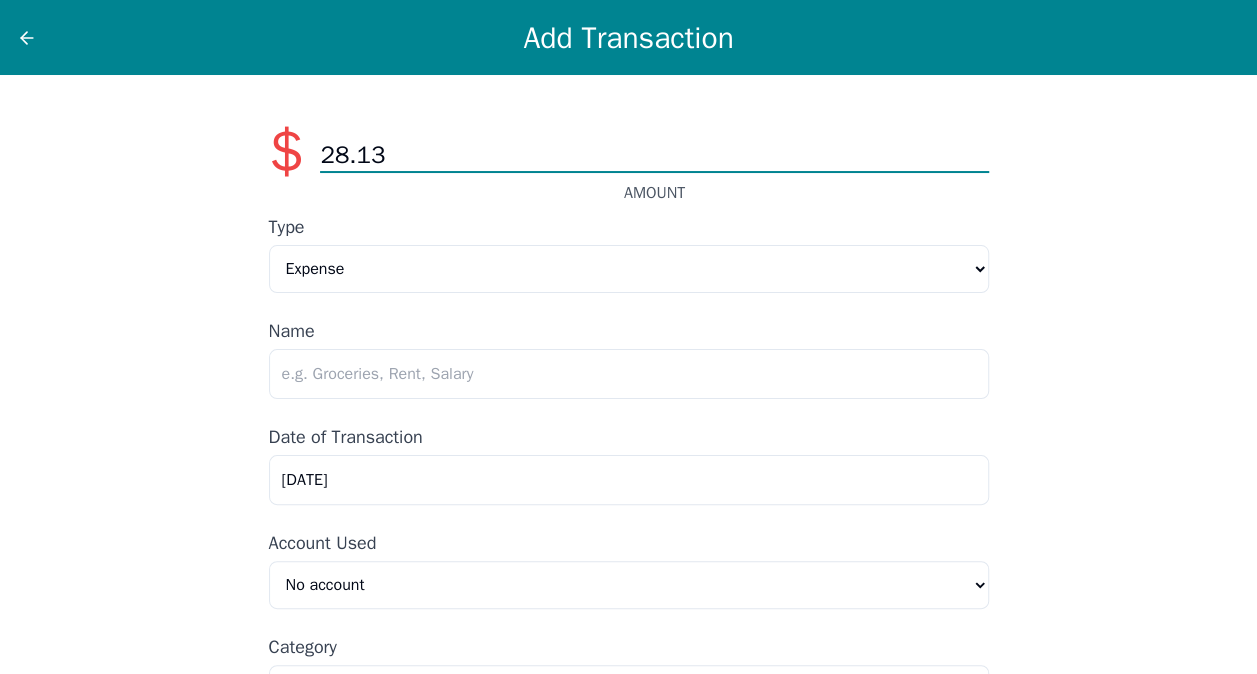 type on "28.13" 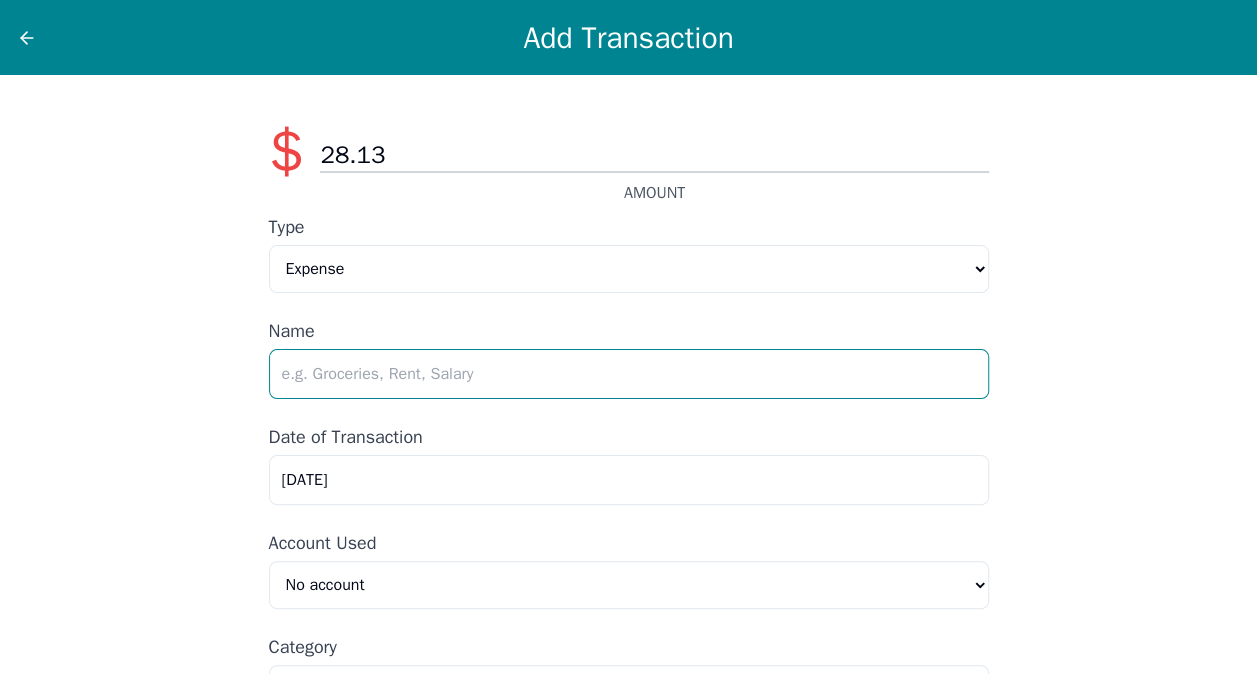 drag, startPoint x: 399, startPoint y: 368, endPoint x: 391, endPoint y: 349, distance: 20.615528 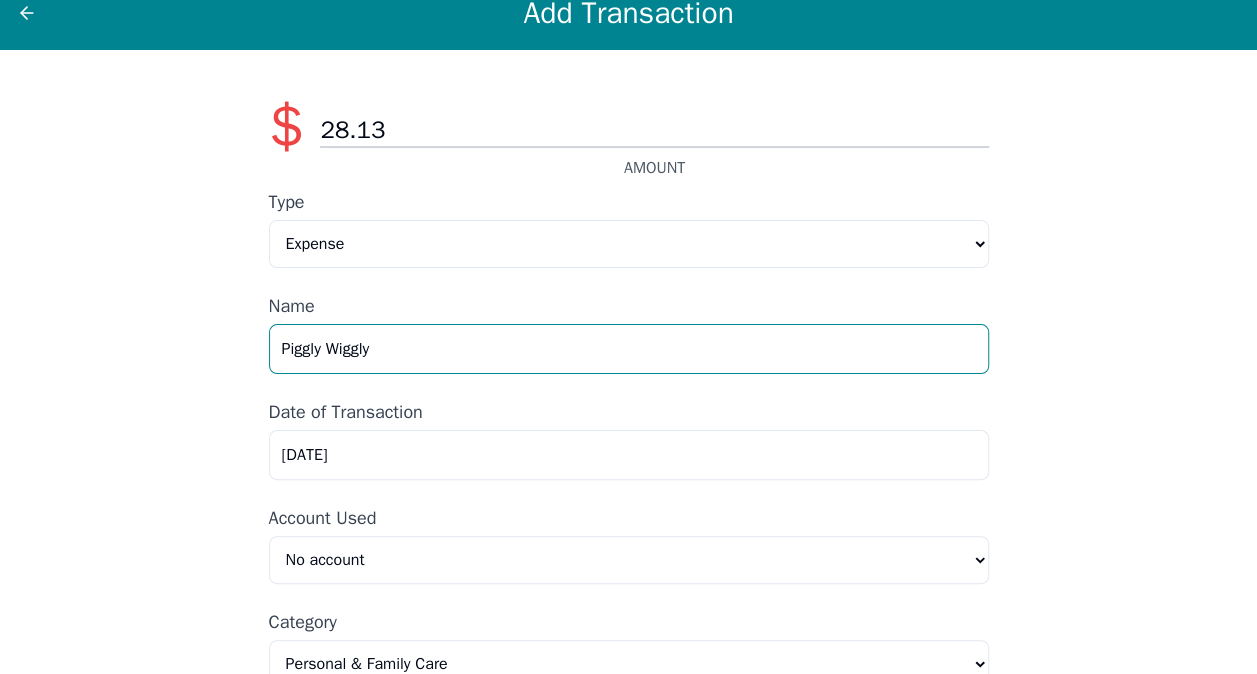 scroll, scrollTop: 143, scrollLeft: 0, axis: vertical 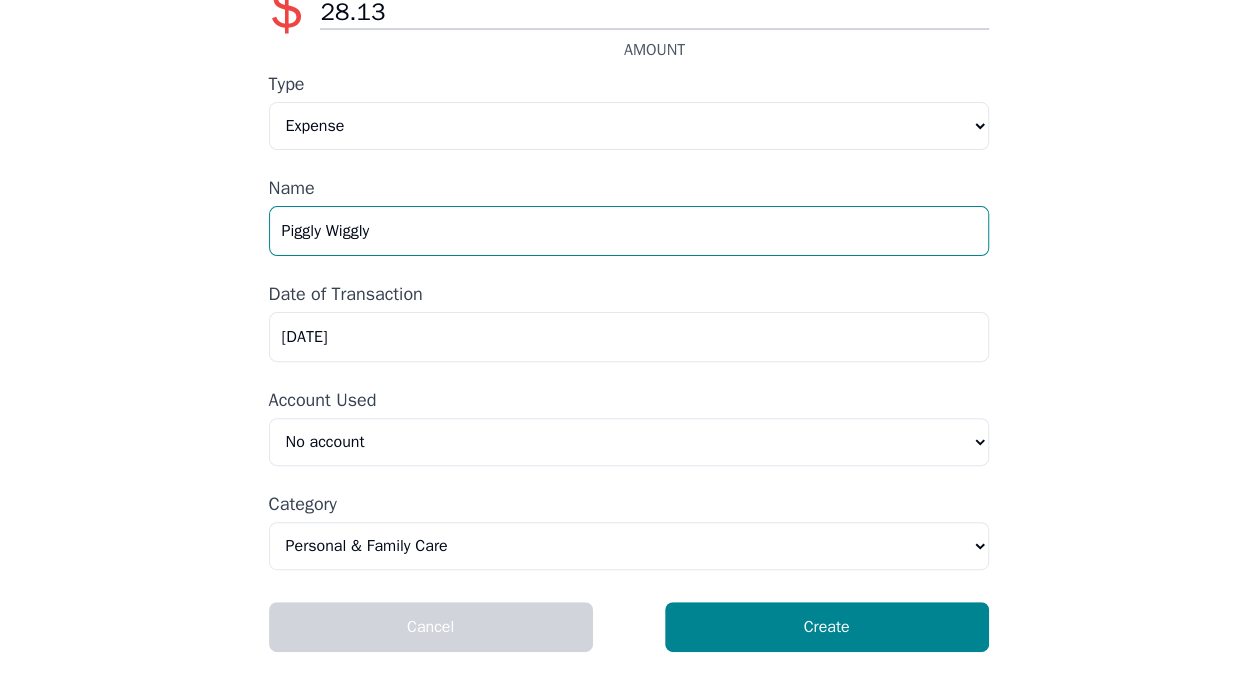 type on "Piggly Wiggly" 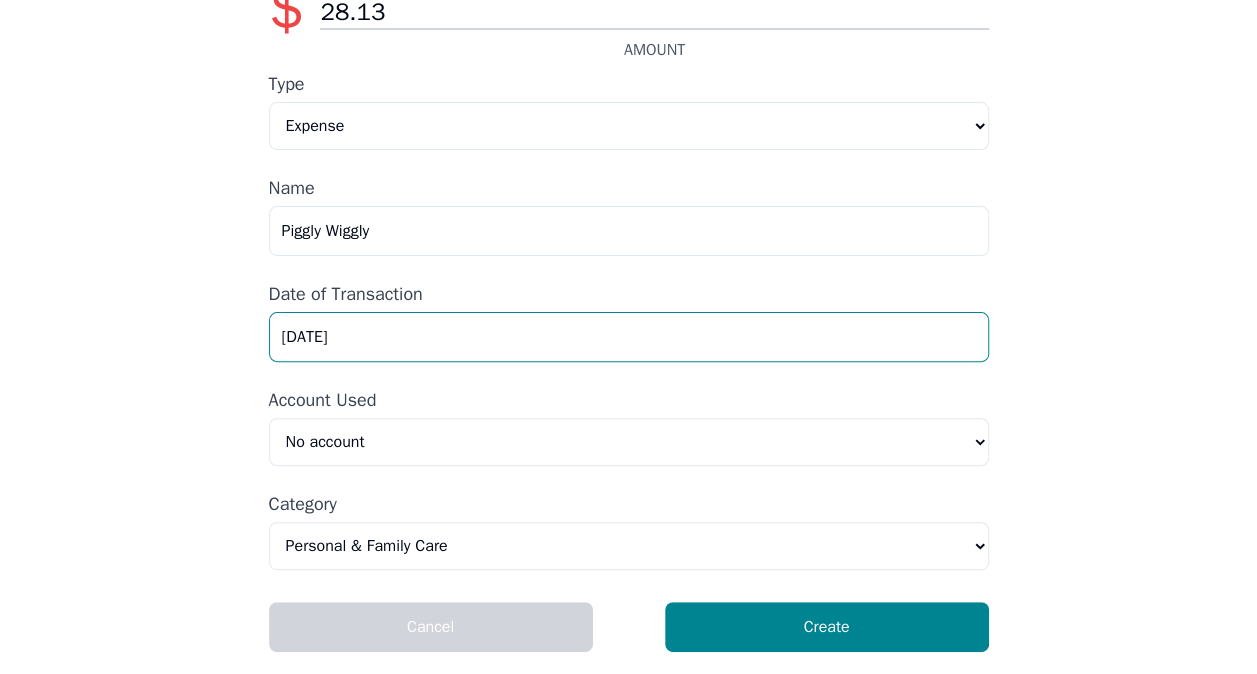 drag, startPoint x: 374, startPoint y: 332, endPoint x: 177, endPoint y: 336, distance: 197.0406 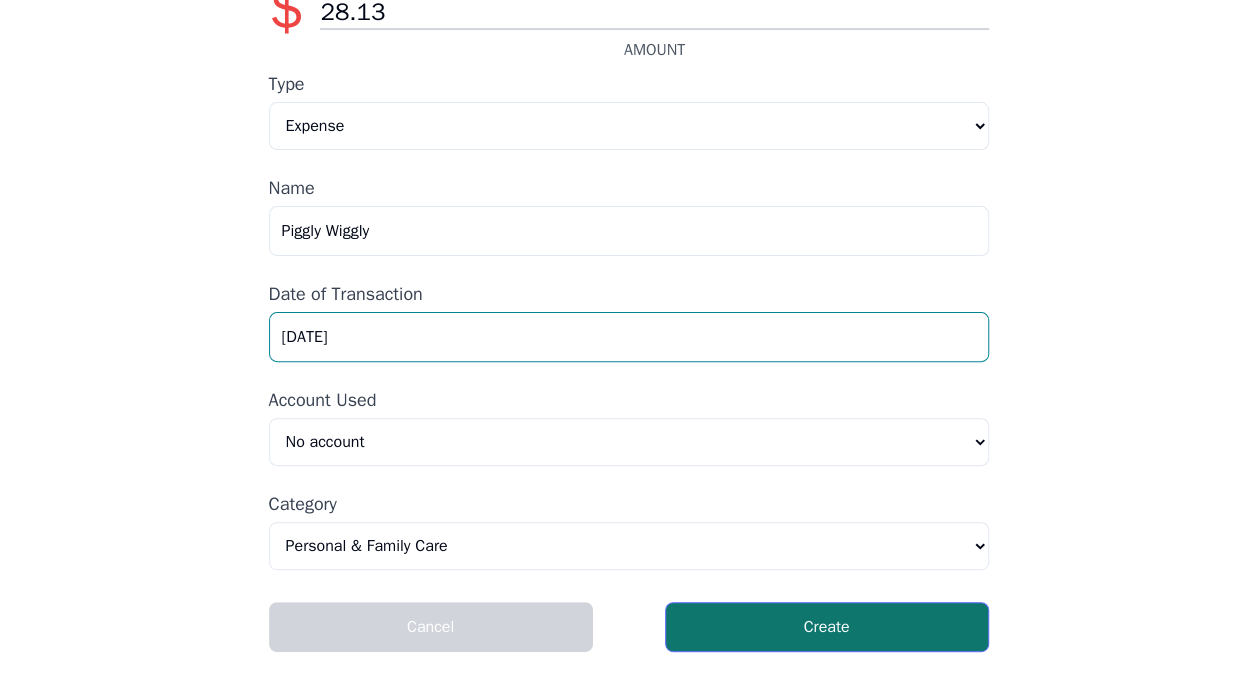 type on "[DATE]" 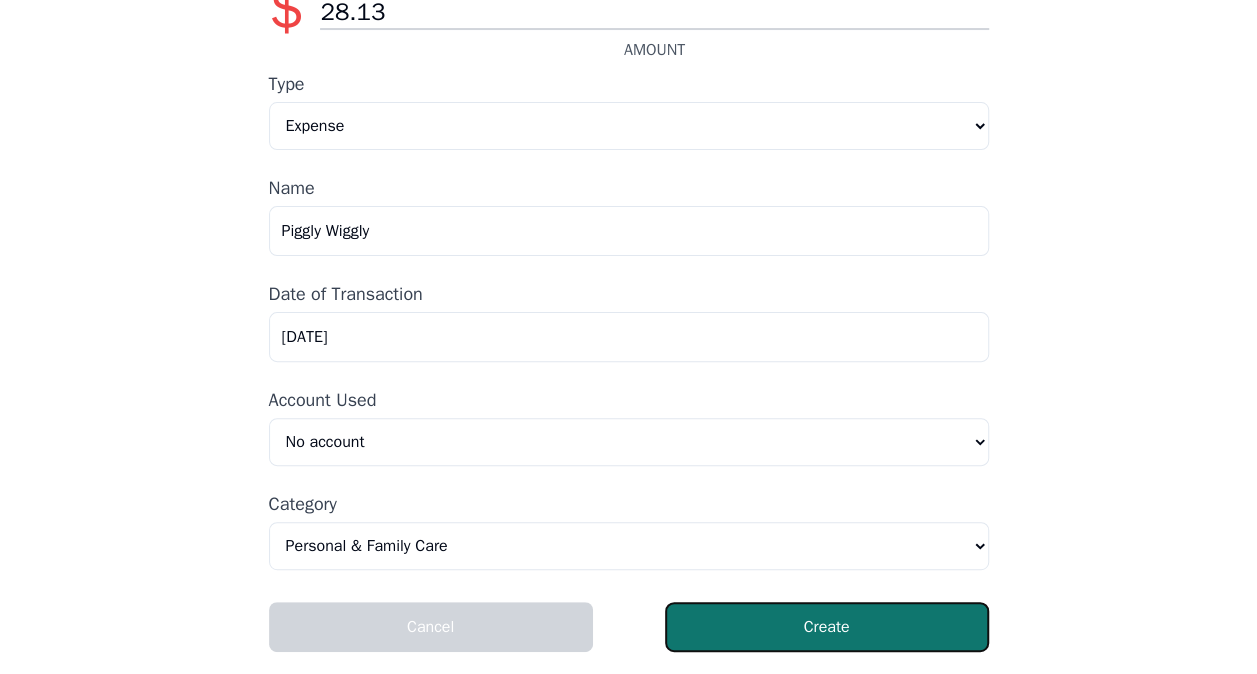click on "Create" at bounding box center [827, 627] 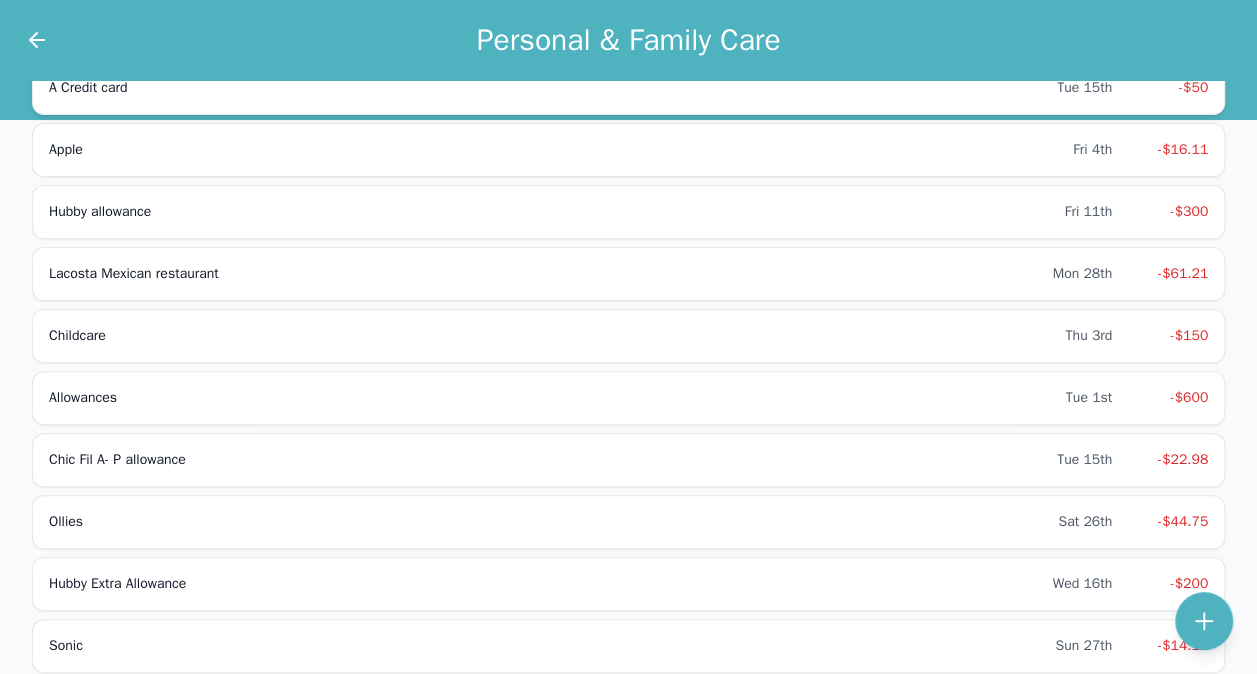 scroll, scrollTop: 0, scrollLeft: 0, axis: both 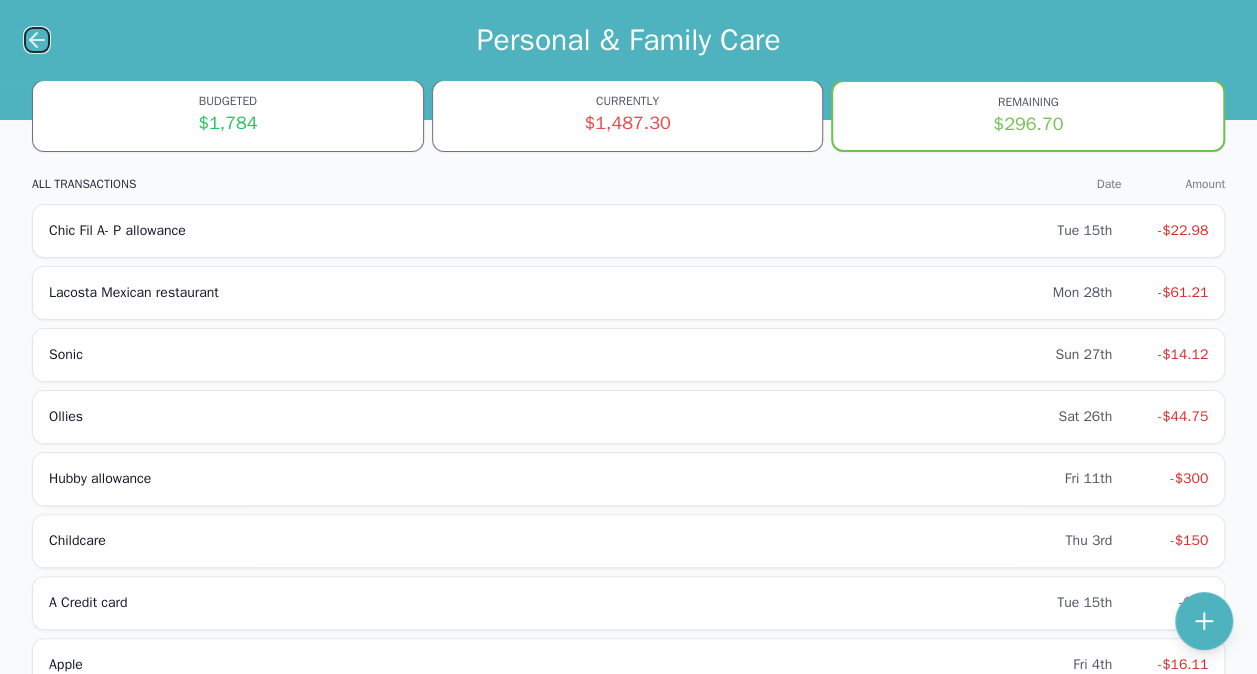 click 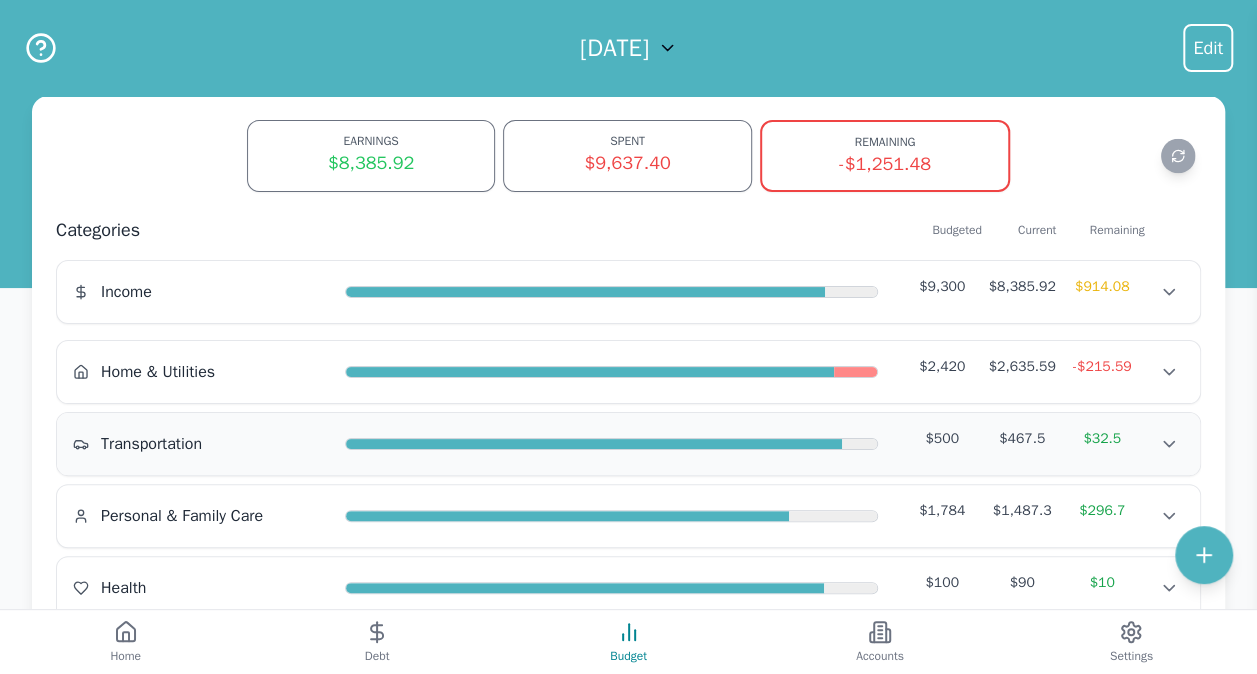 click on "Transportation" at bounding box center (201, 444) 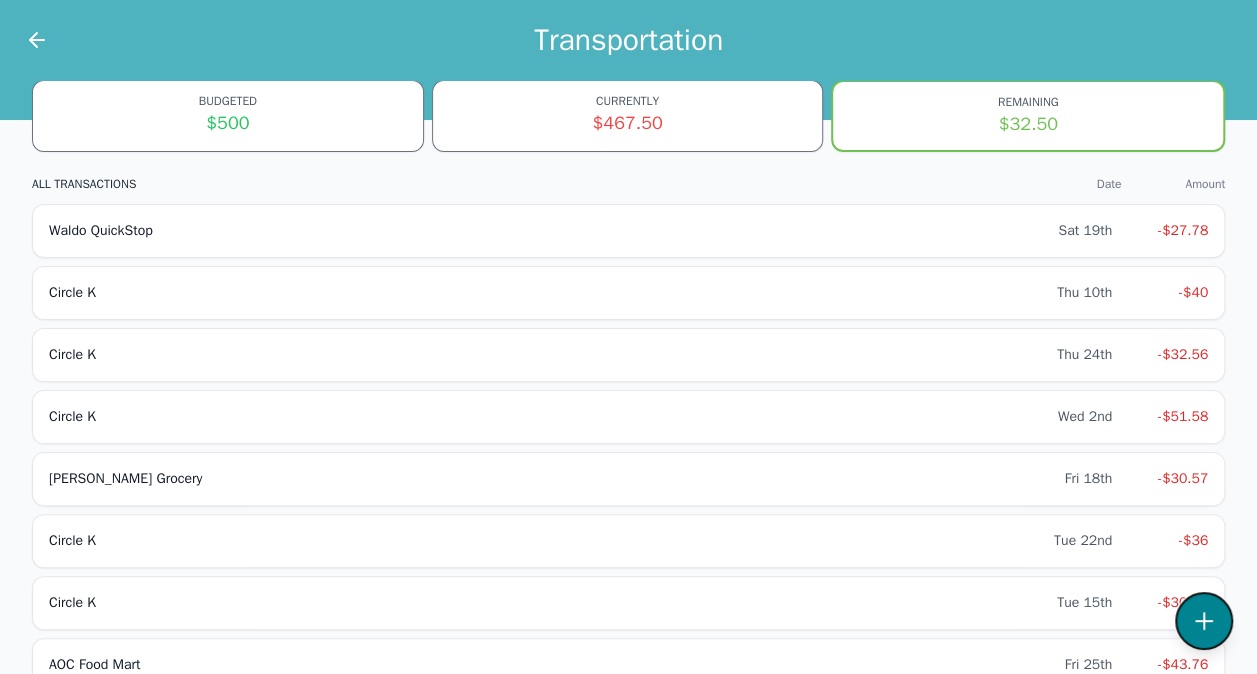 click at bounding box center [1204, 621] 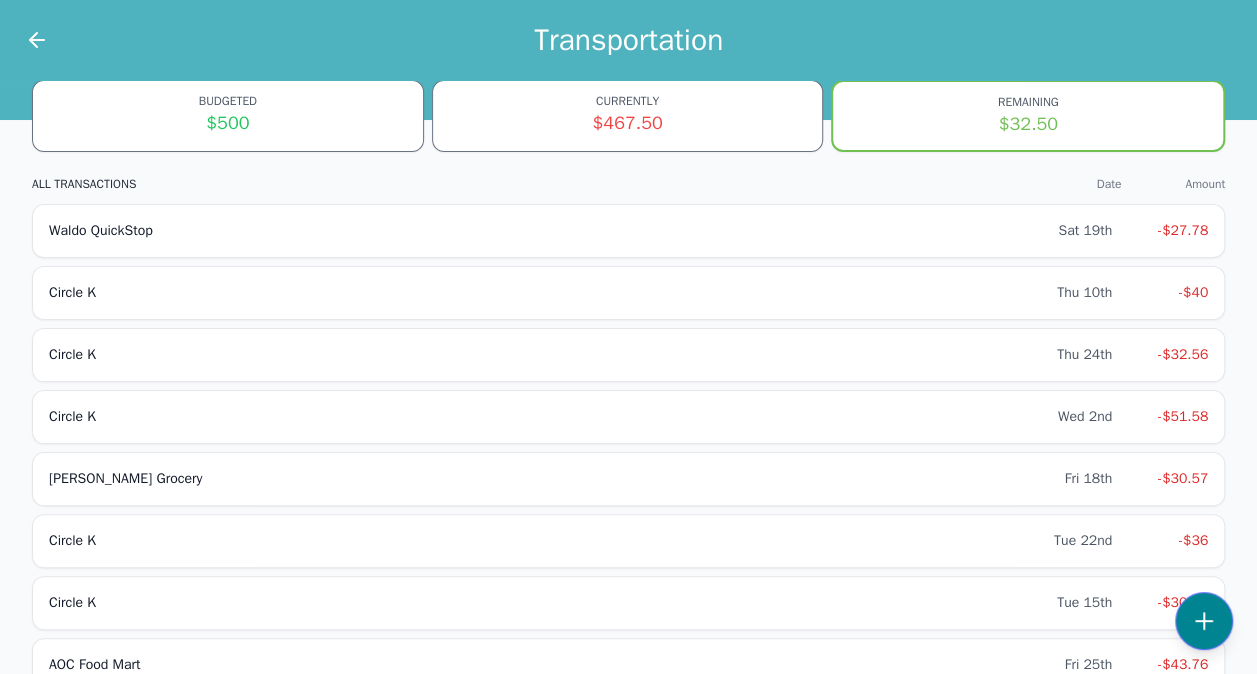 select on "transportation" 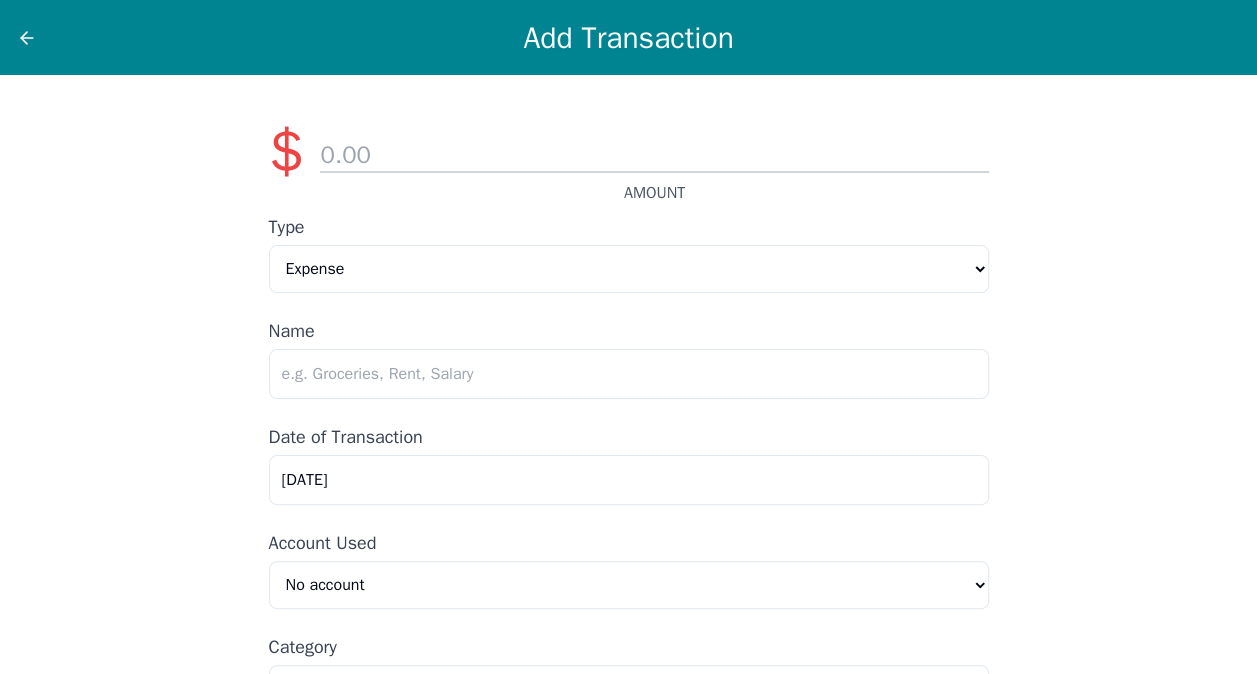 click on "AMOUNT" at bounding box center [654, 152] 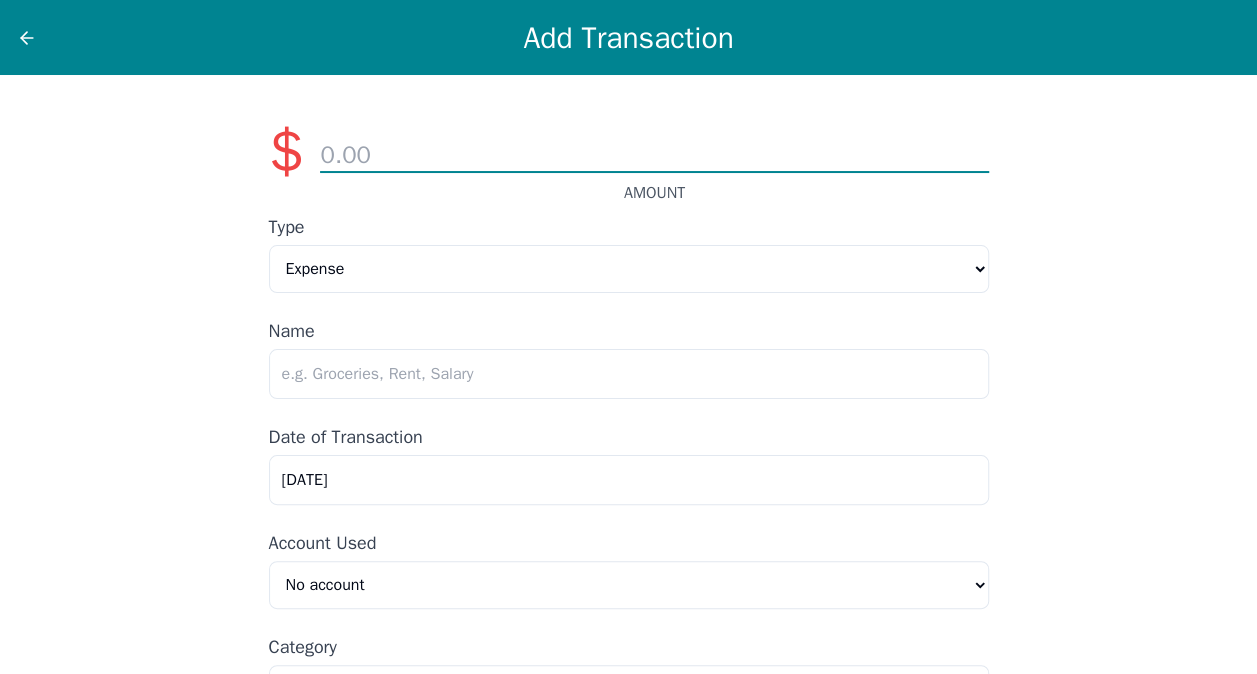 click at bounding box center (654, 156) 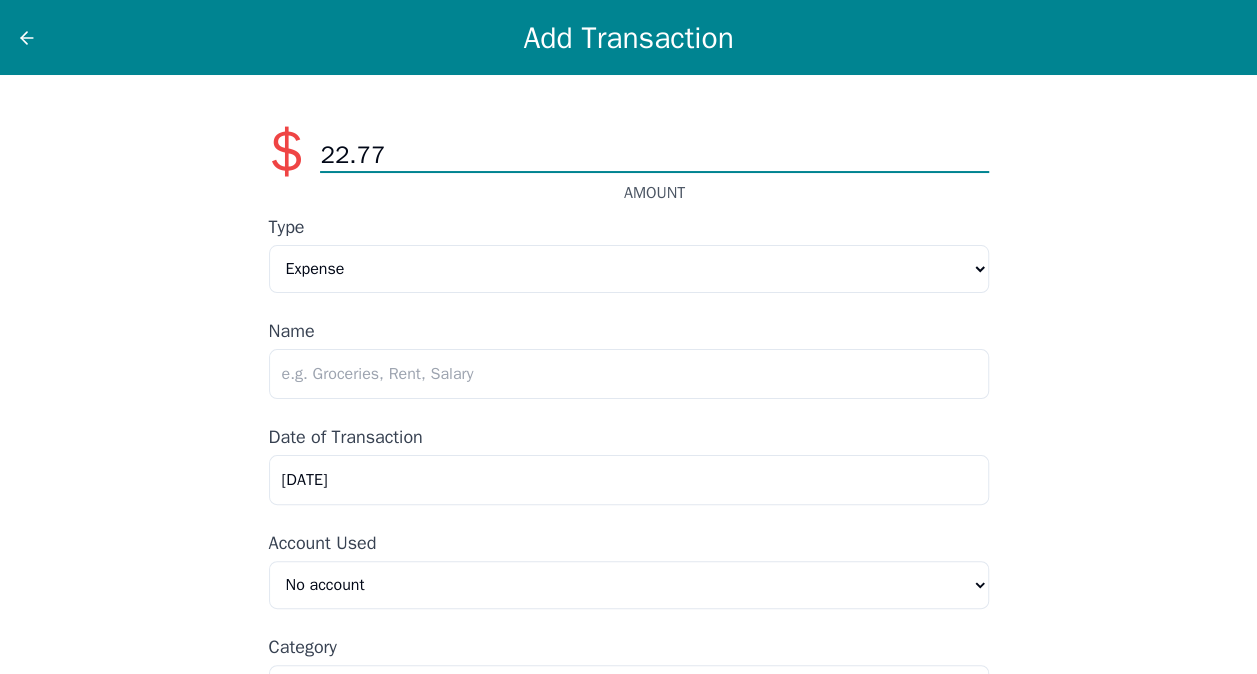 type on "22.77" 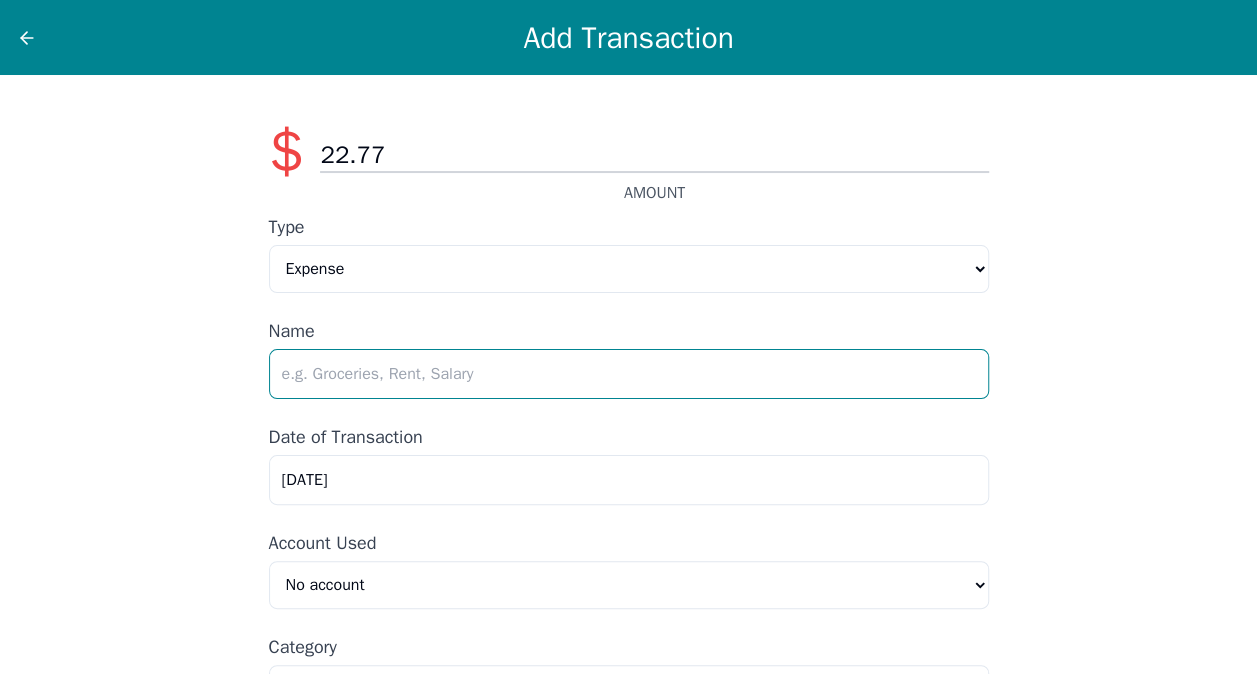click at bounding box center [629, 374] 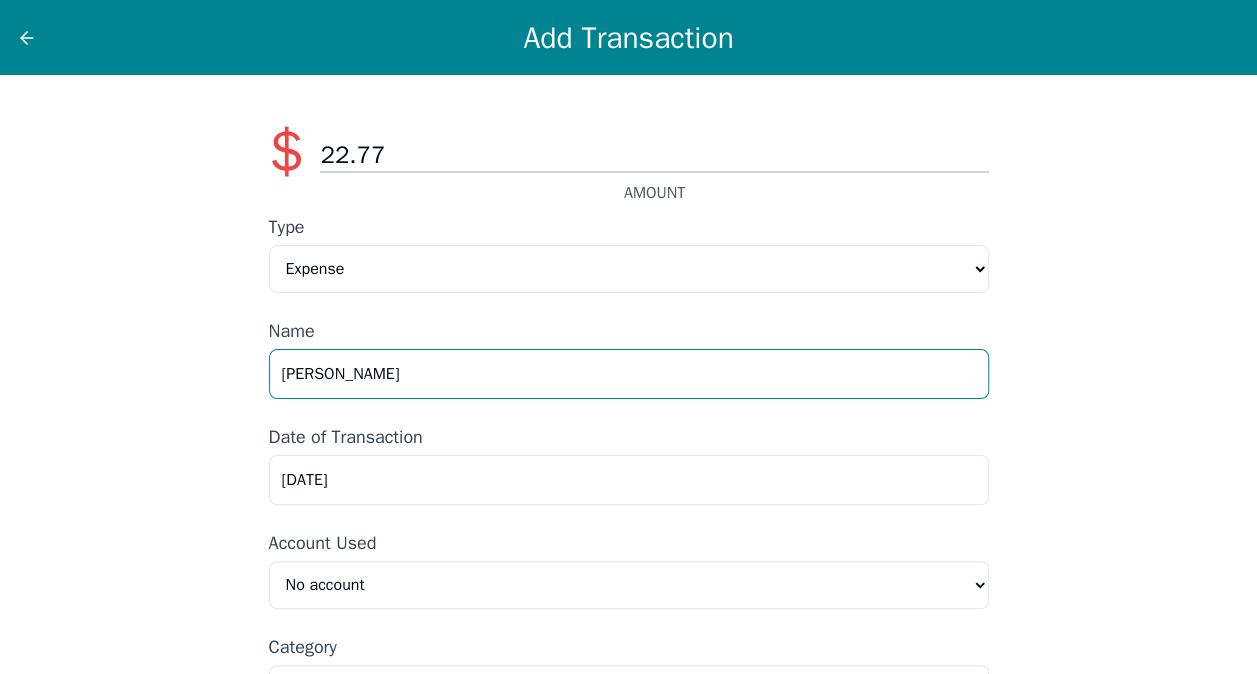 type on "[PERSON_NAME]" 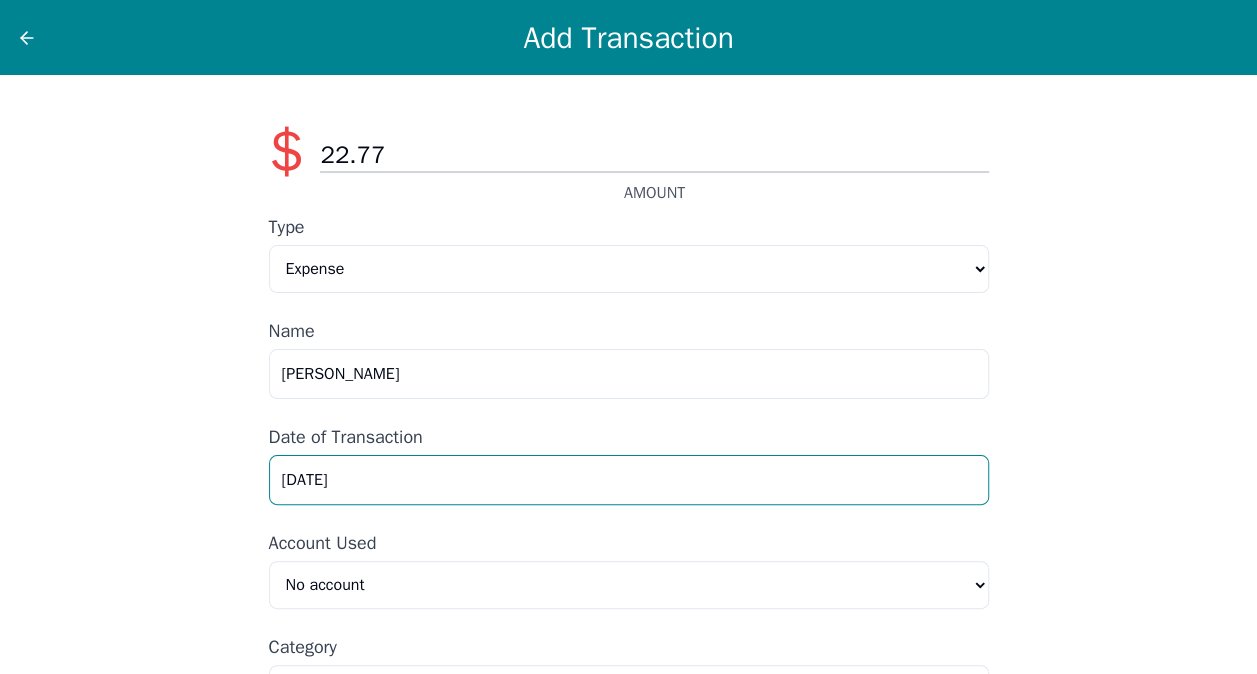 drag, startPoint x: 400, startPoint y: 483, endPoint x: 190, endPoint y: 472, distance: 210.2879 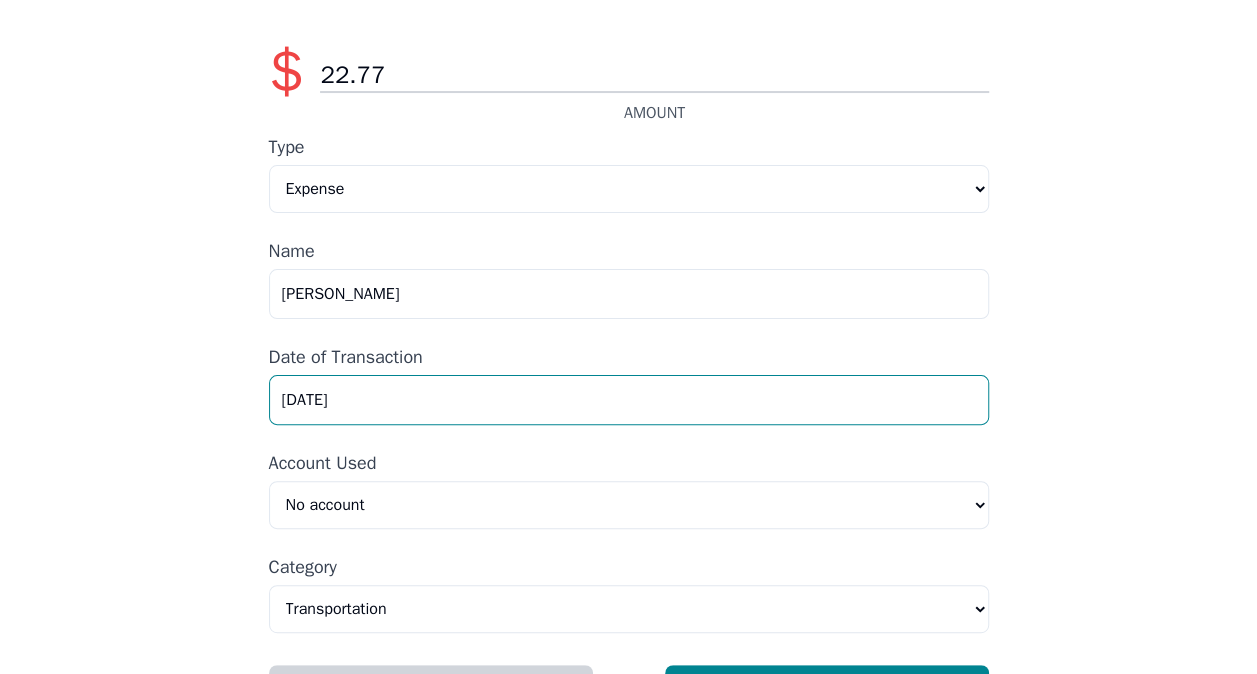 scroll, scrollTop: 143, scrollLeft: 0, axis: vertical 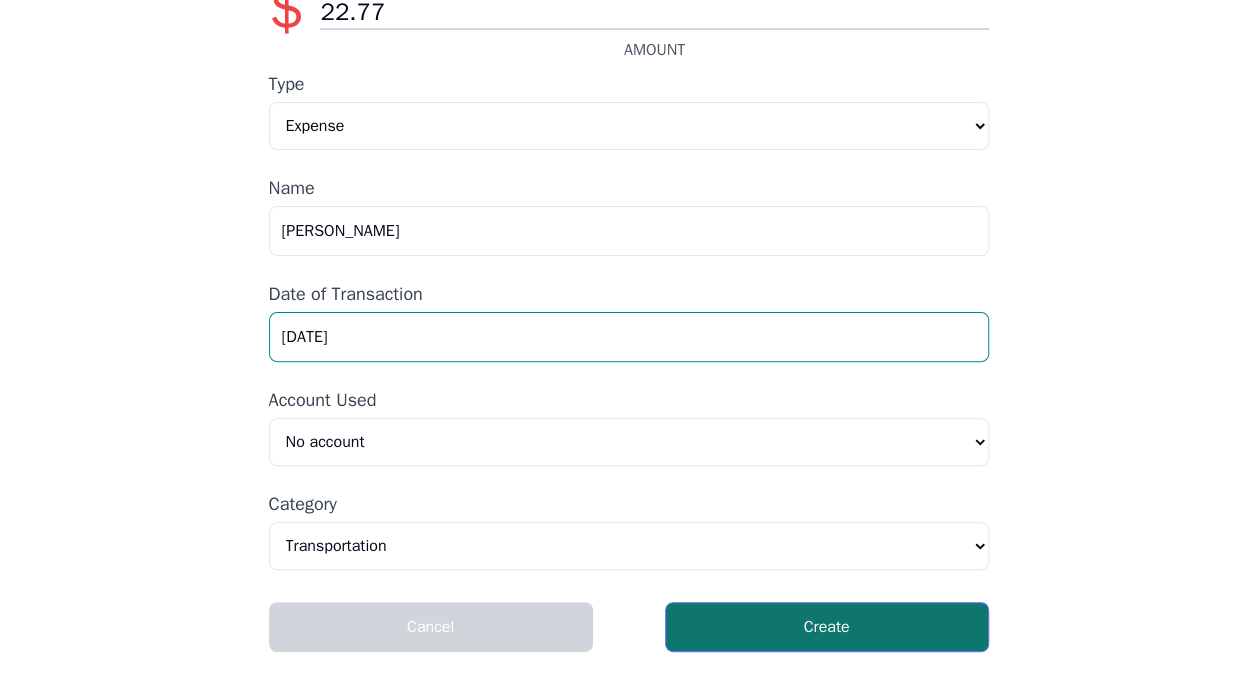 type on "[DATE]" 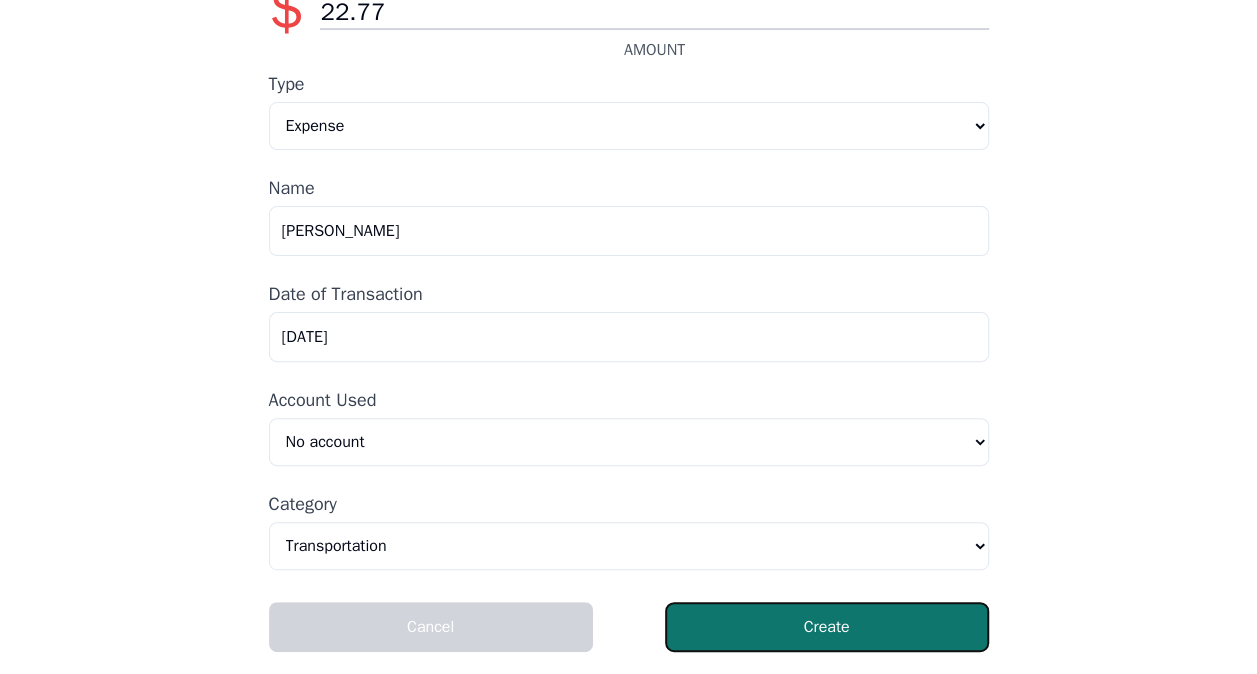 click on "Create" at bounding box center [827, 627] 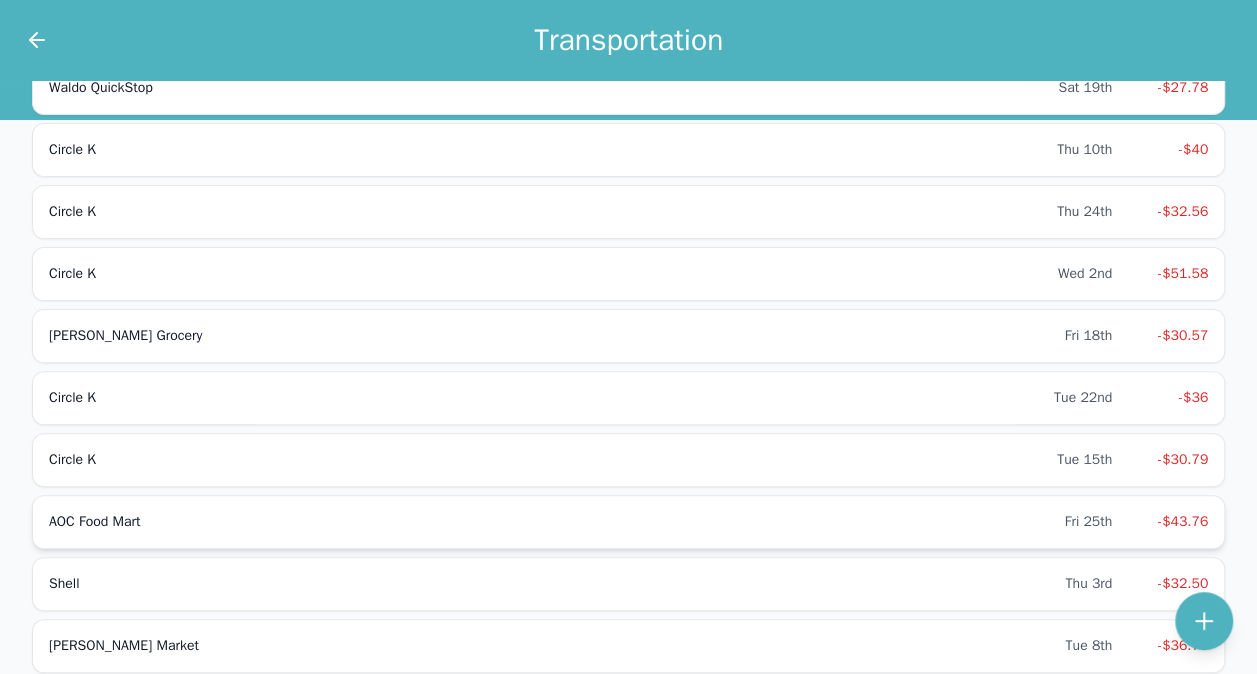 scroll, scrollTop: 0, scrollLeft: 0, axis: both 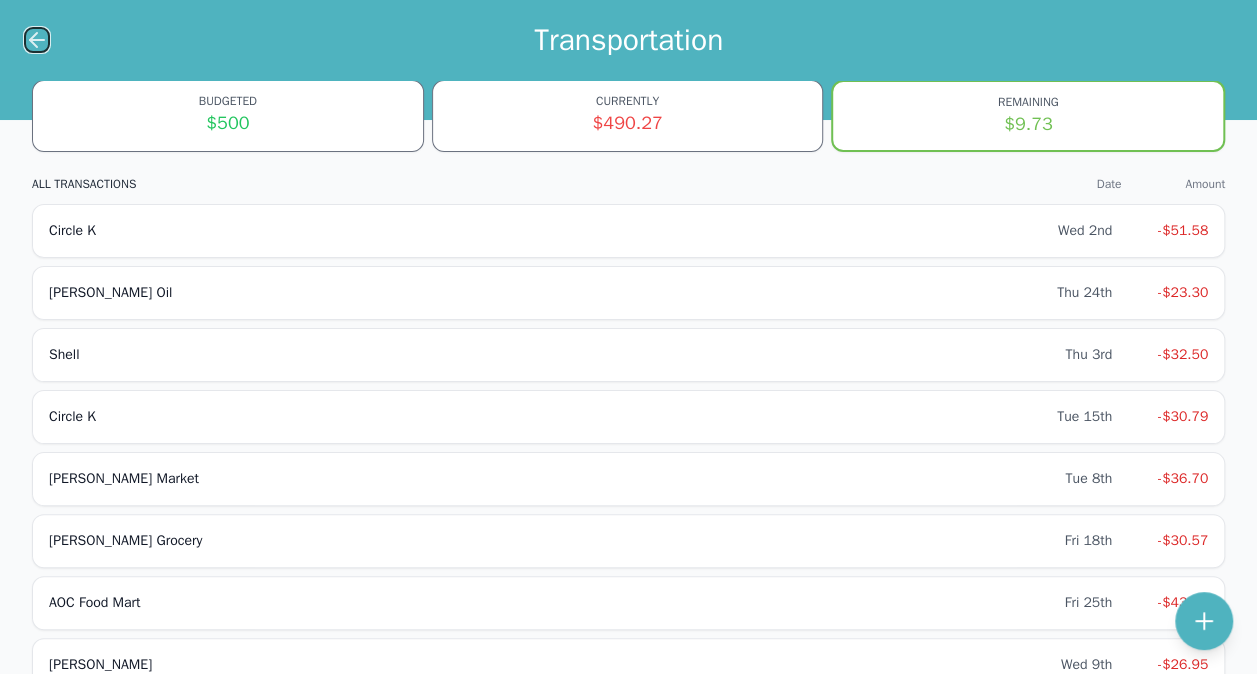 click 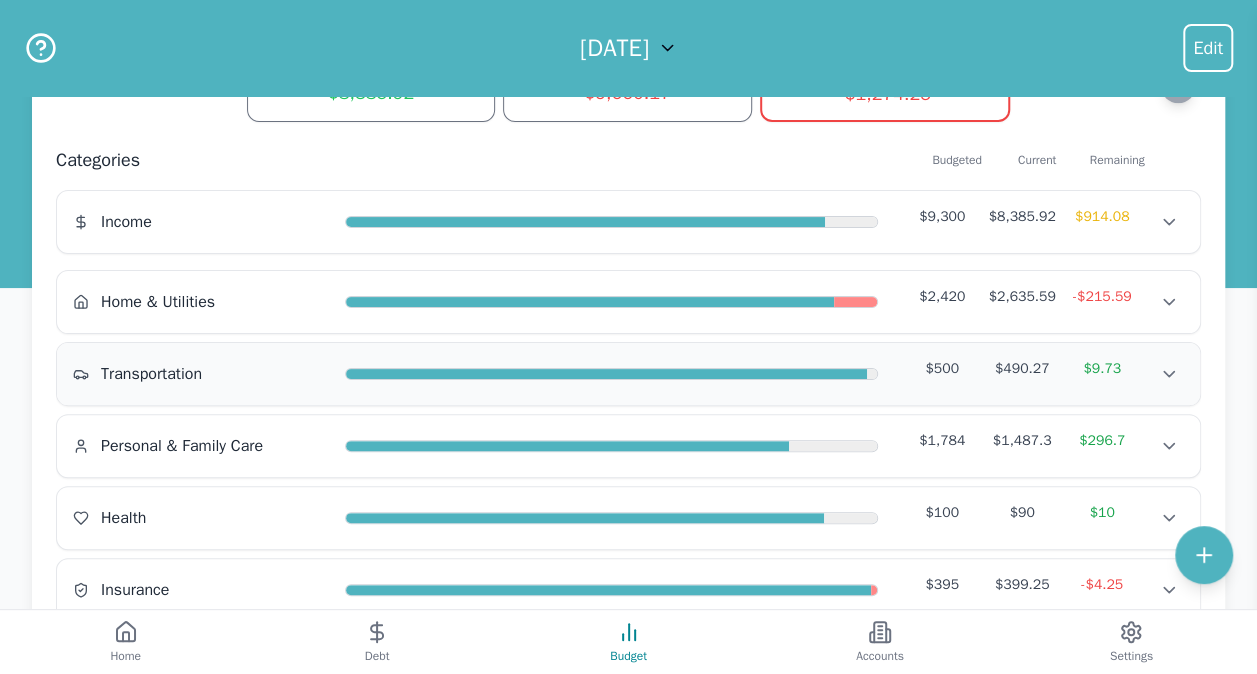scroll, scrollTop: 62, scrollLeft: 0, axis: vertical 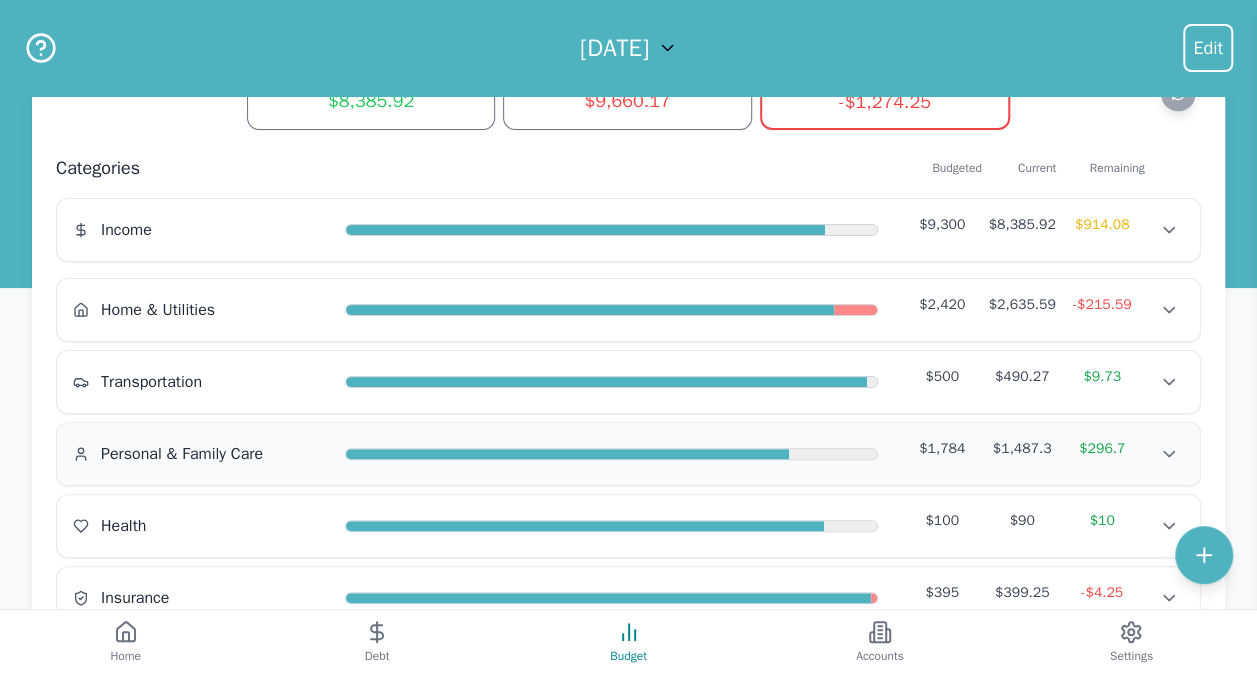 click on "Personal & Family Care" at bounding box center (182, 454) 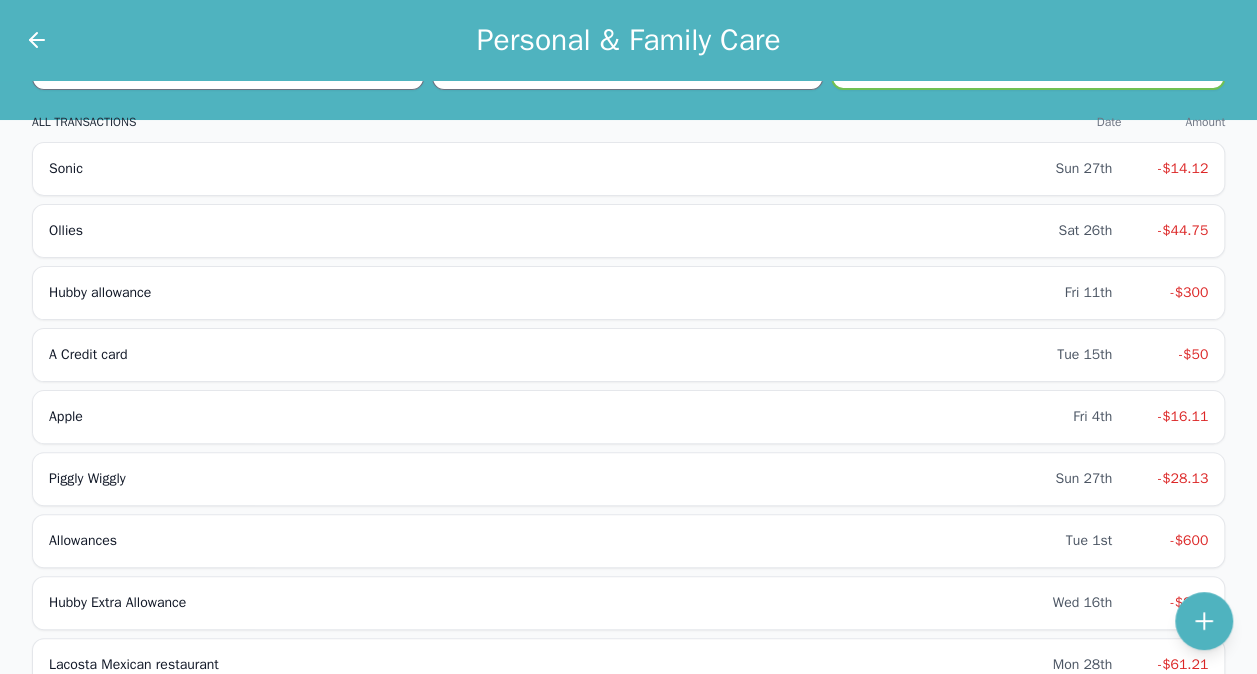 scroll, scrollTop: 0, scrollLeft: 0, axis: both 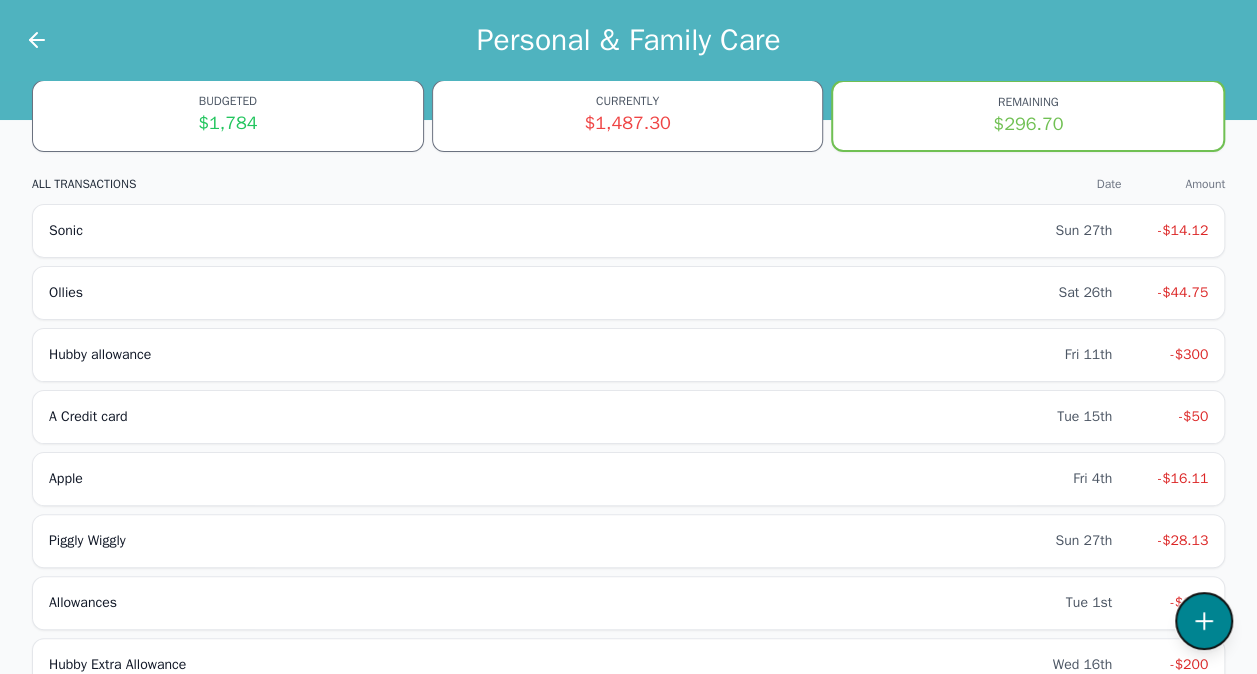 click 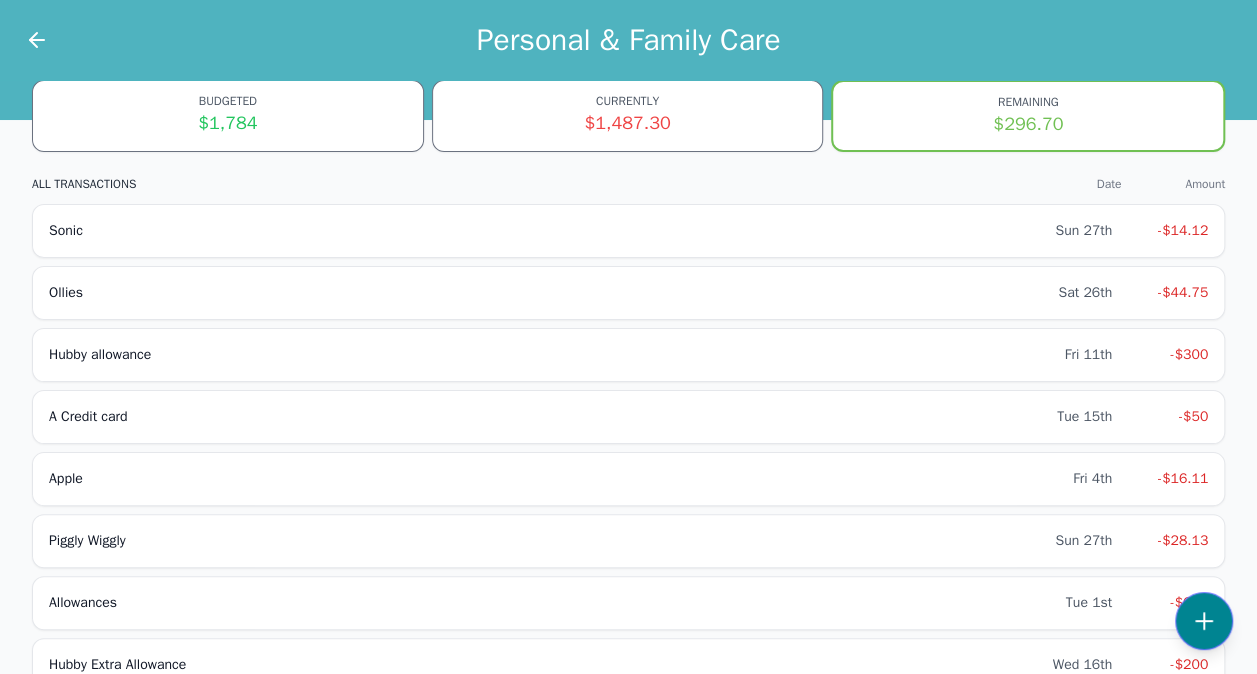 select on "personalFamilyCare" 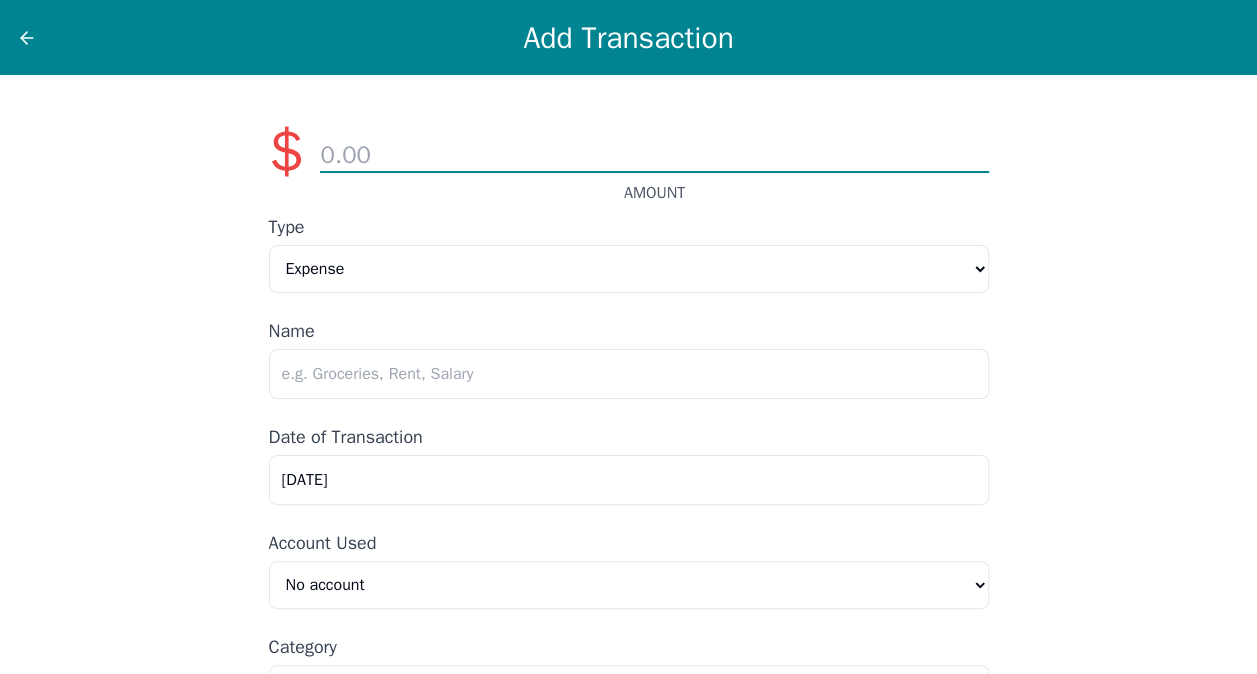 click at bounding box center (654, 156) 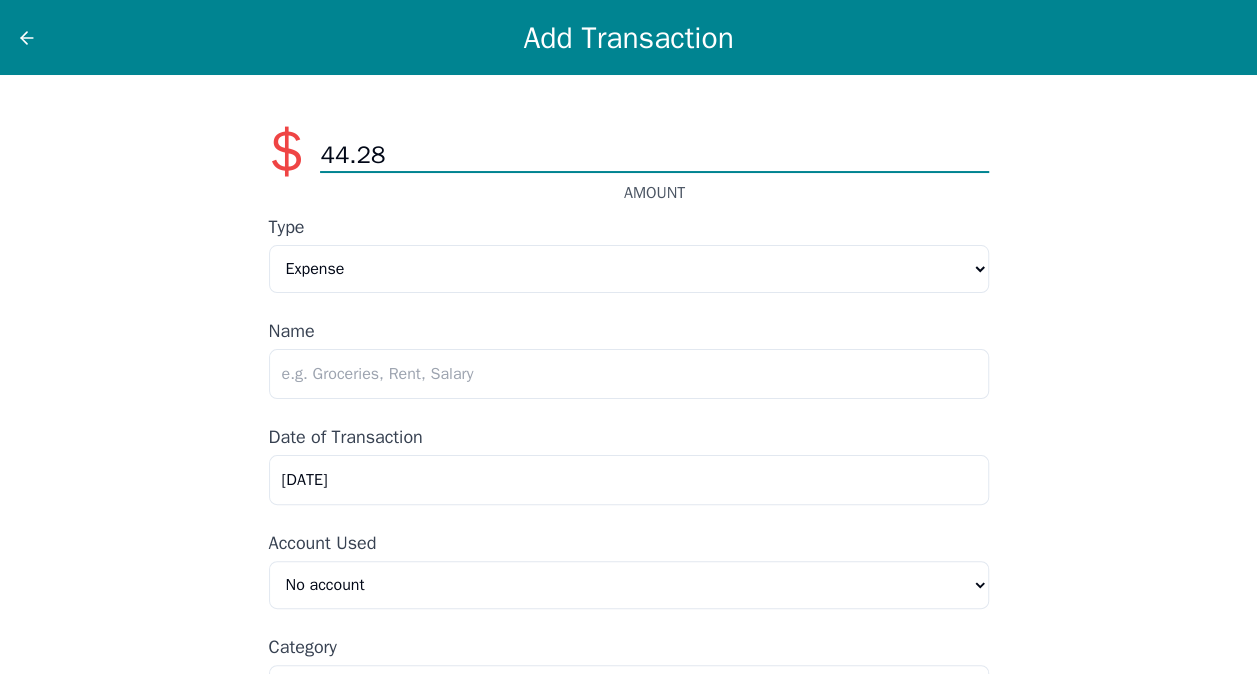 type on "44.28" 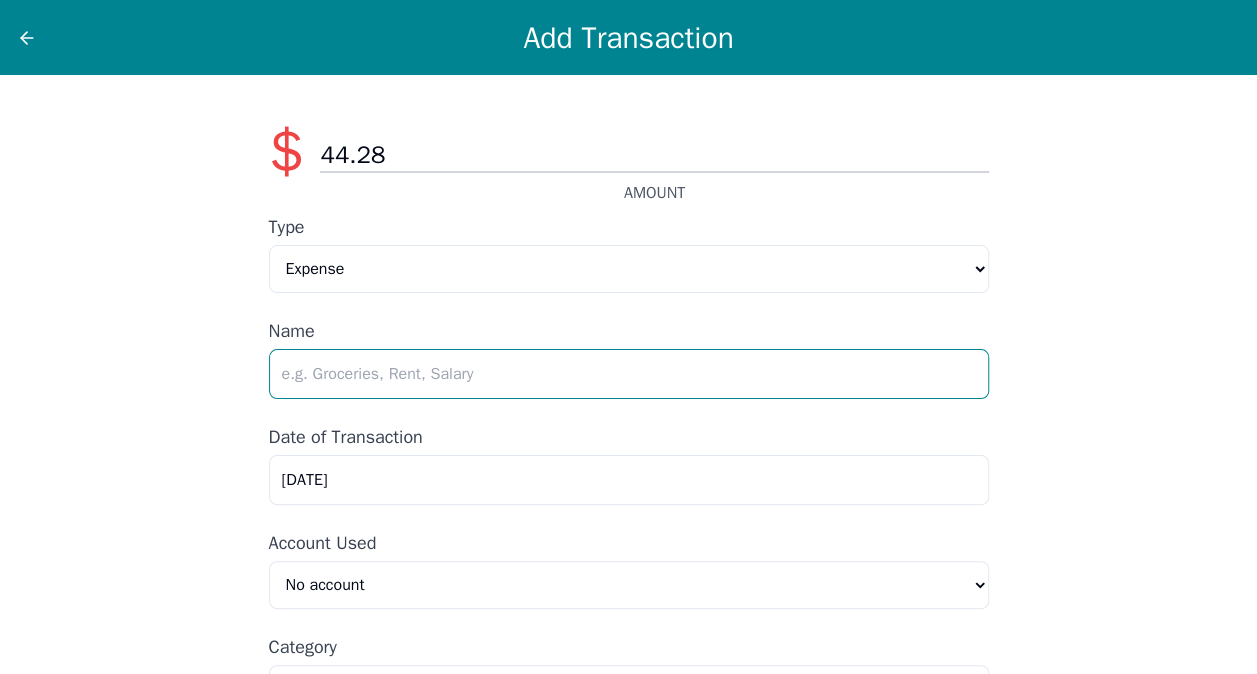 click at bounding box center (629, 374) 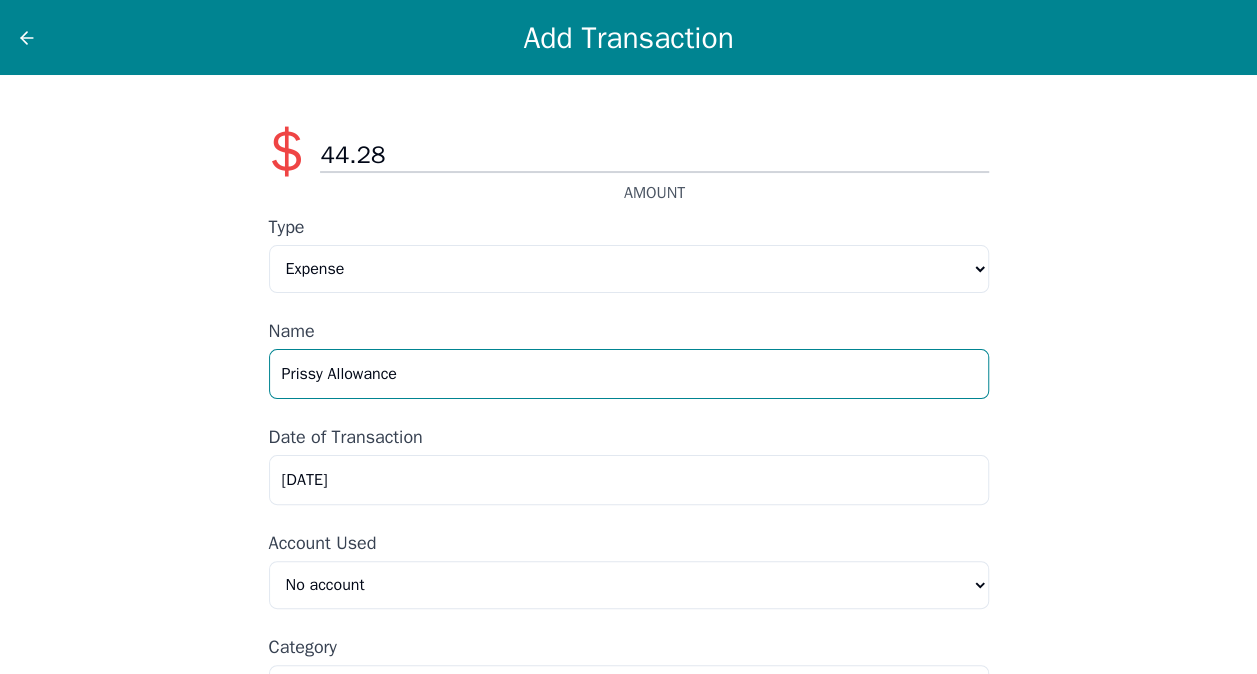 type on "Prissy Allowance" 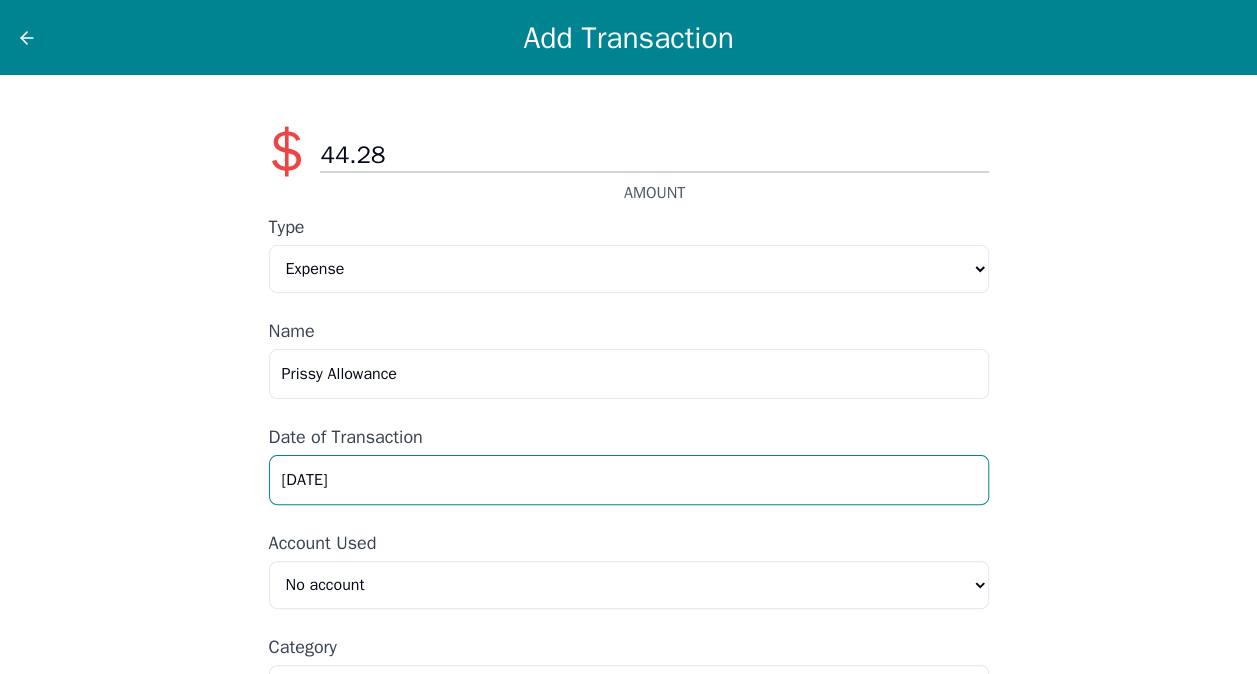 drag, startPoint x: 373, startPoint y: 477, endPoint x: 64, endPoint y: 469, distance: 309.10355 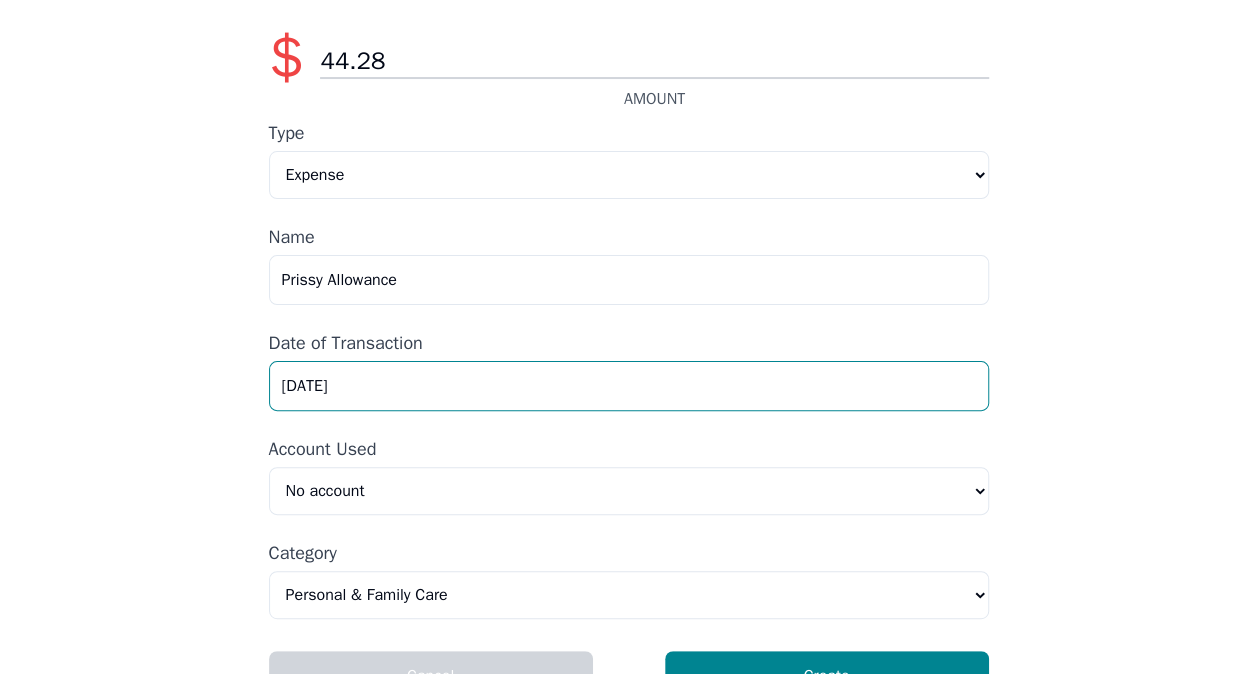 scroll, scrollTop: 143, scrollLeft: 0, axis: vertical 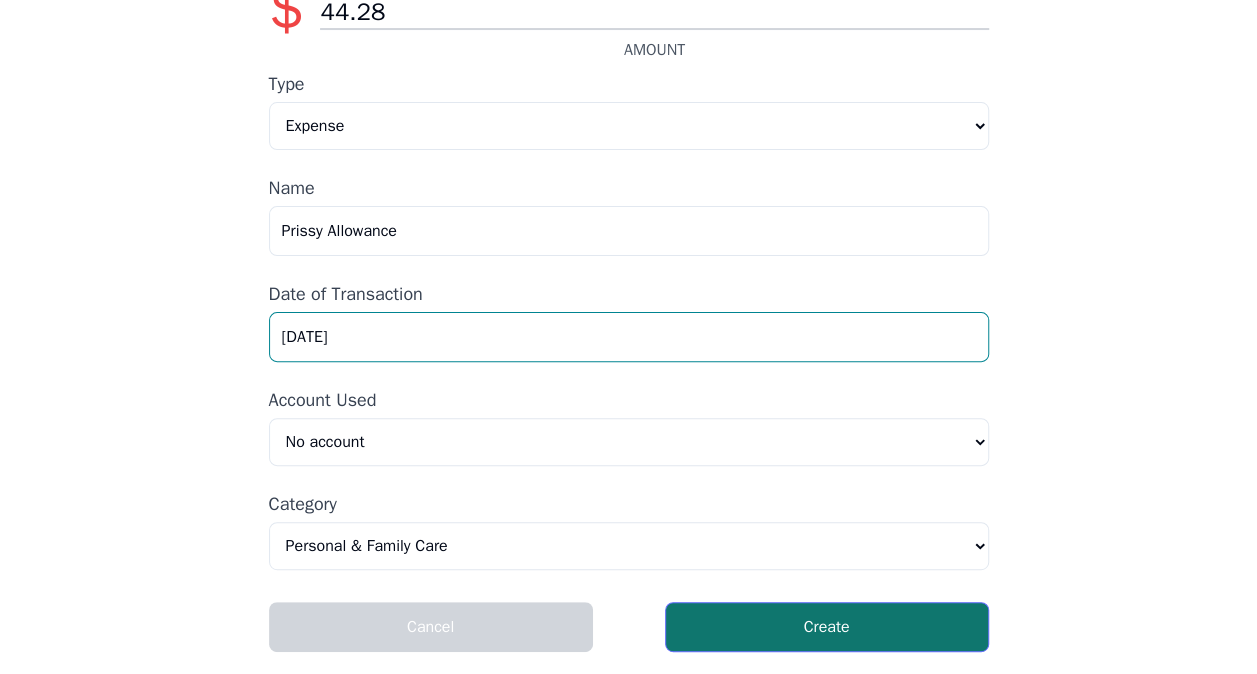 type on "[DATE]" 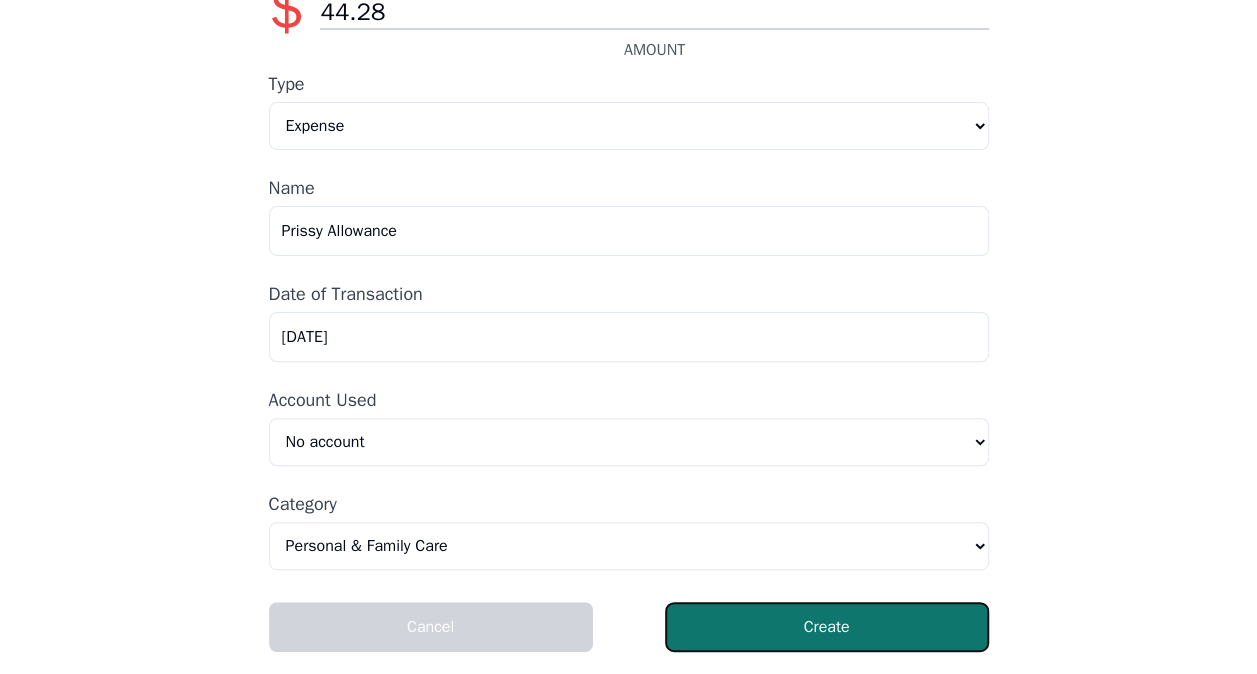 click on "Create" at bounding box center [827, 627] 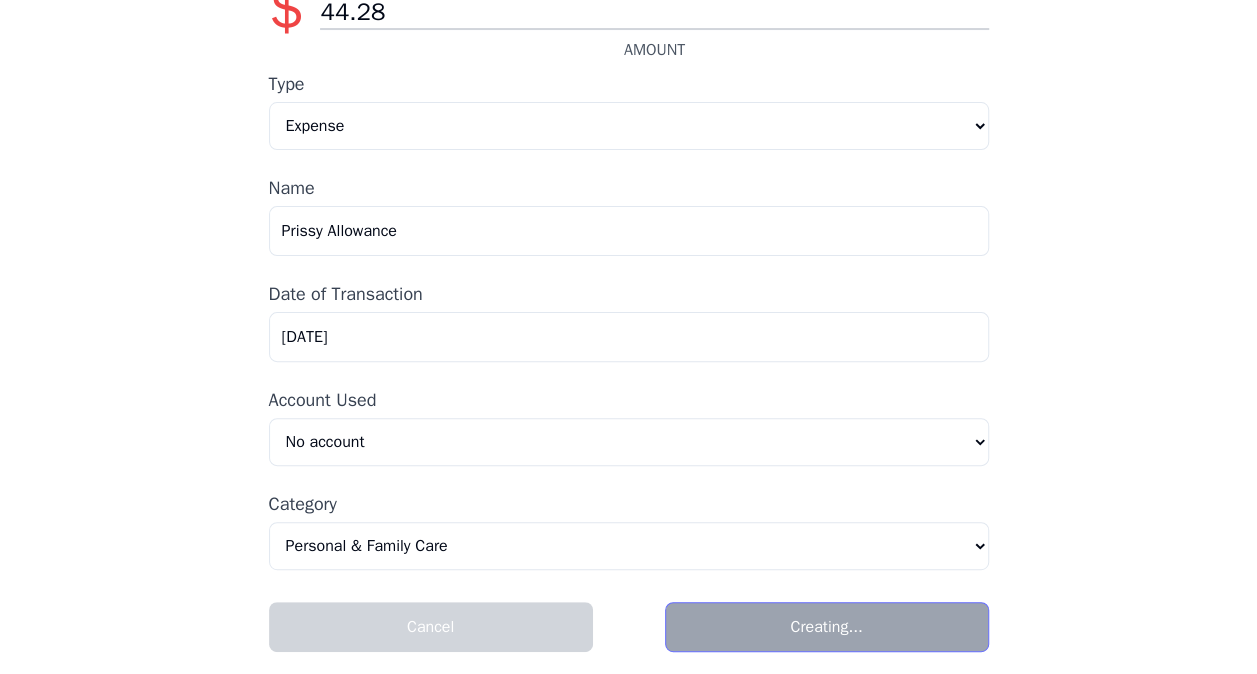 scroll, scrollTop: 0, scrollLeft: 0, axis: both 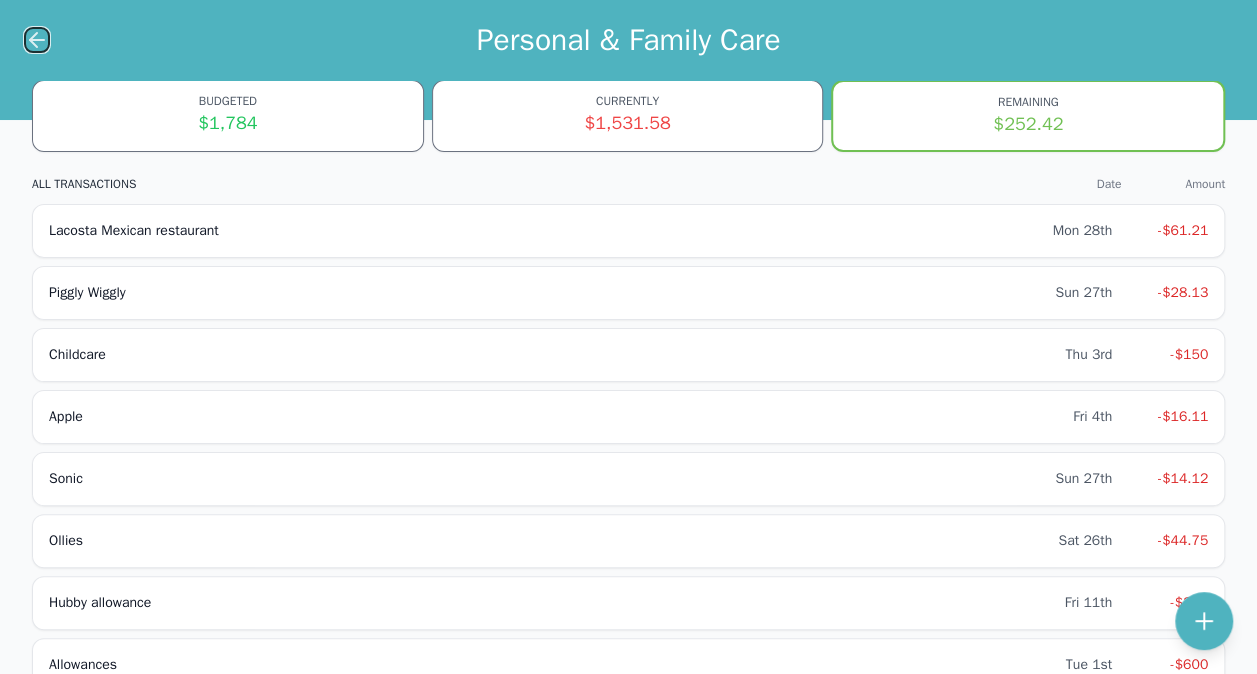 click 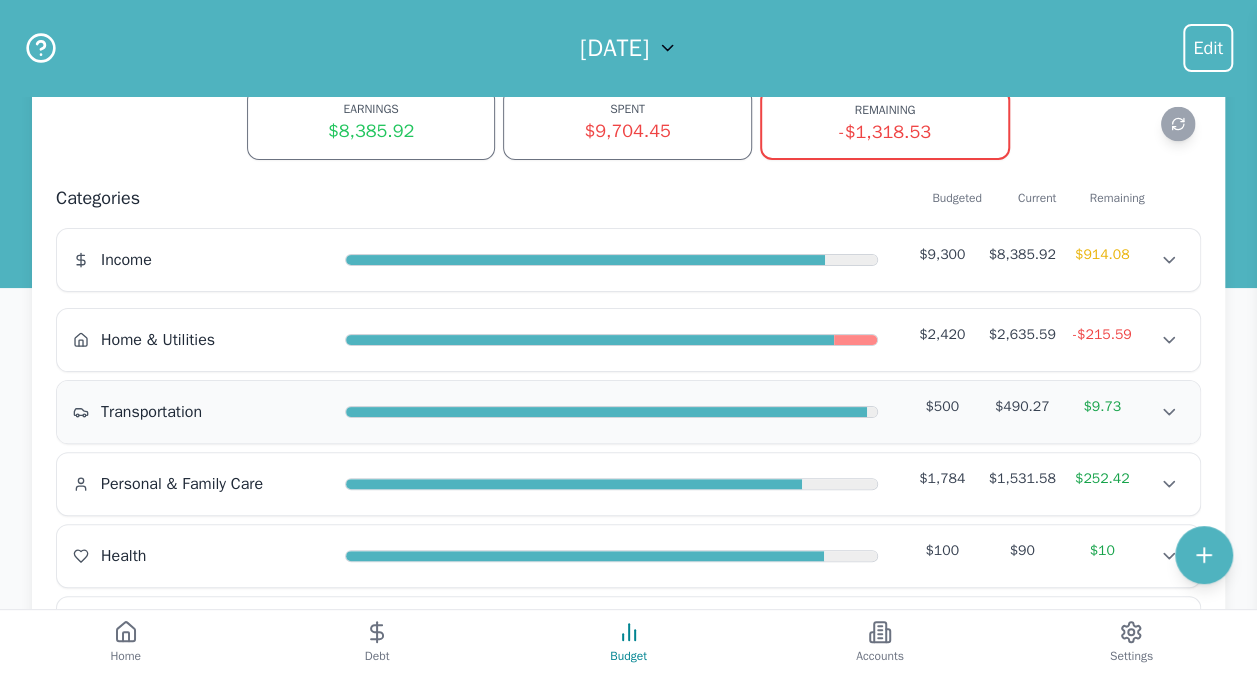 scroll, scrollTop: 0, scrollLeft: 0, axis: both 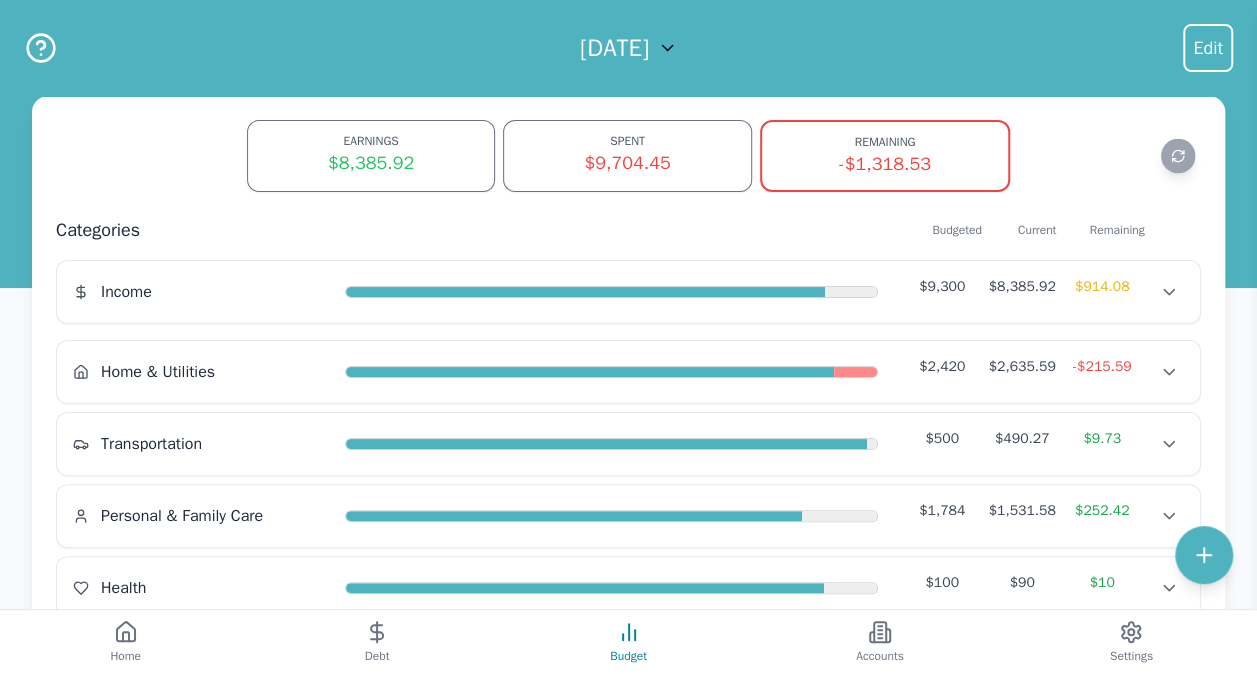 click on "[DATE] Edit" at bounding box center (628, 48) 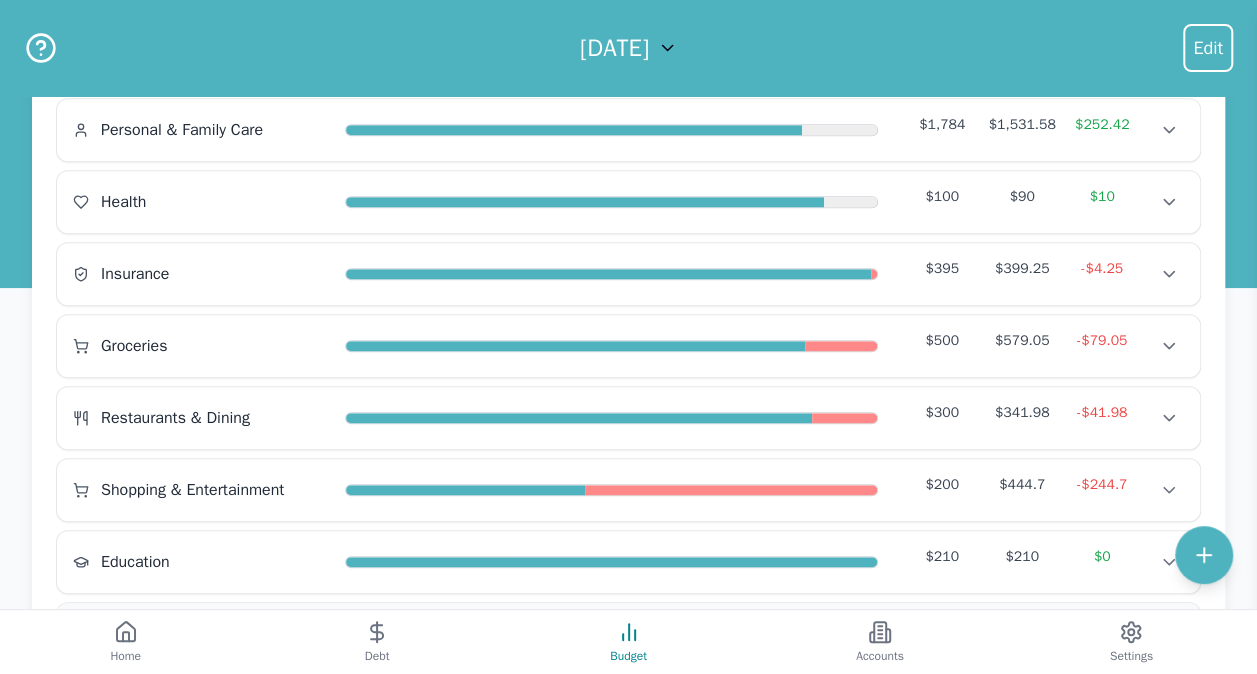 scroll, scrollTop: 562, scrollLeft: 0, axis: vertical 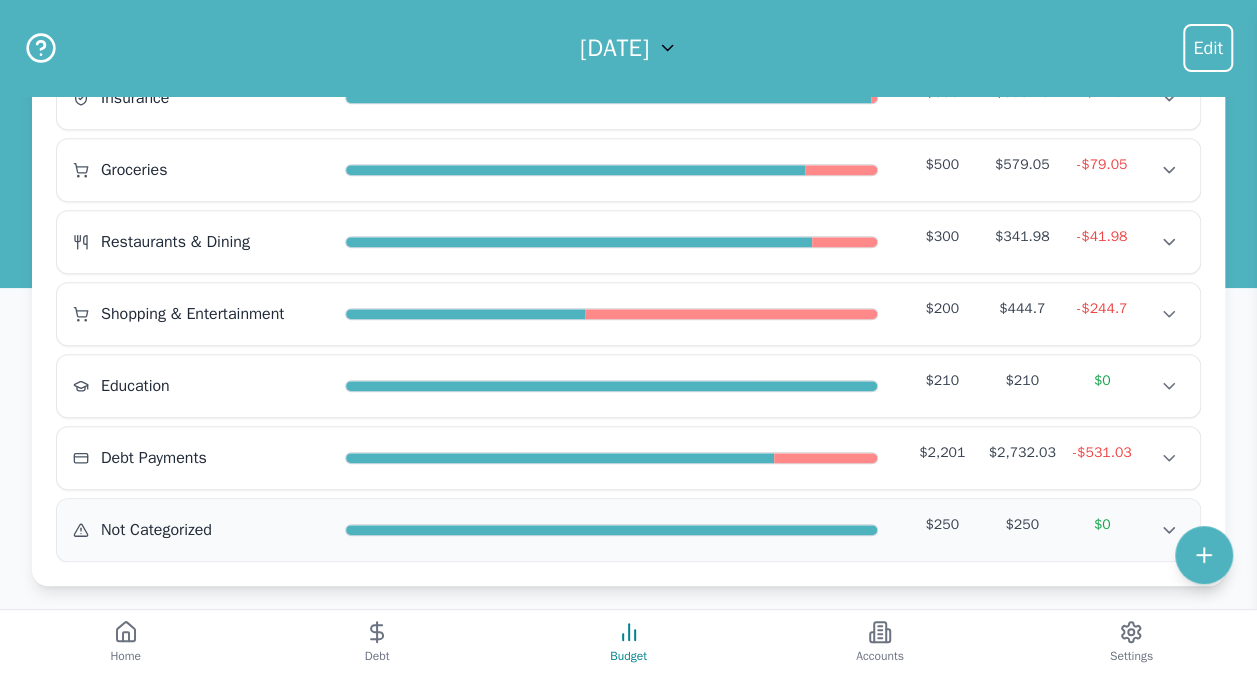 click on "Not Categorized $250 $250 $0" at bounding box center [628, 530] 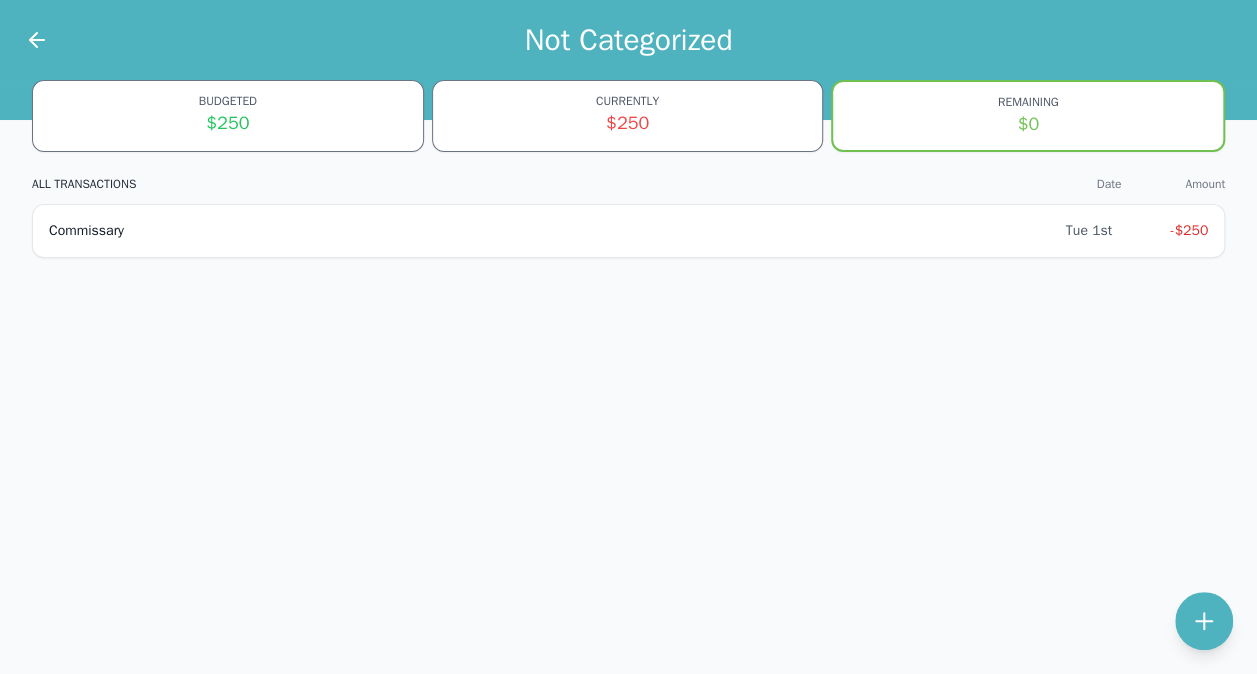 scroll, scrollTop: 0, scrollLeft: 0, axis: both 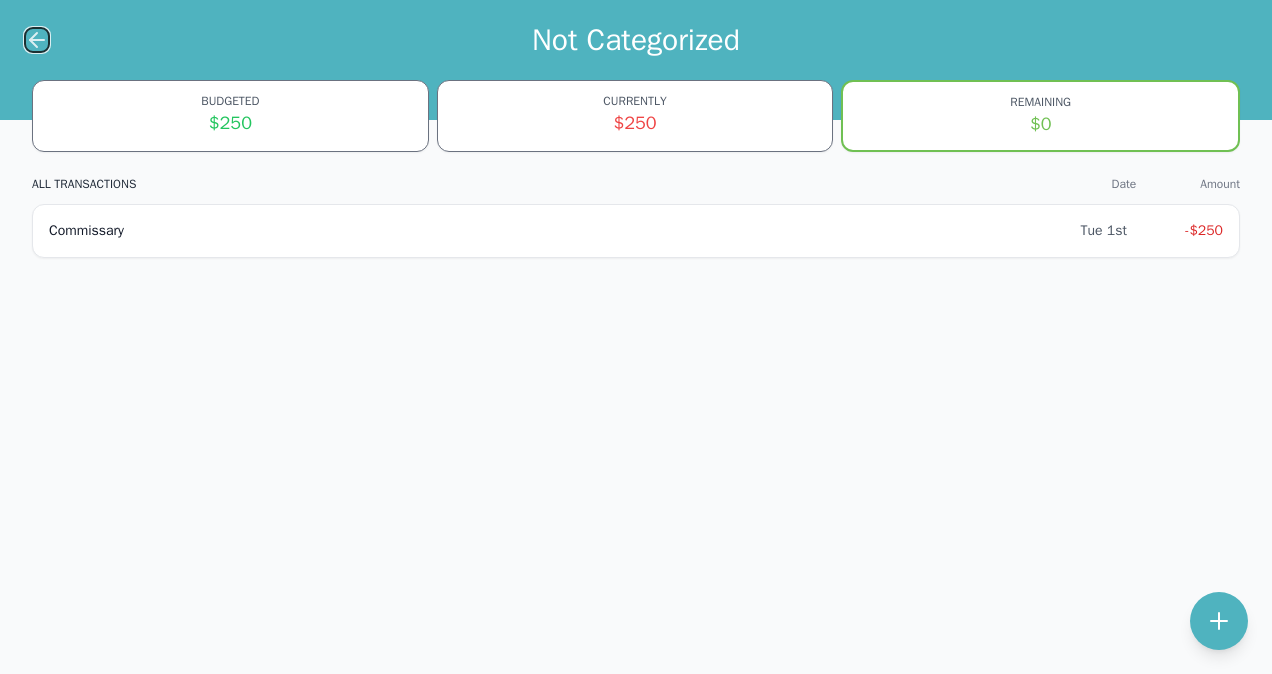 click 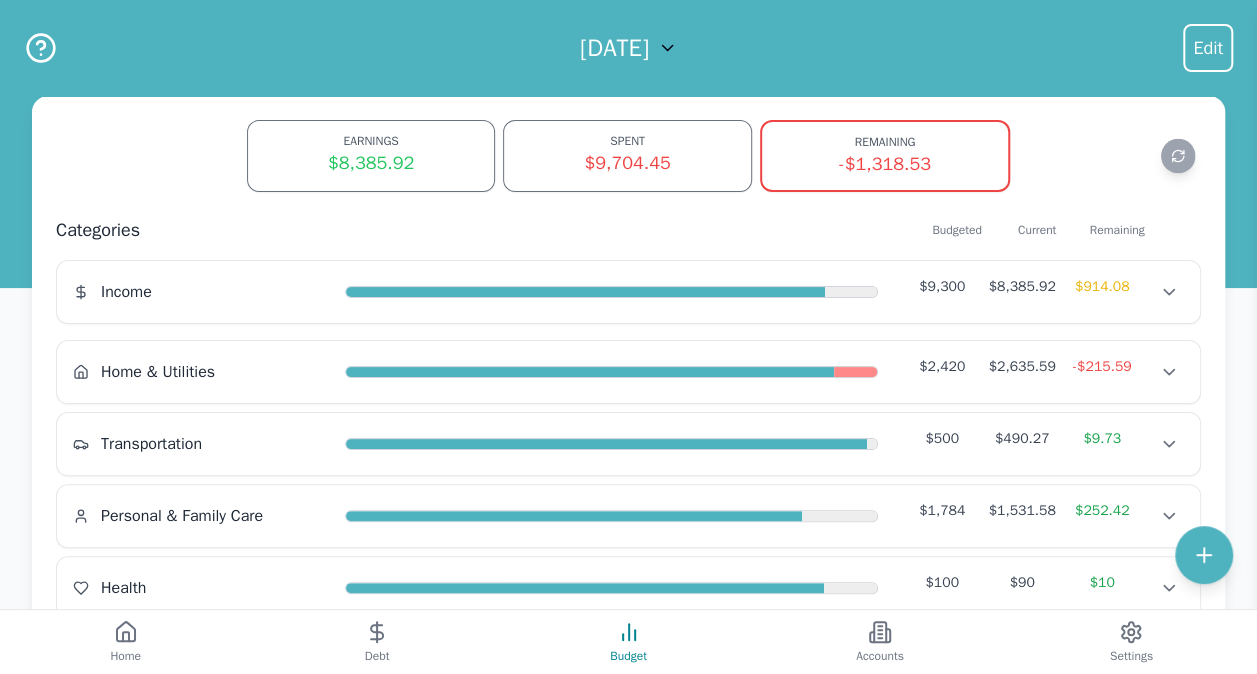 click 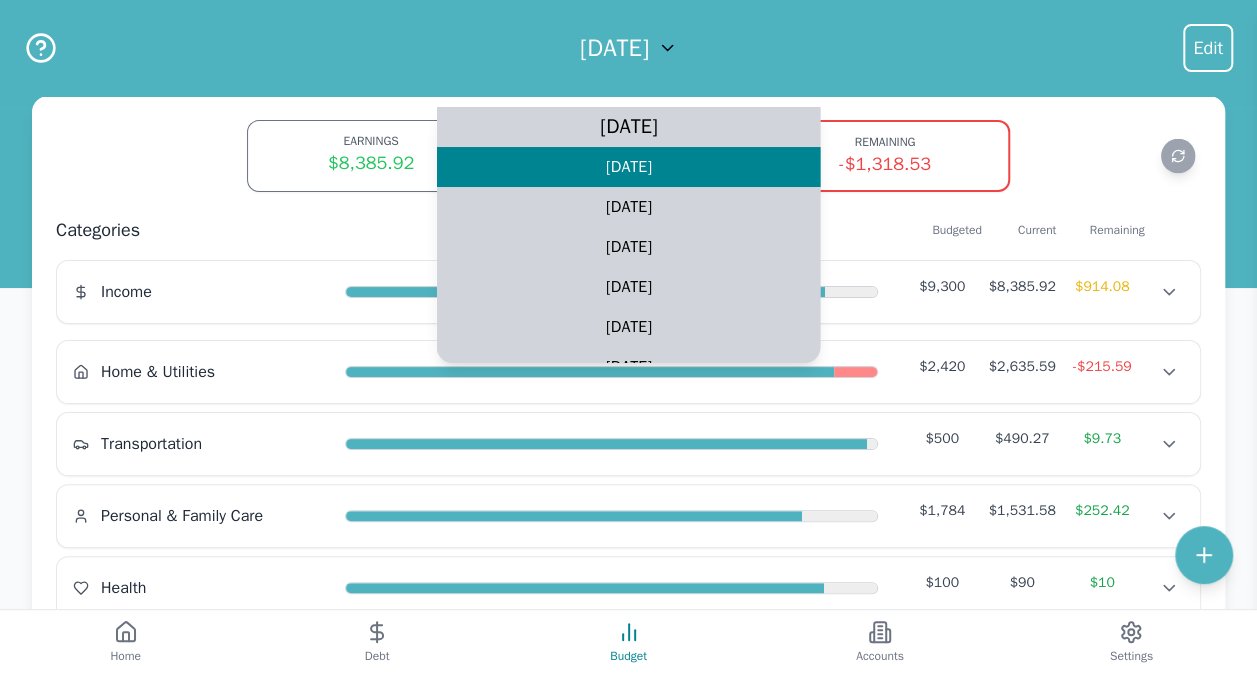 click on "[DATE]" at bounding box center (628, 127) 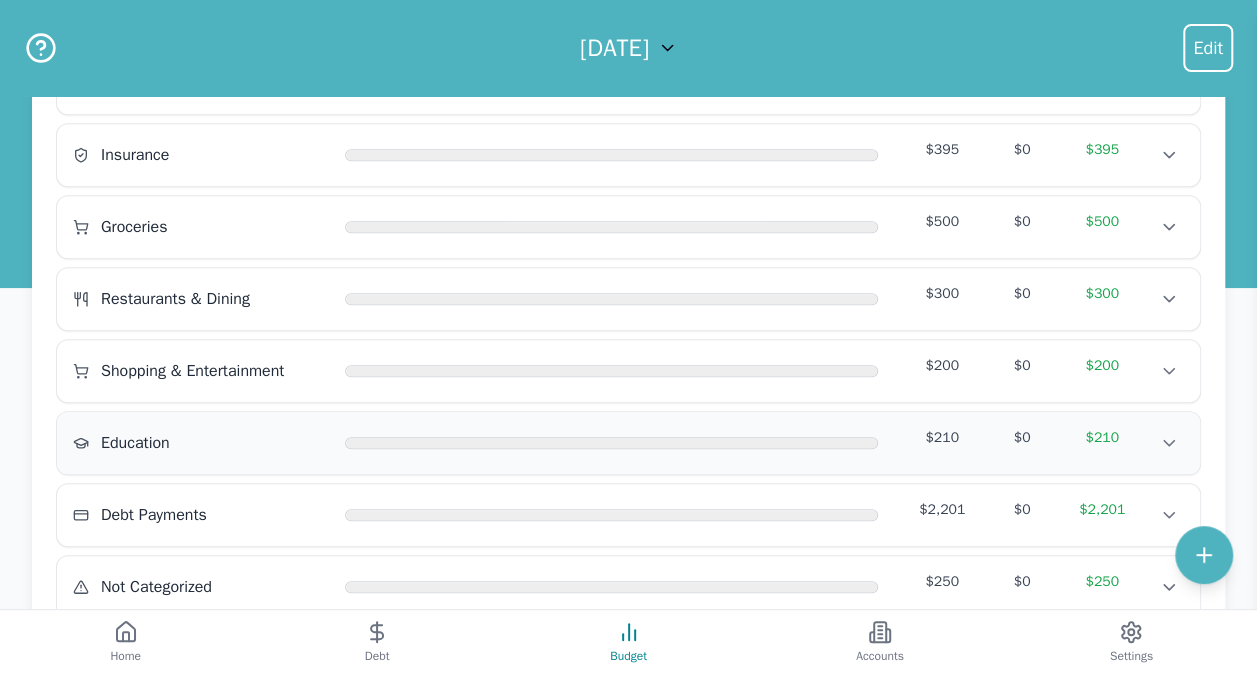 scroll, scrollTop: 562, scrollLeft: 0, axis: vertical 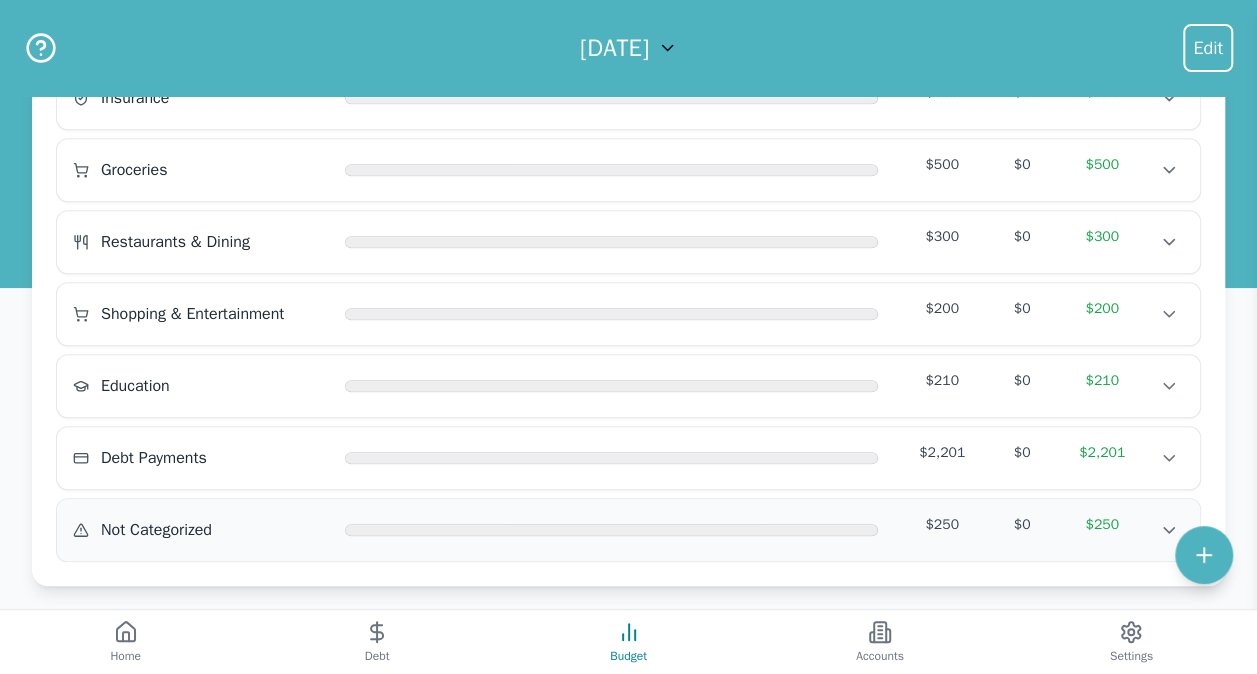 click on "Not Categorized" at bounding box center [201, 530] 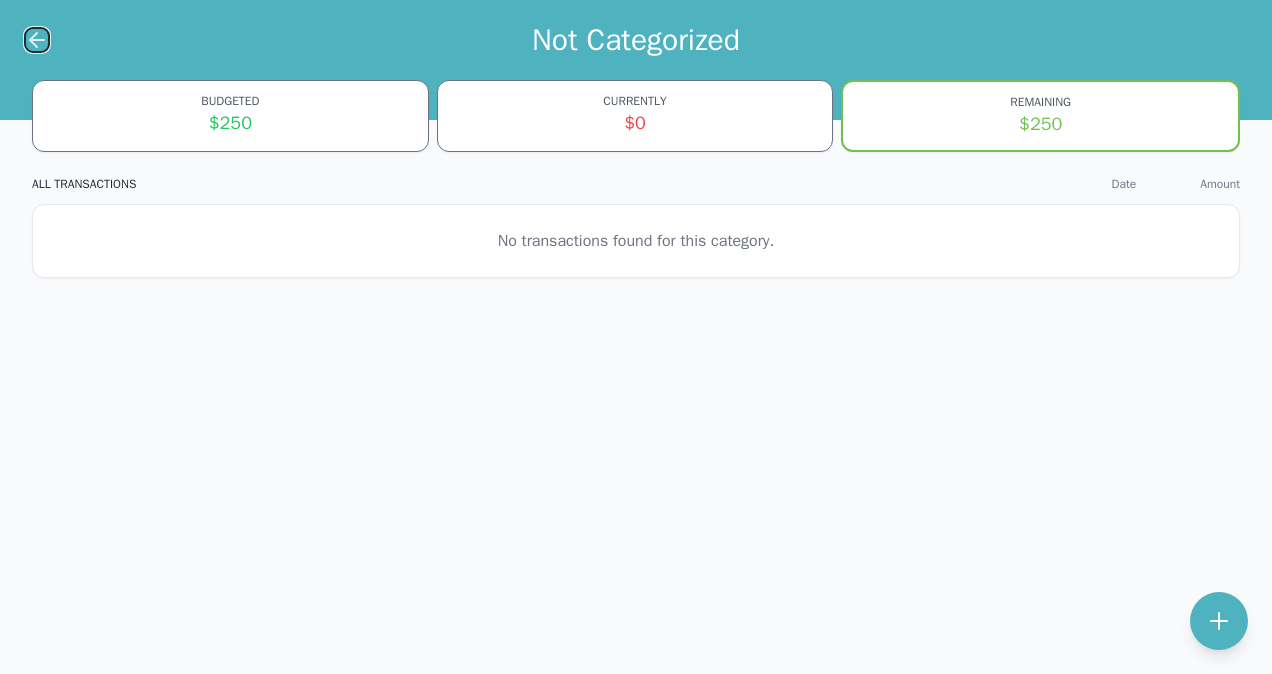 click 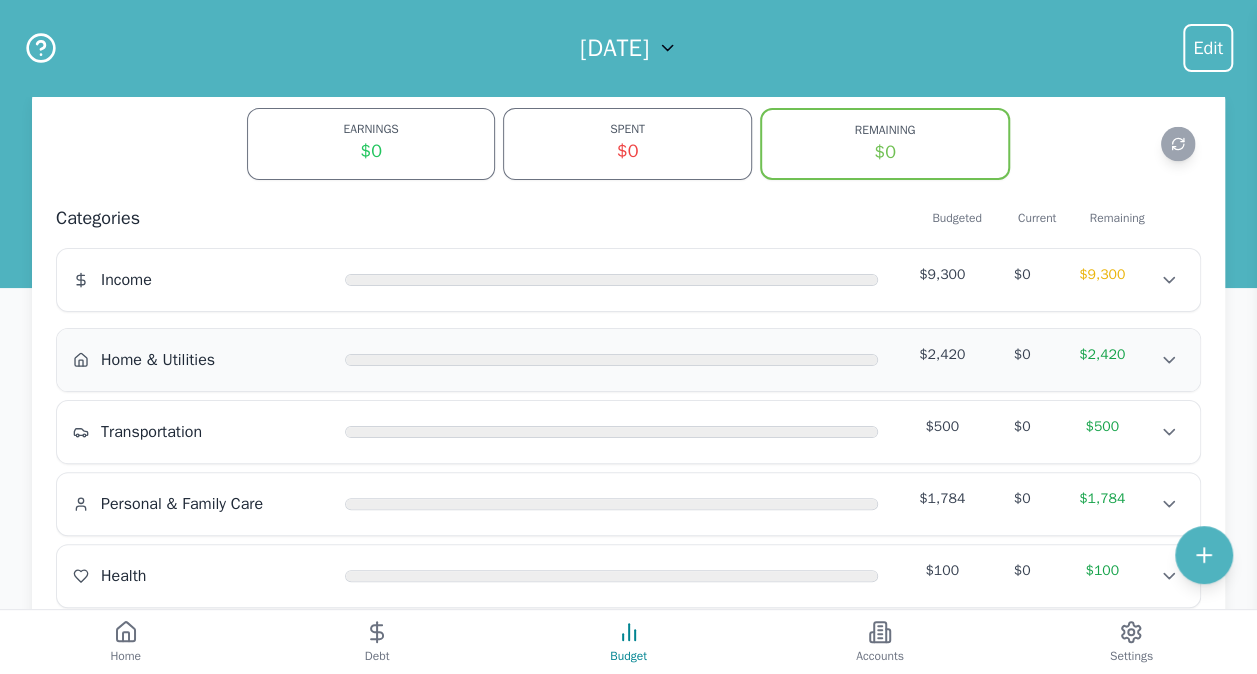 scroll, scrollTop: 0, scrollLeft: 0, axis: both 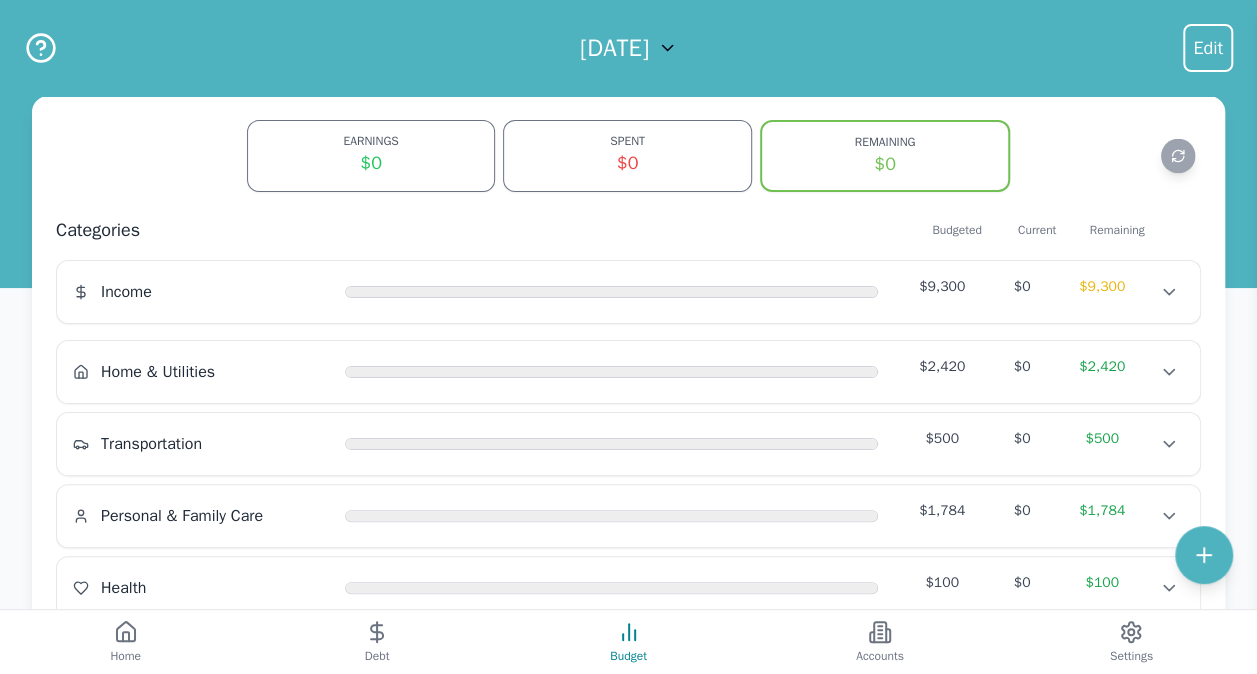 click on "[DATE] Edit" at bounding box center (628, 48) 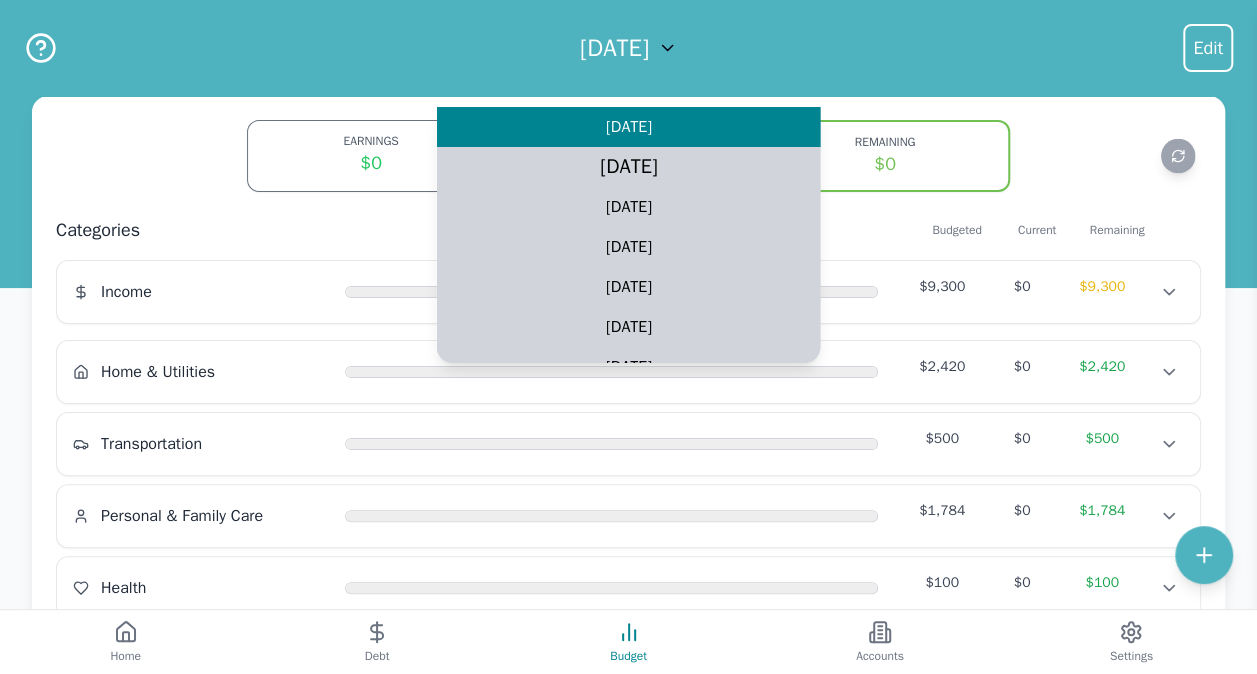 click on "[DATE]" at bounding box center (628, 167) 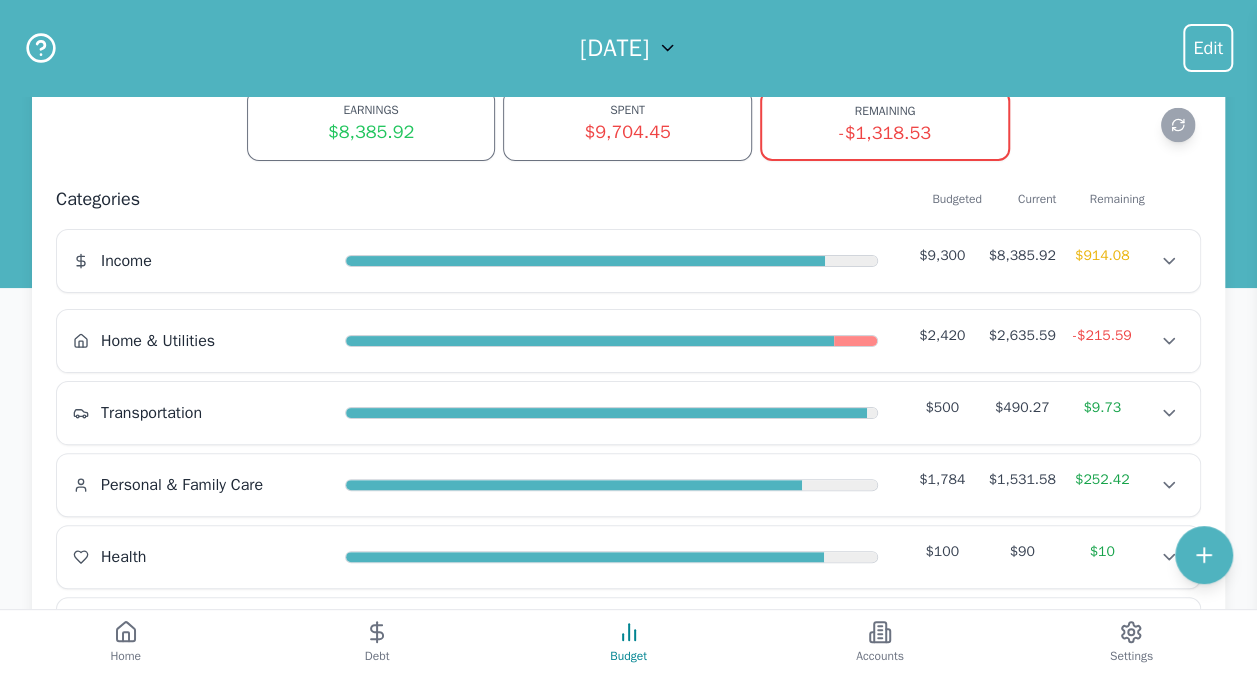 scroll, scrollTop: 0, scrollLeft: 0, axis: both 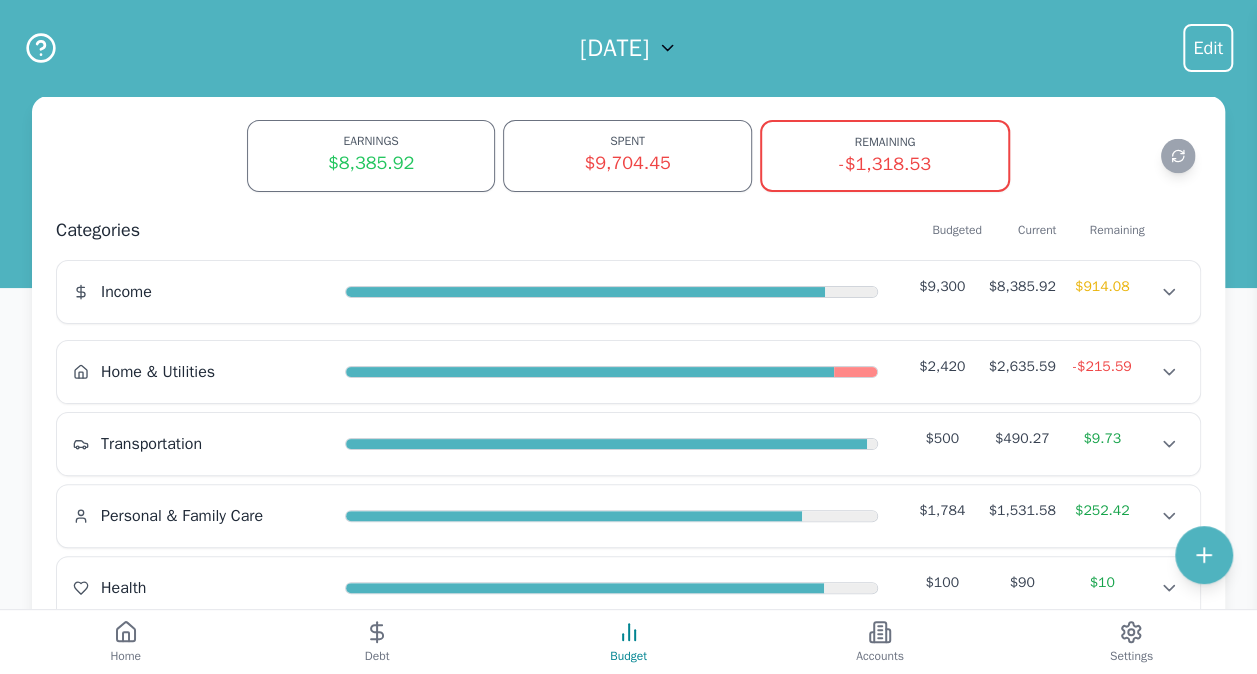 click on "[DATE]" at bounding box center (614, 48) 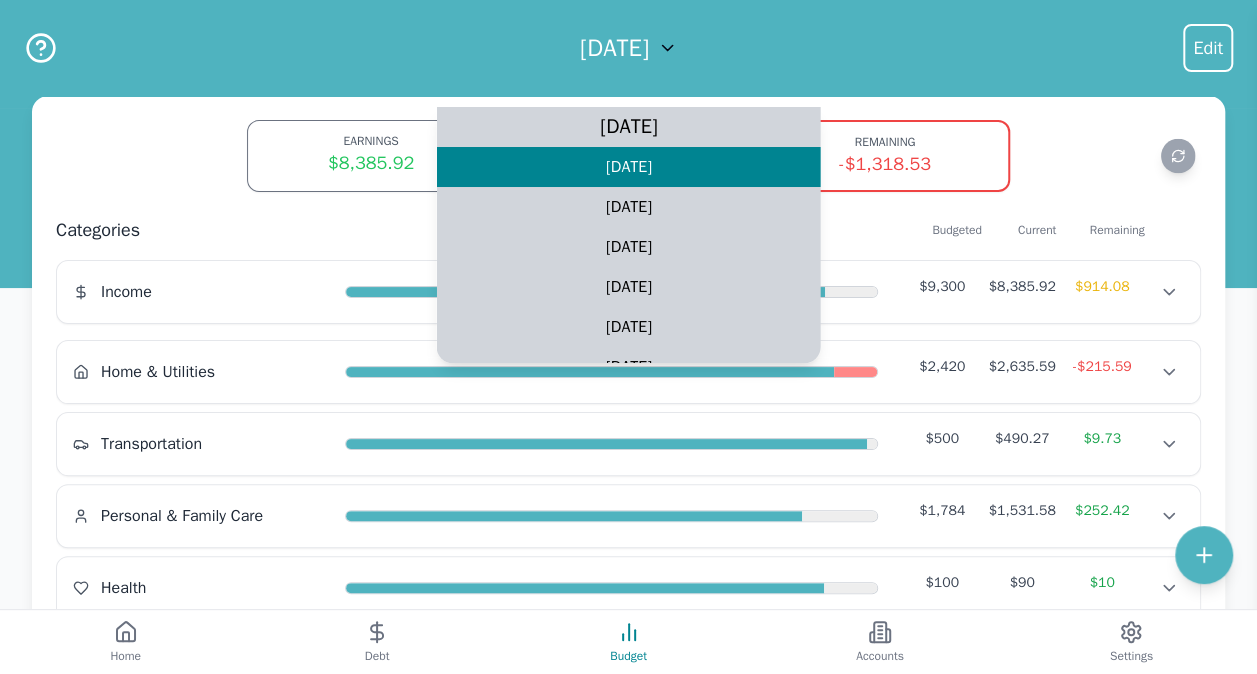 click on "[DATE]" at bounding box center (628, 127) 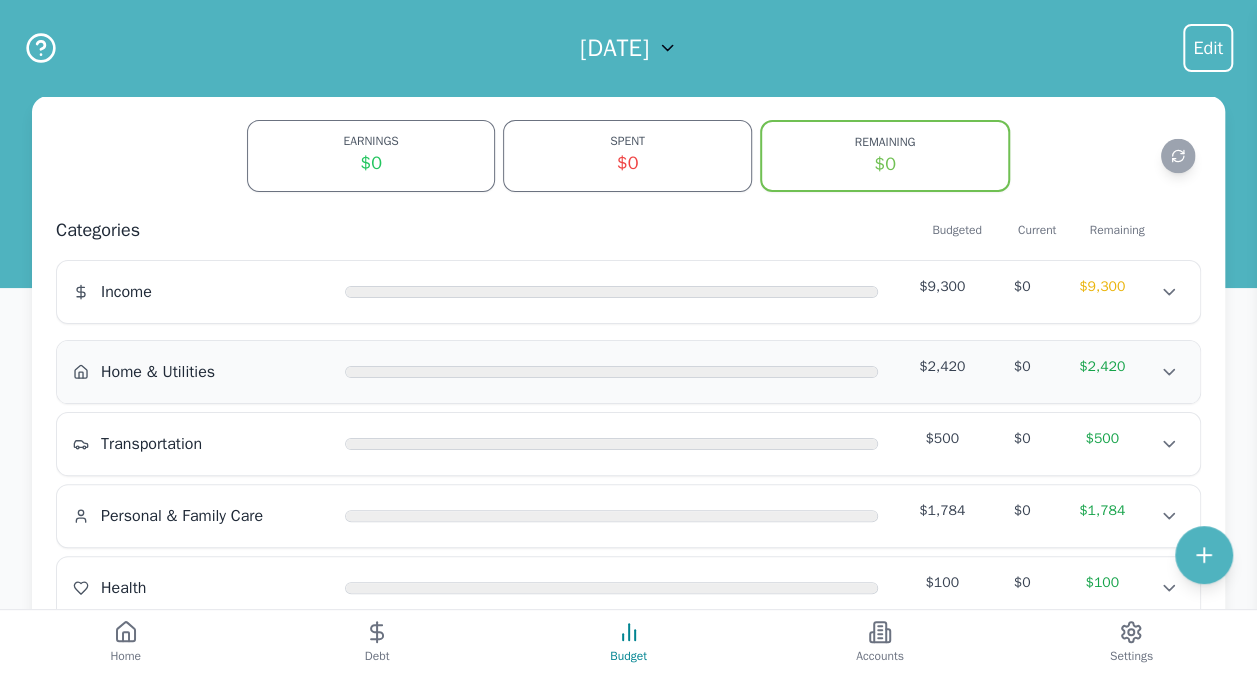 click on "Home & Utilities" at bounding box center [158, 372] 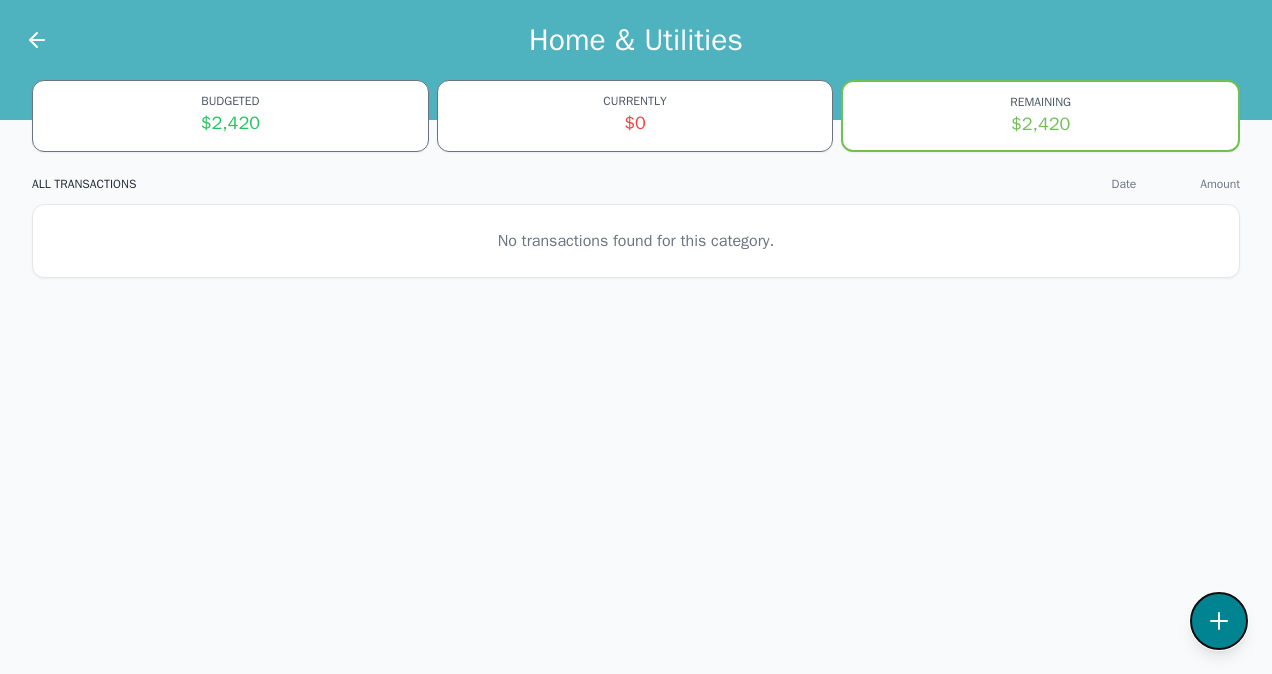 click 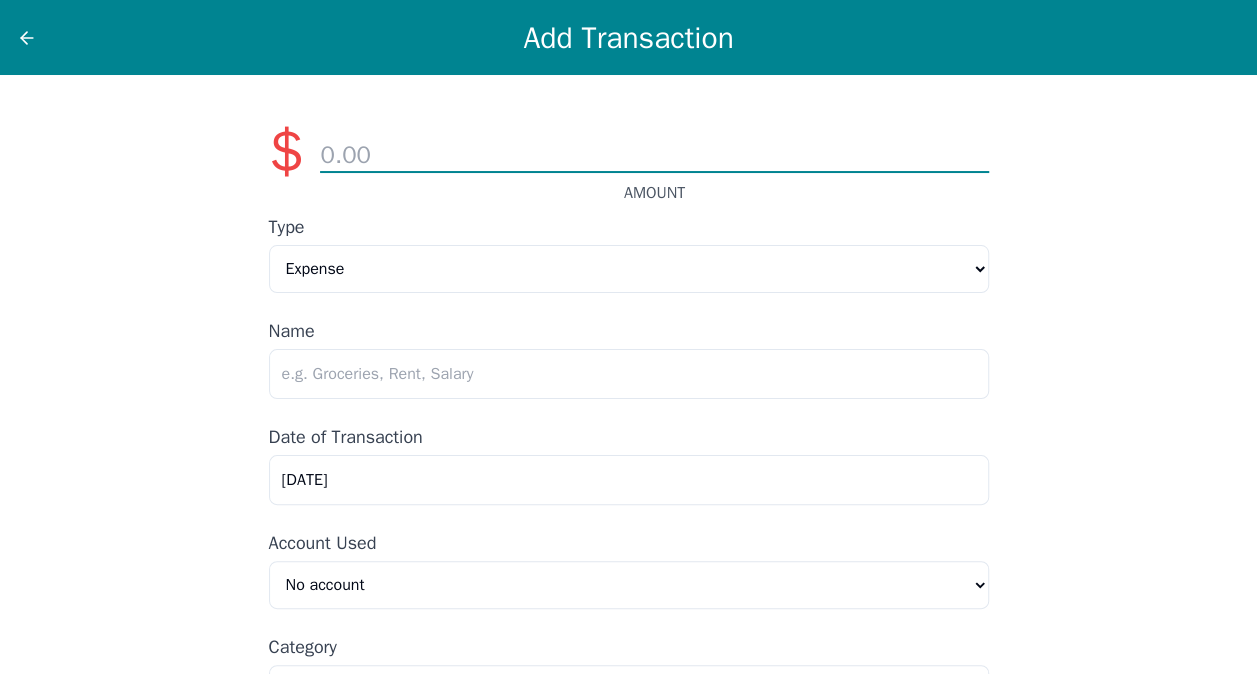 click at bounding box center [654, 156] 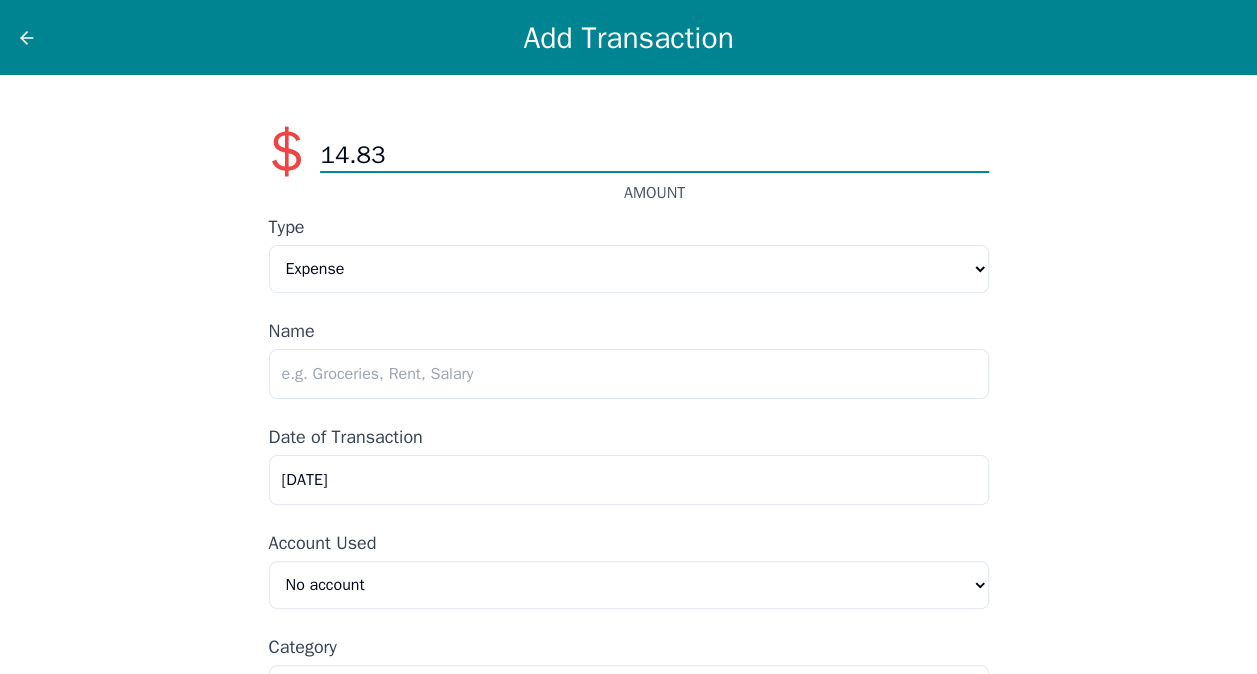 type on "14.83" 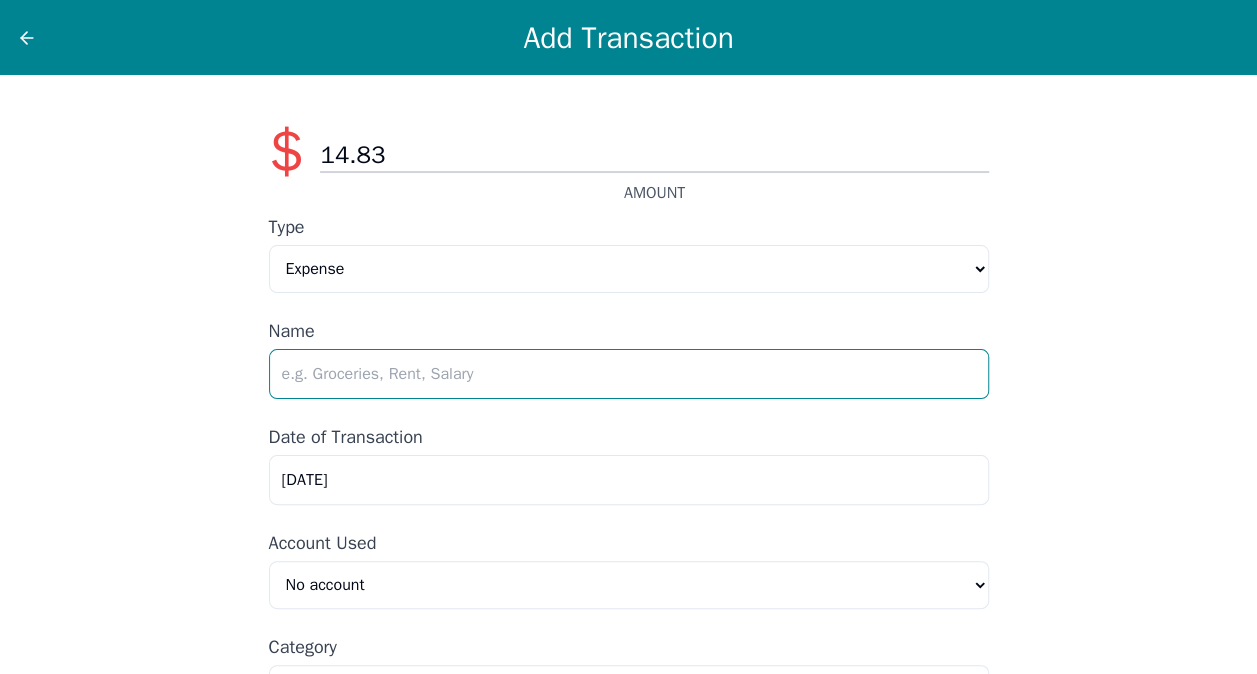 click at bounding box center [629, 374] 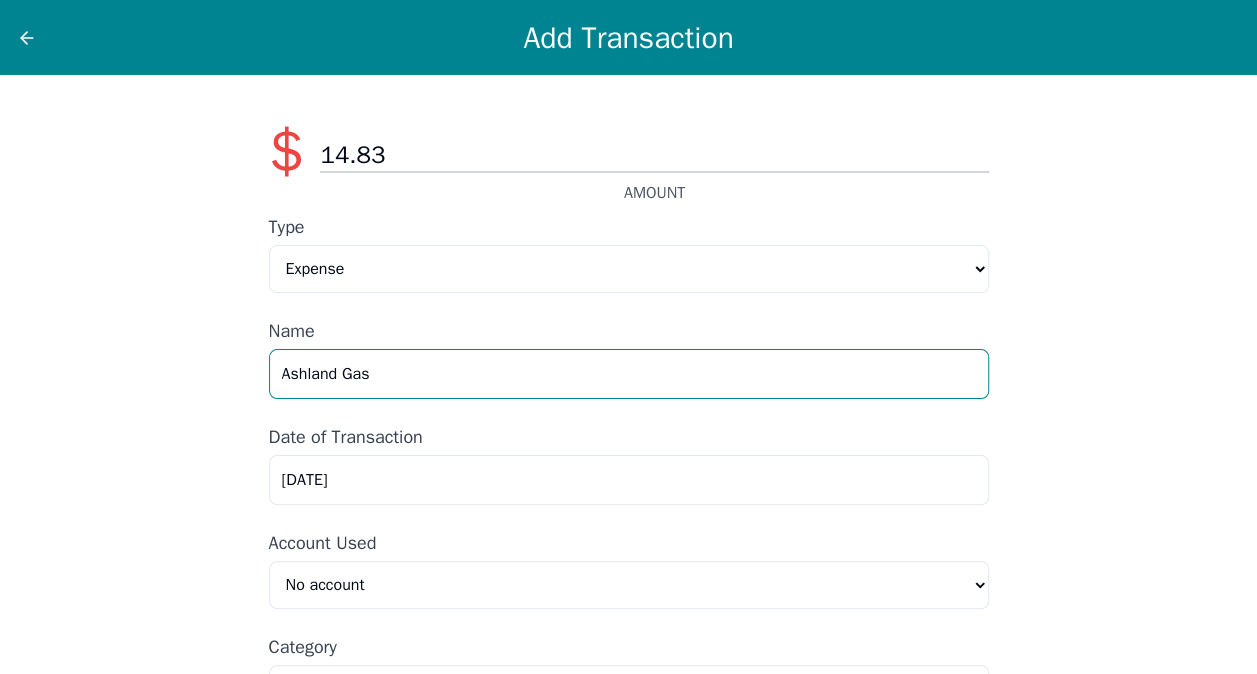 type on "Ashland Gas" 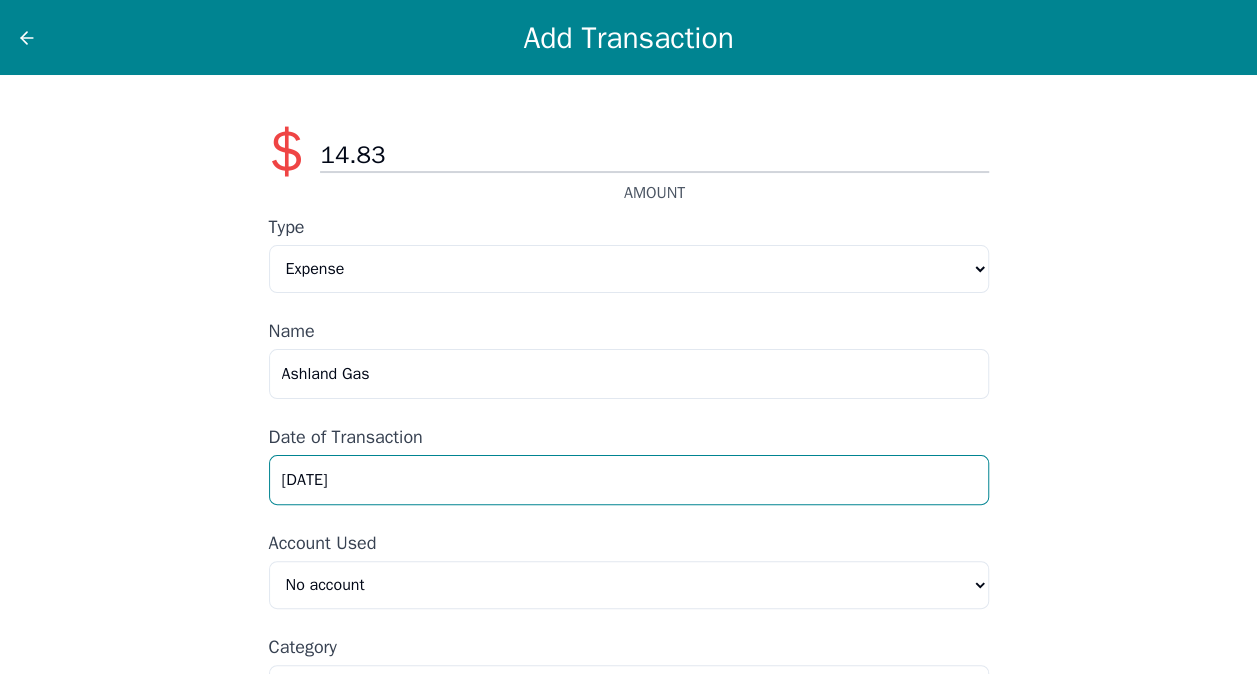 drag, startPoint x: 377, startPoint y: 487, endPoint x: 195, endPoint y: 490, distance: 182.02472 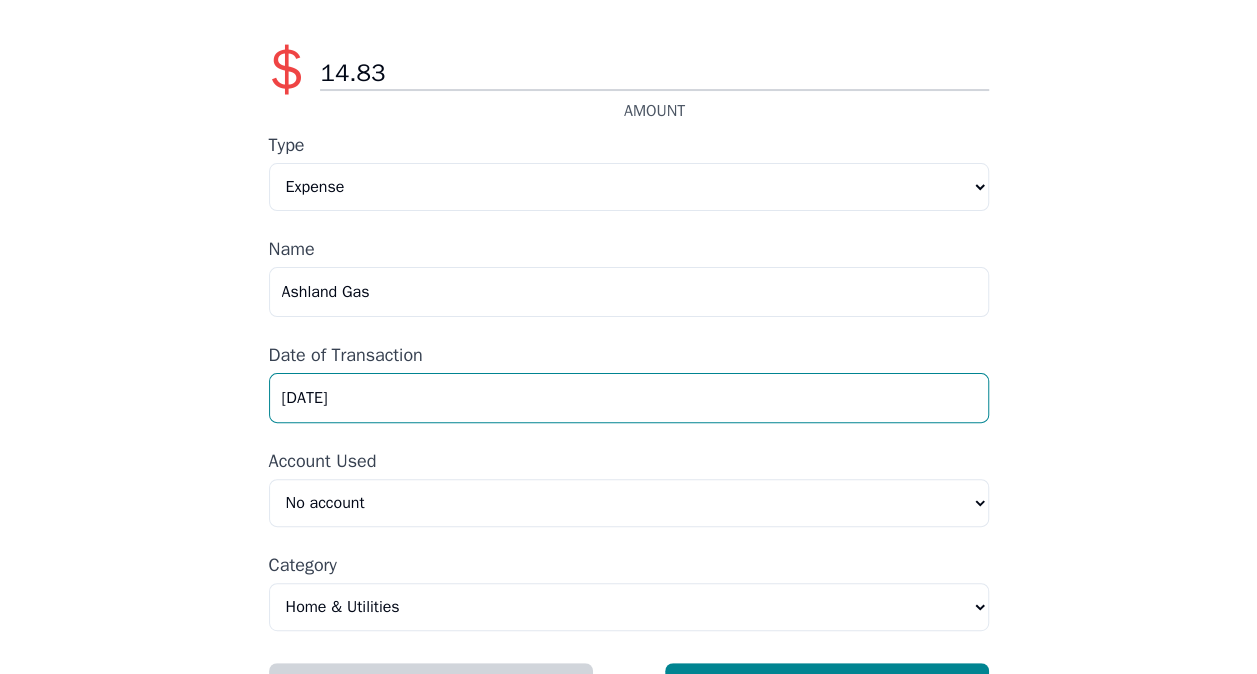 scroll, scrollTop: 143, scrollLeft: 0, axis: vertical 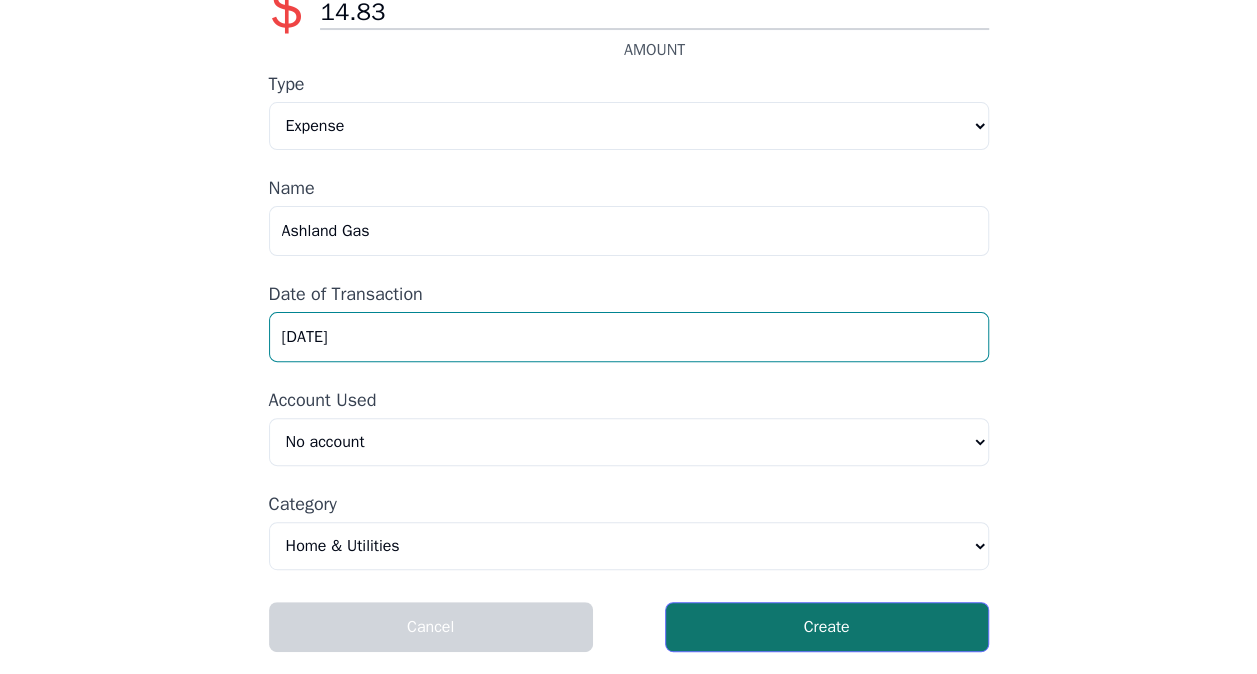 type on "[DATE]" 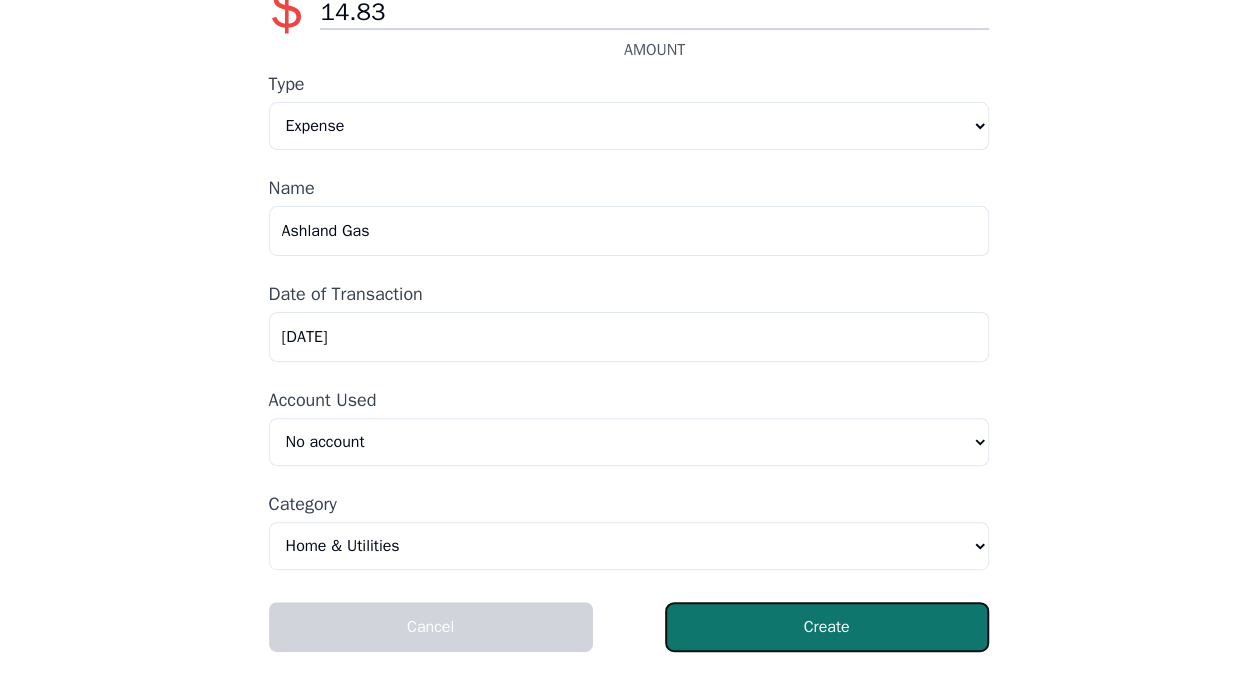 click on "Create" at bounding box center [827, 627] 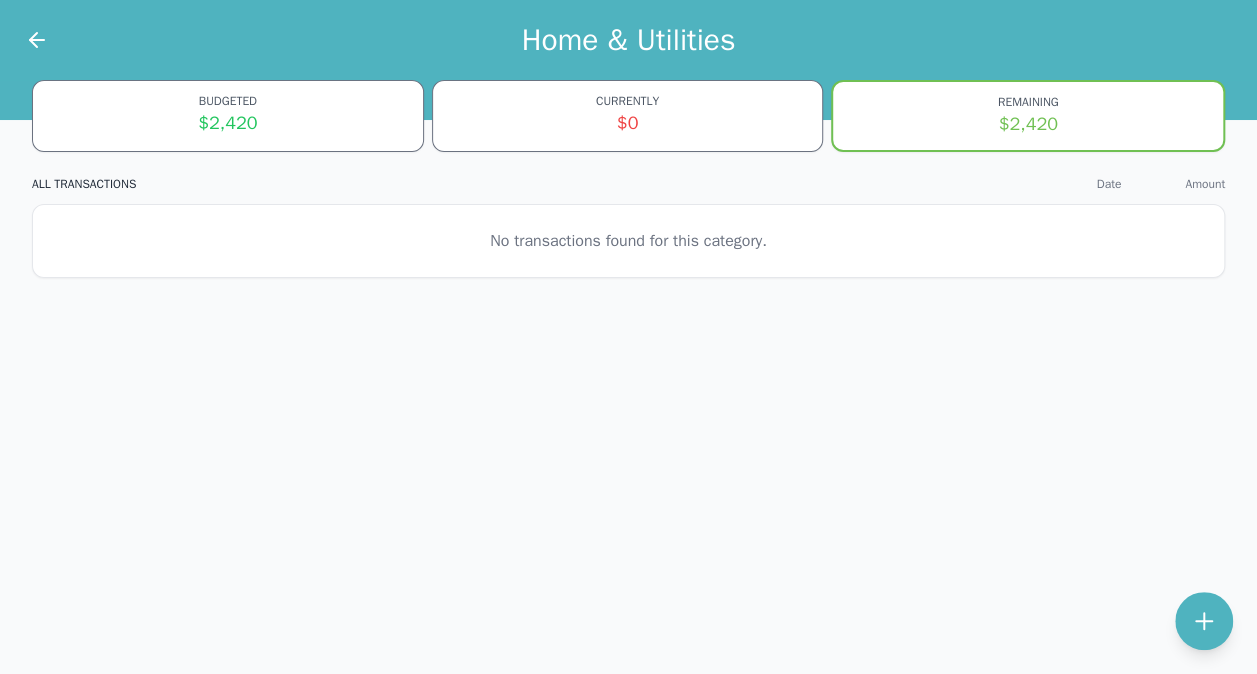 scroll, scrollTop: 0, scrollLeft: 0, axis: both 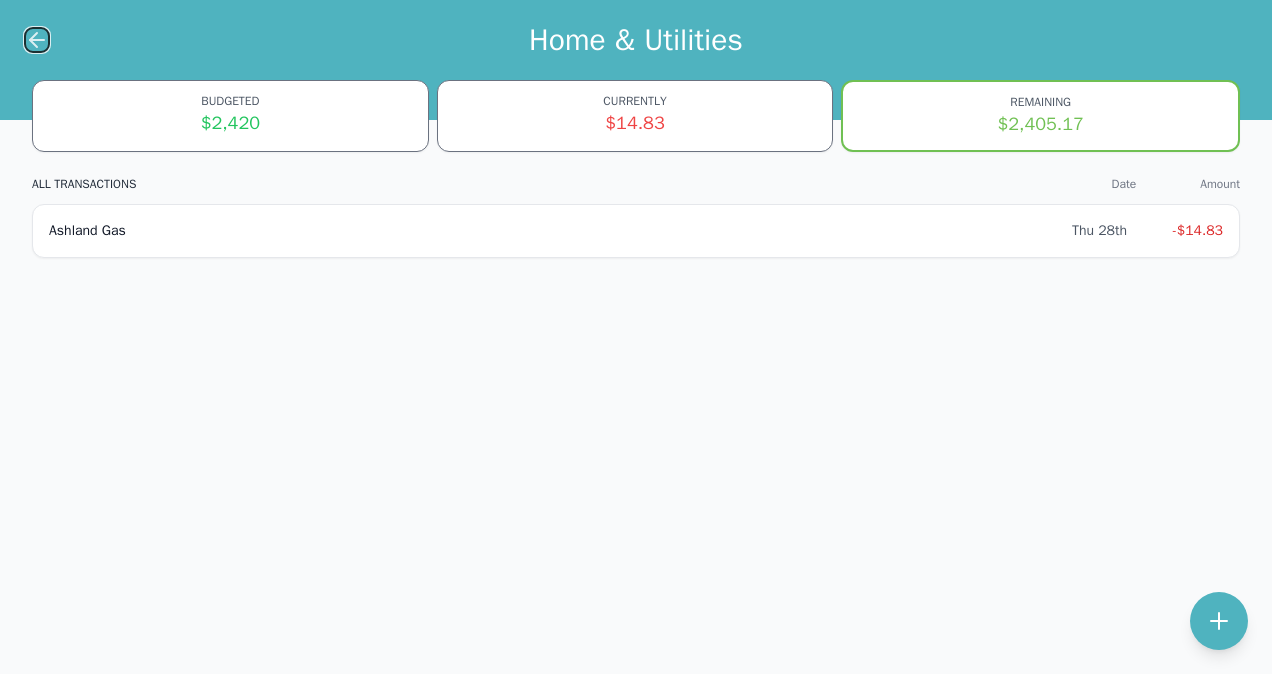 click 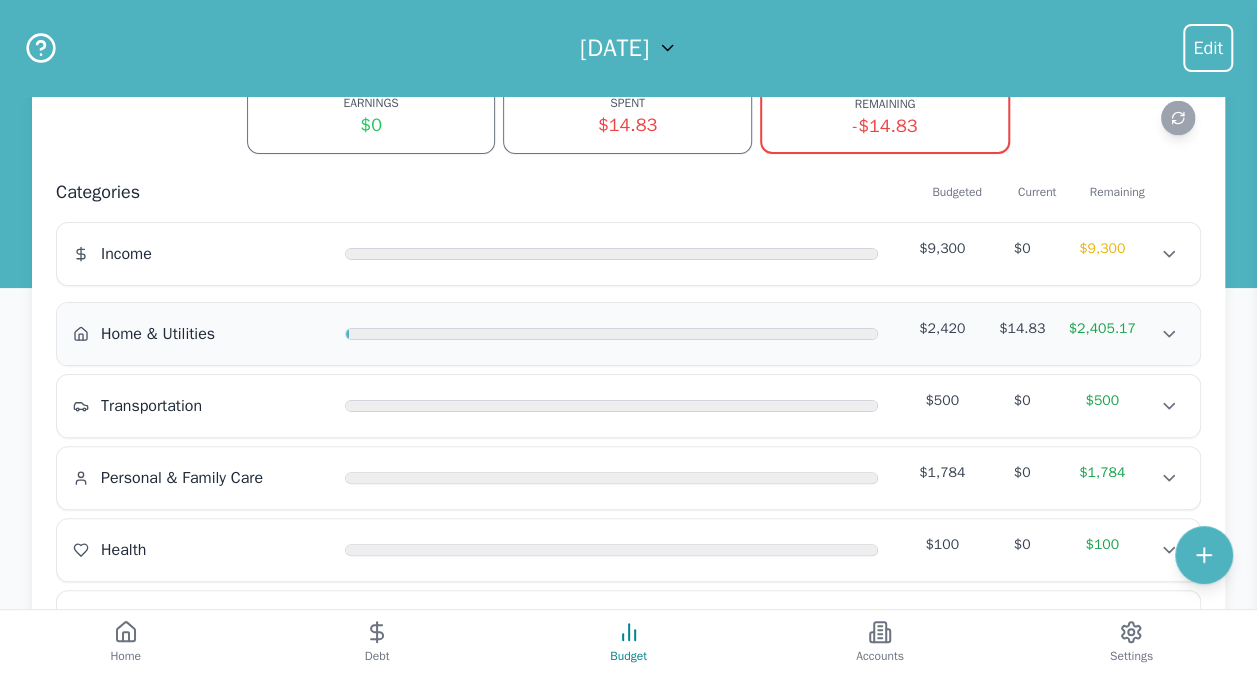 scroll, scrollTop: 0, scrollLeft: 0, axis: both 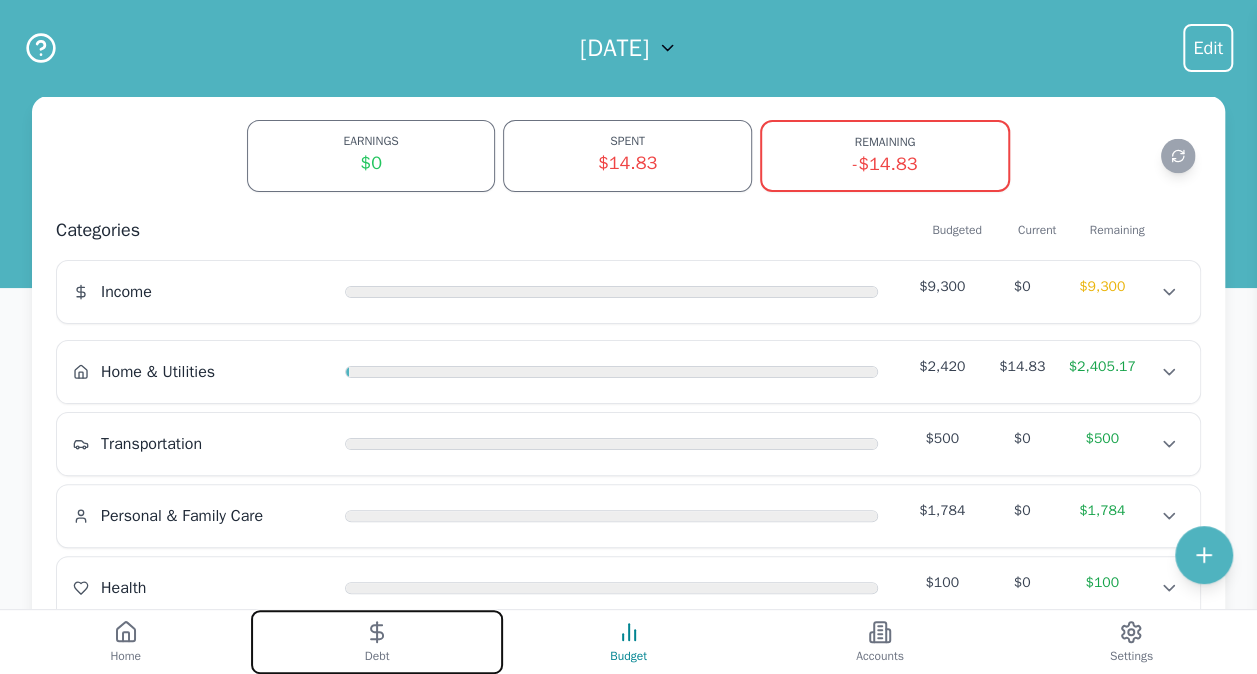 click on "Debt" at bounding box center (376, 642) 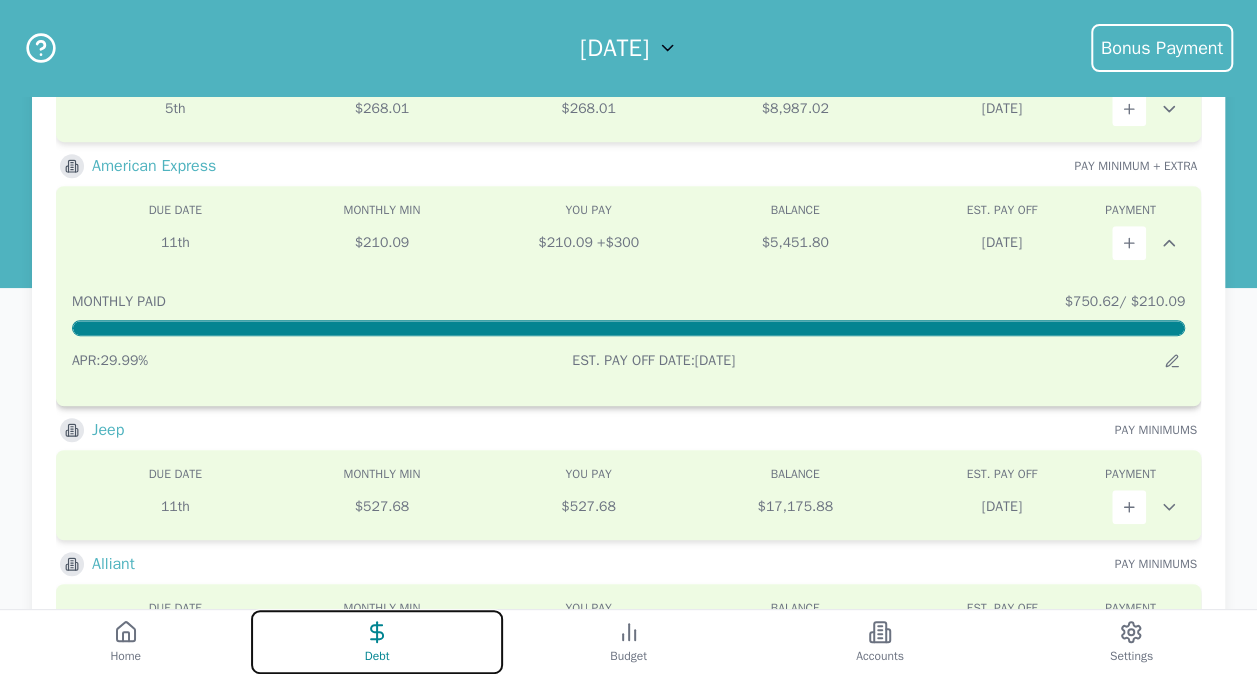 scroll, scrollTop: 500, scrollLeft: 0, axis: vertical 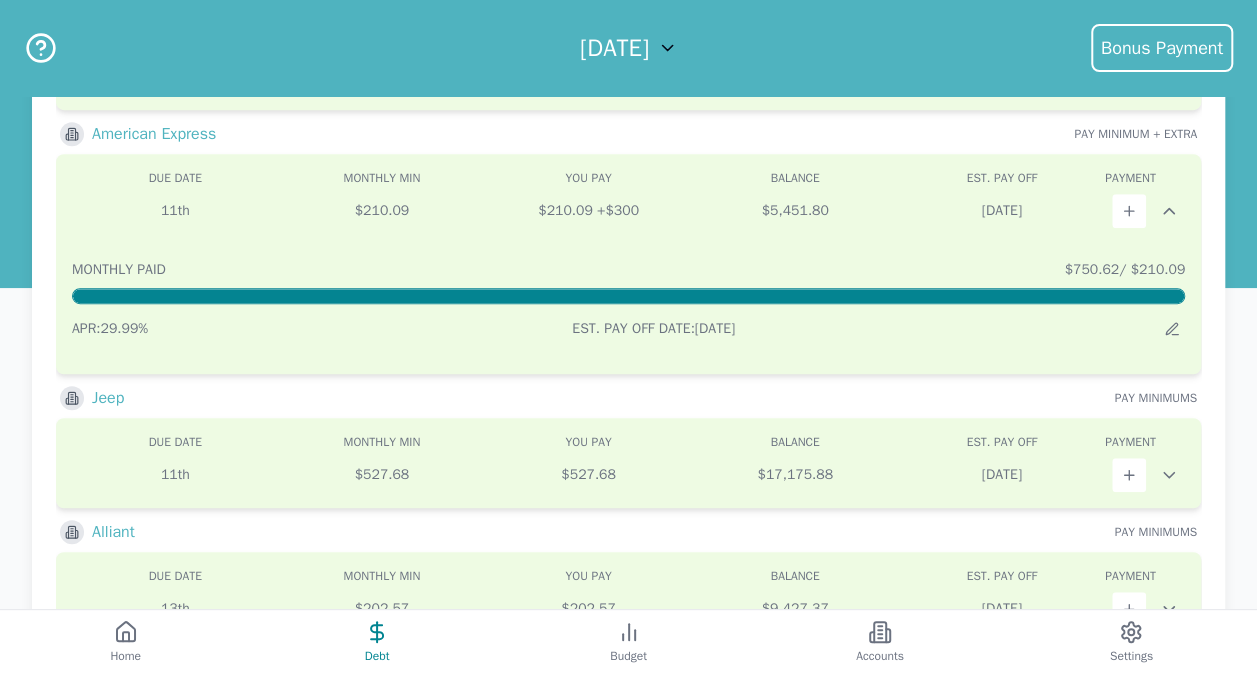 click 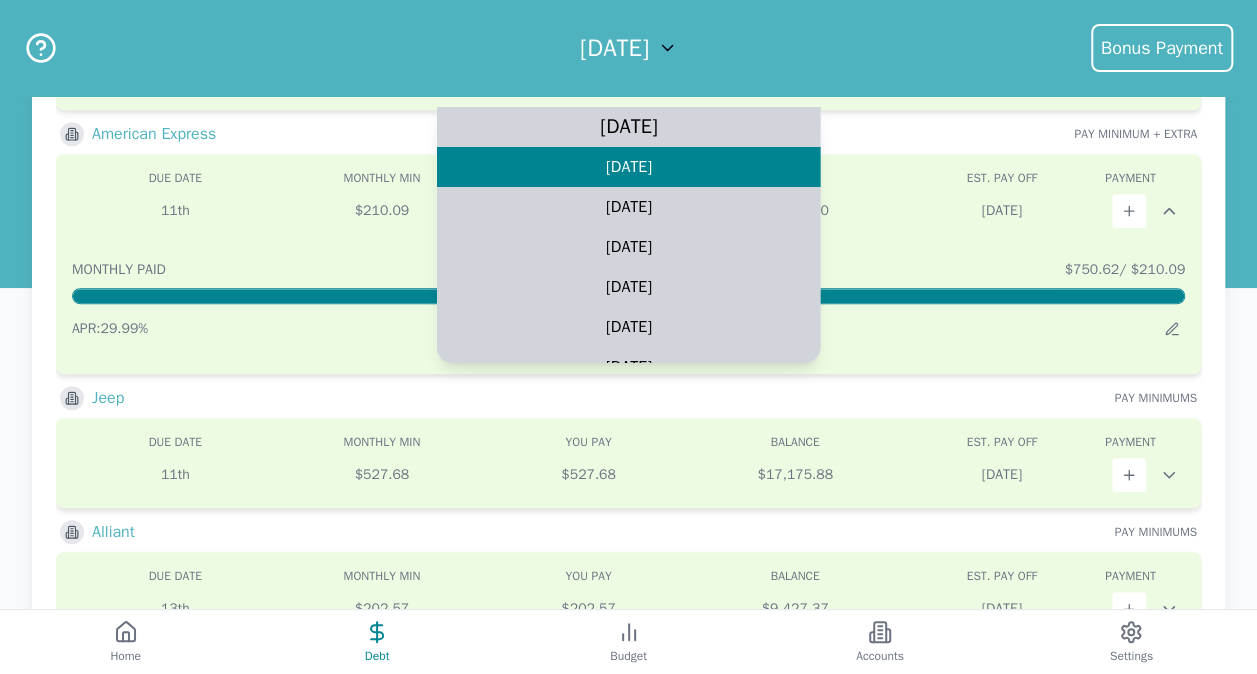 click on "[DATE]" at bounding box center (628, 127) 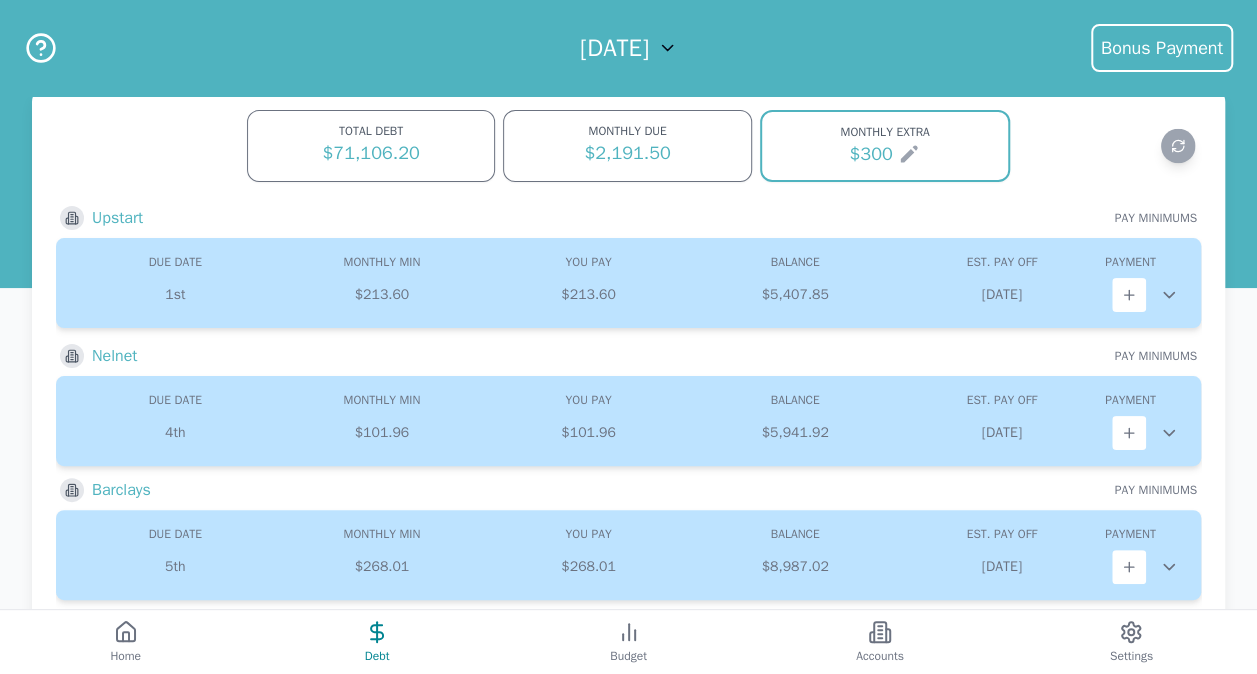 scroll, scrollTop: 0, scrollLeft: 0, axis: both 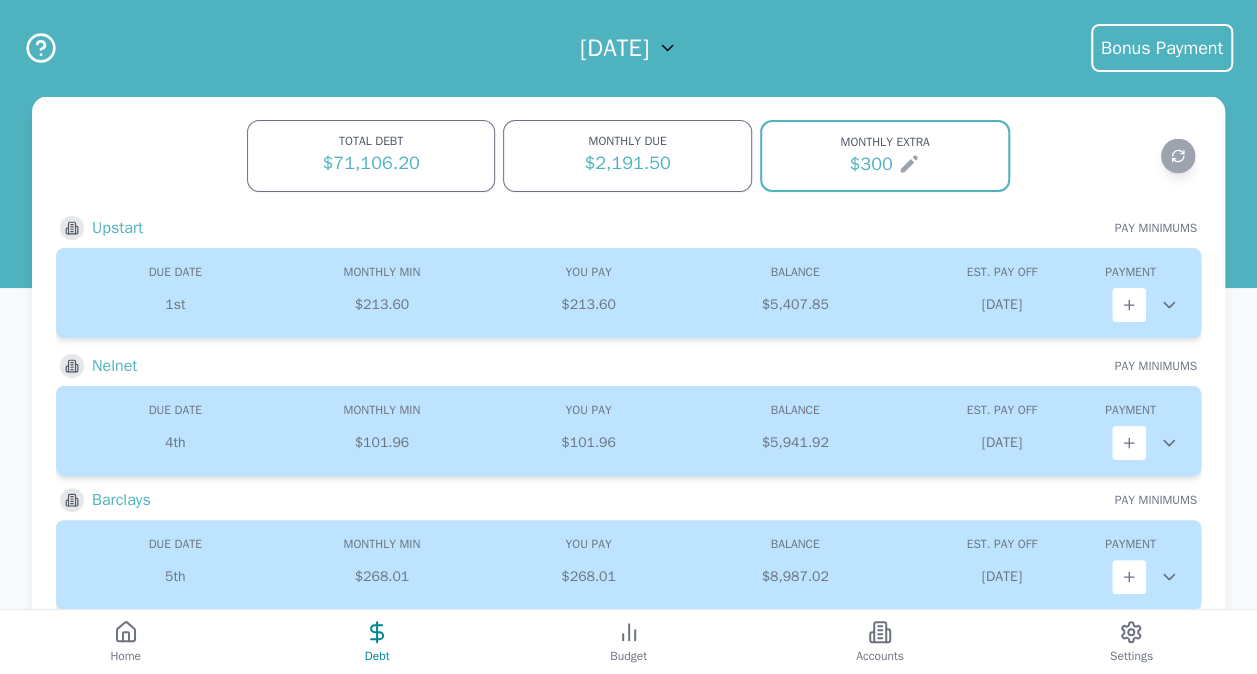 click on "[DATE] Bonus Payment Bonus Payment" at bounding box center [628, 48] 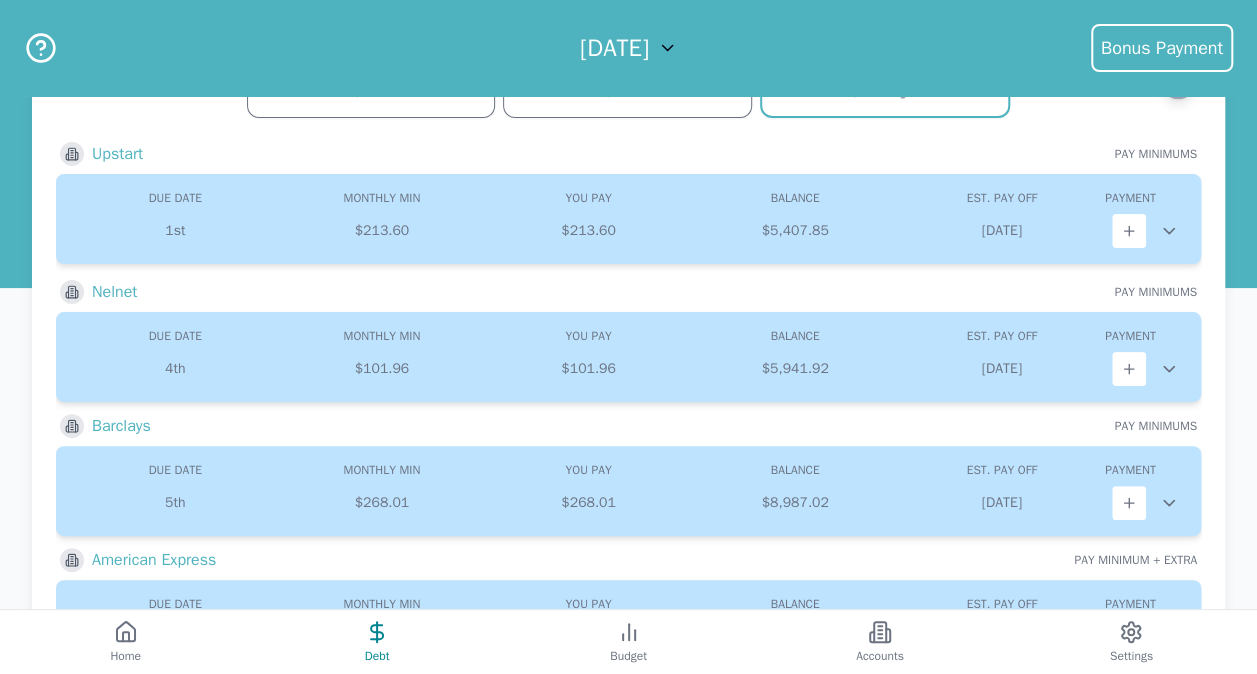 scroll, scrollTop: 0, scrollLeft: 0, axis: both 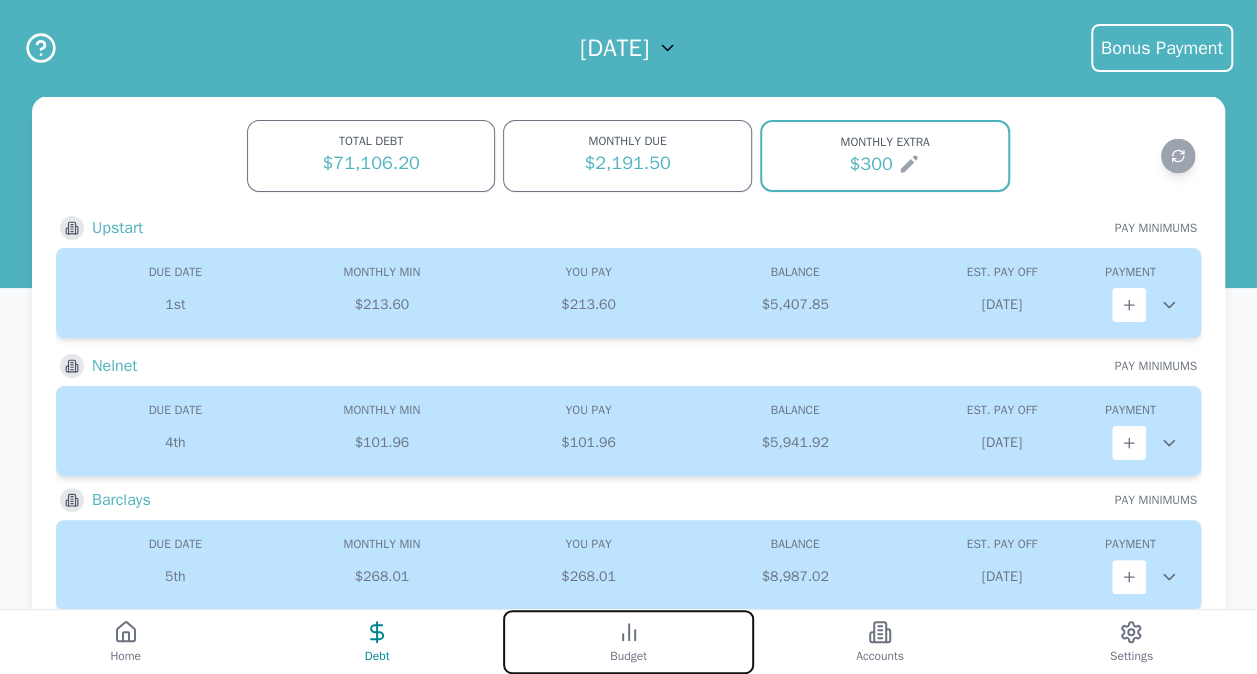 click 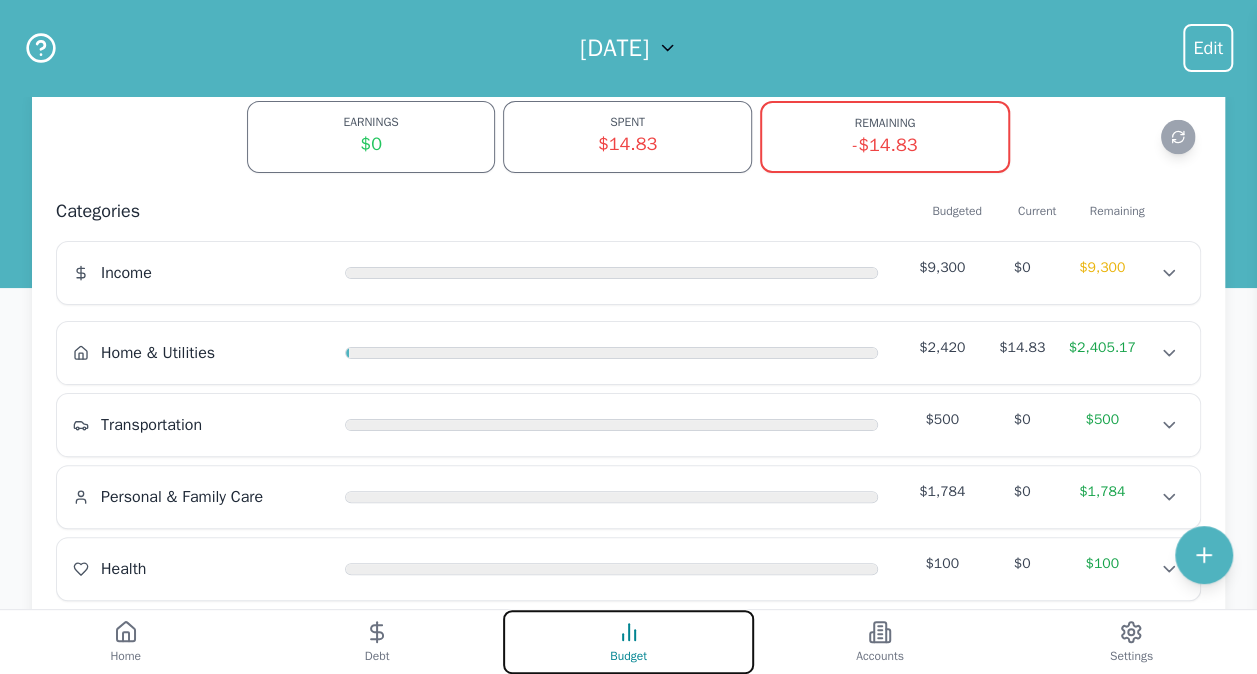 scroll, scrollTop: 0, scrollLeft: 0, axis: both 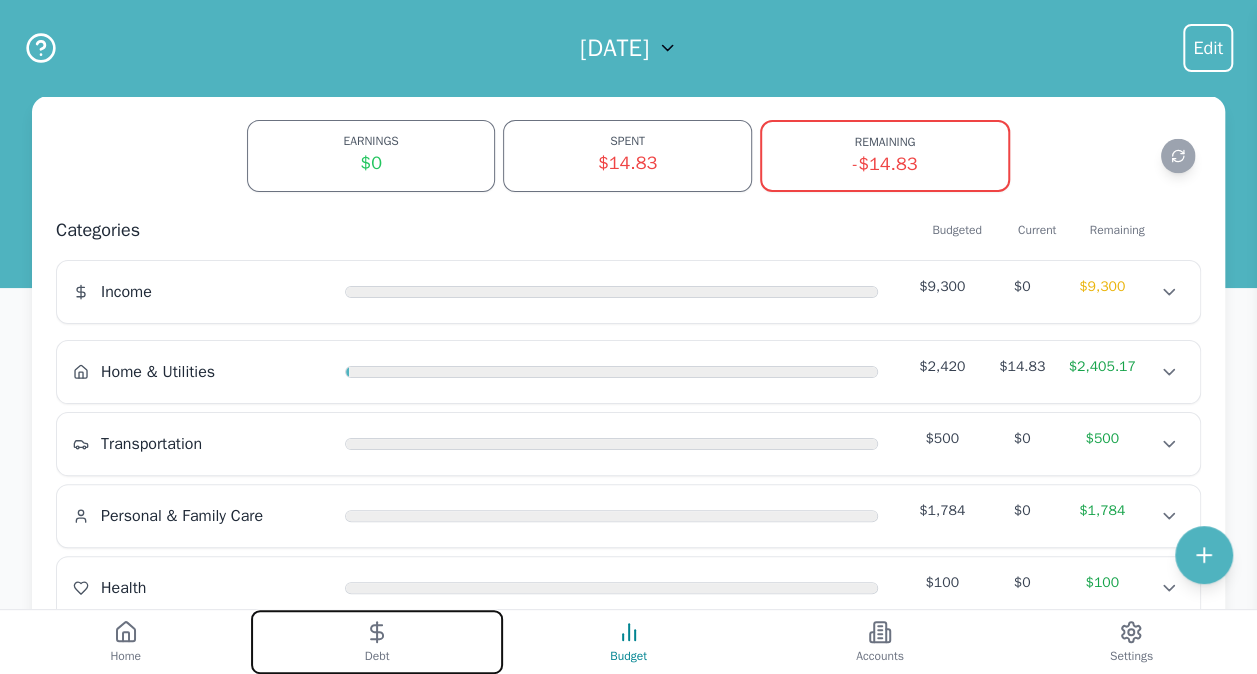 click on "Debt" at bounding box center [376, 642] 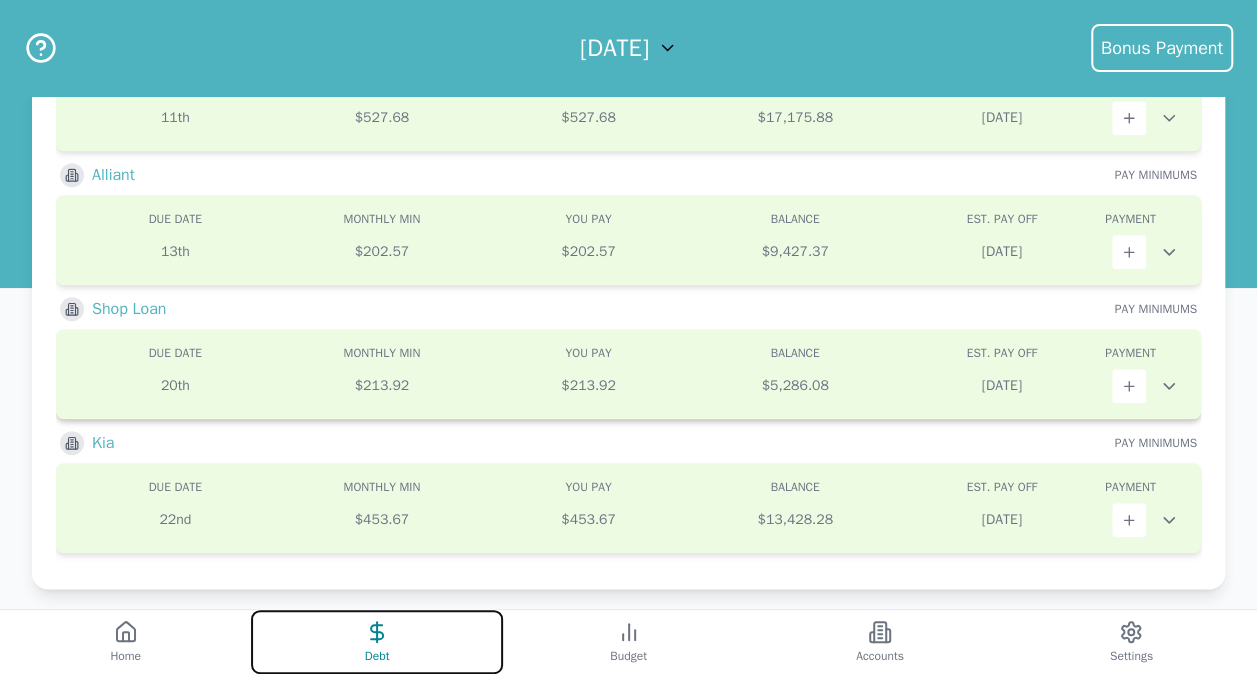 scroll, scrollTop: 870, scrollLeft: 0, axis: vertical 